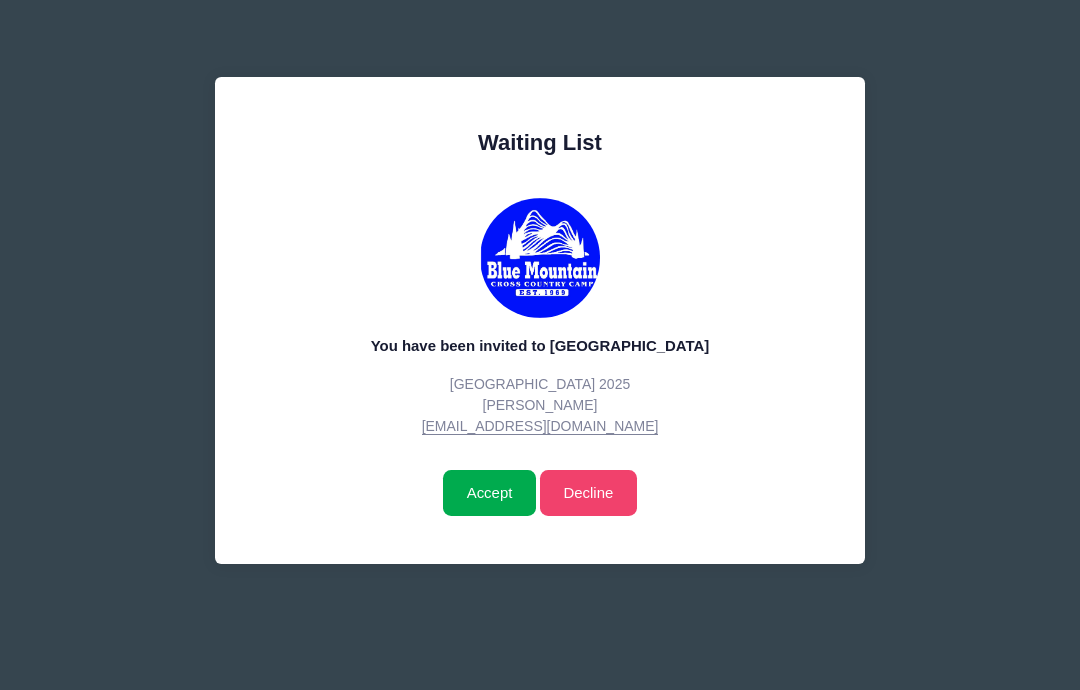 scroll, scrollTop: 0, scrollLeft: 0, axis: both 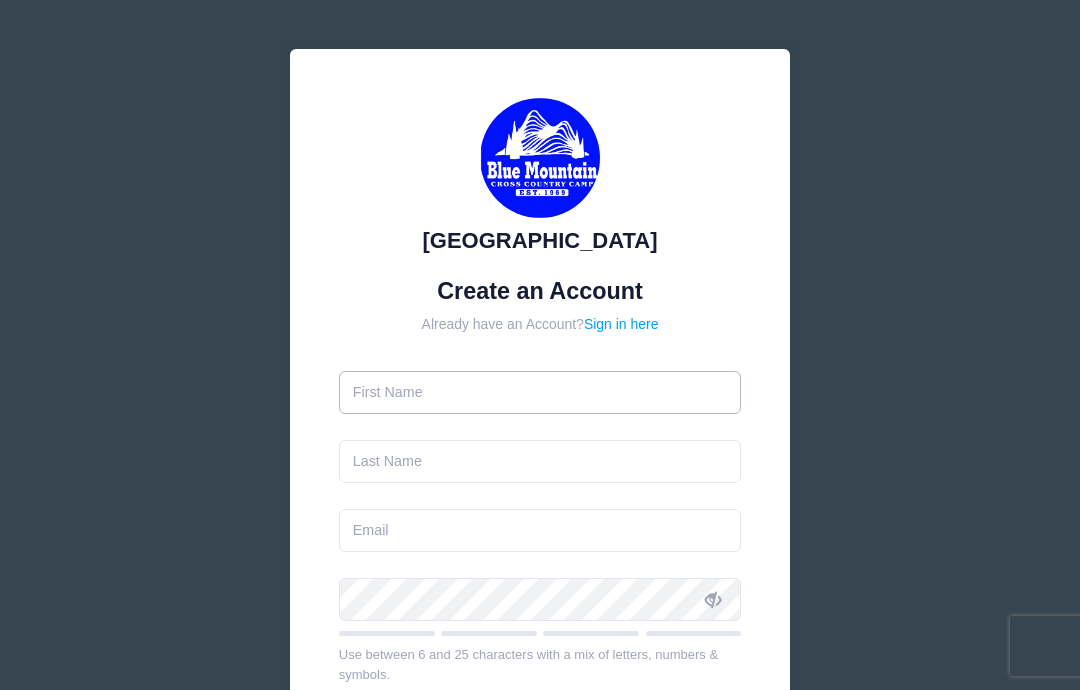 click at bounding box center (540, 392) 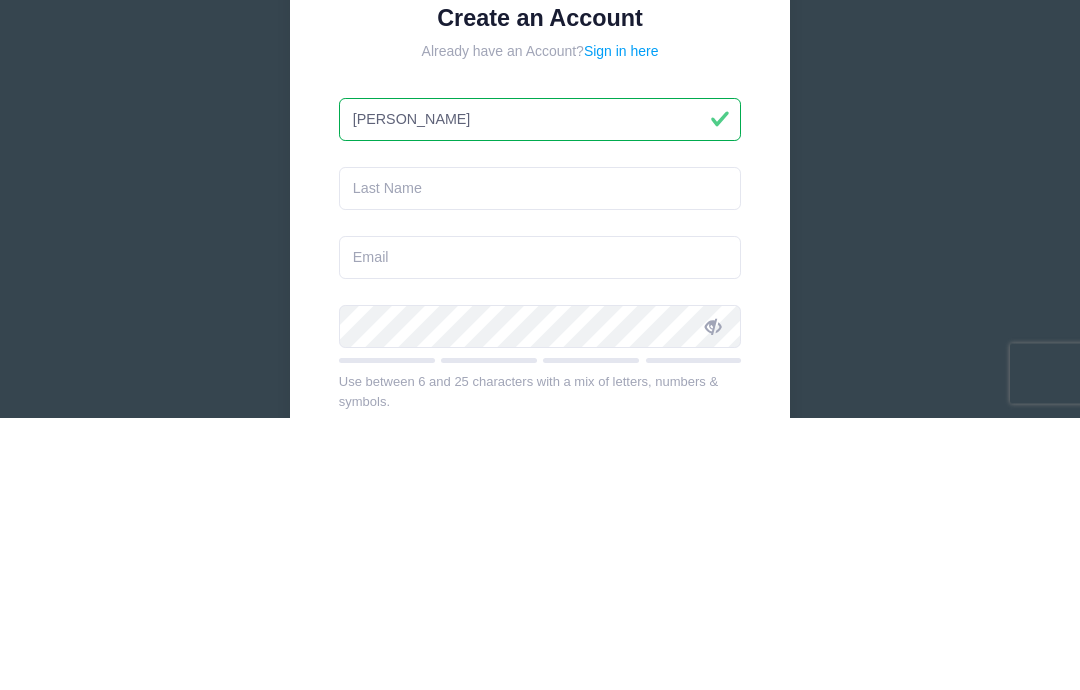 type on "[PERSON_NAME]" 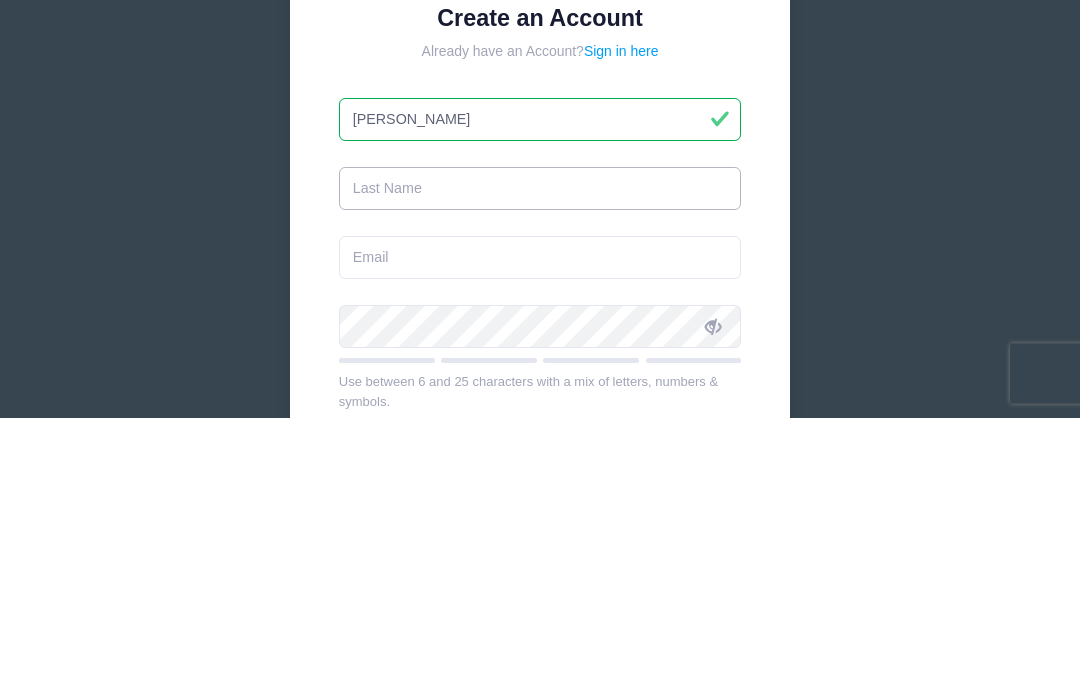 click at bounding box center [540, 461] 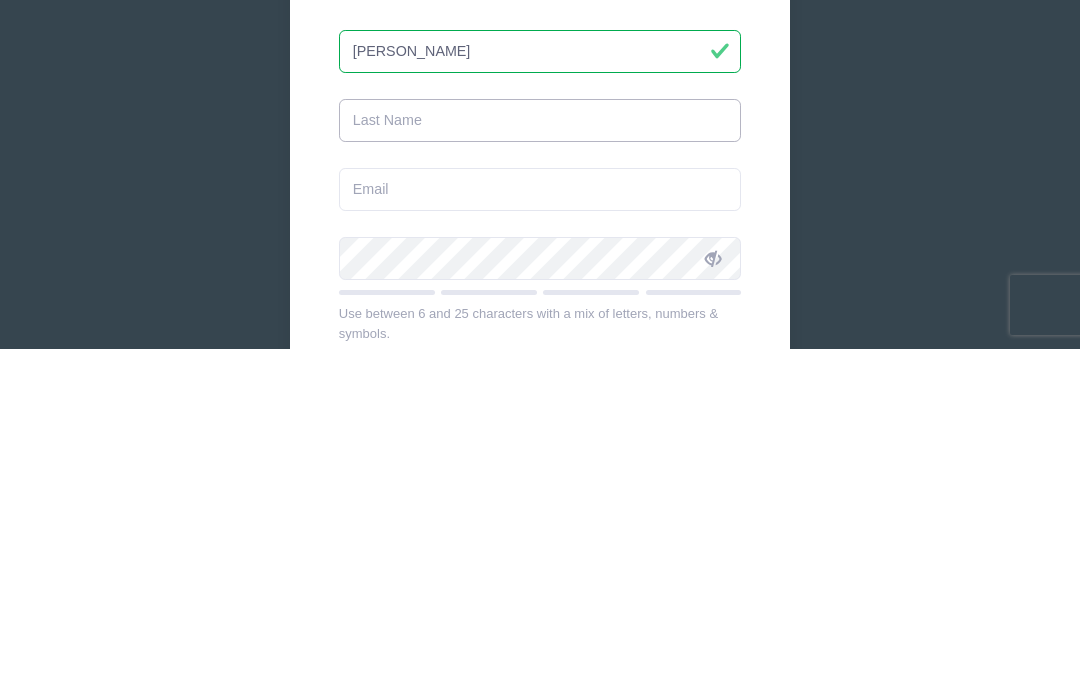 type on "Andersen-strait" 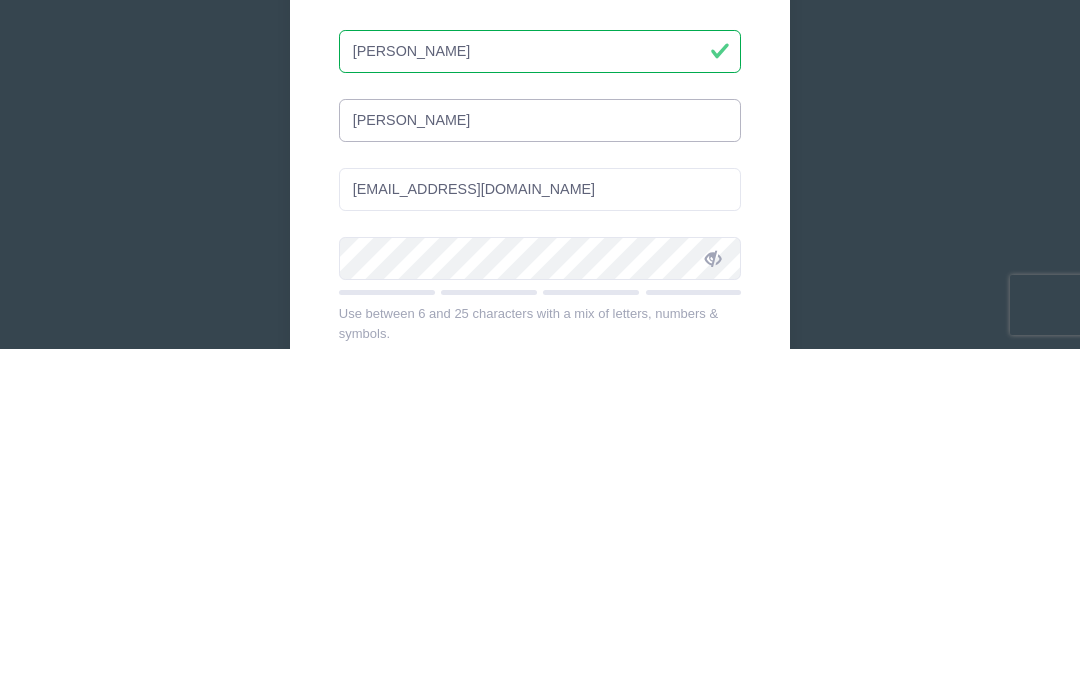 scroll, scrollTop: 341, scrollLeft: 0, axis: vertical 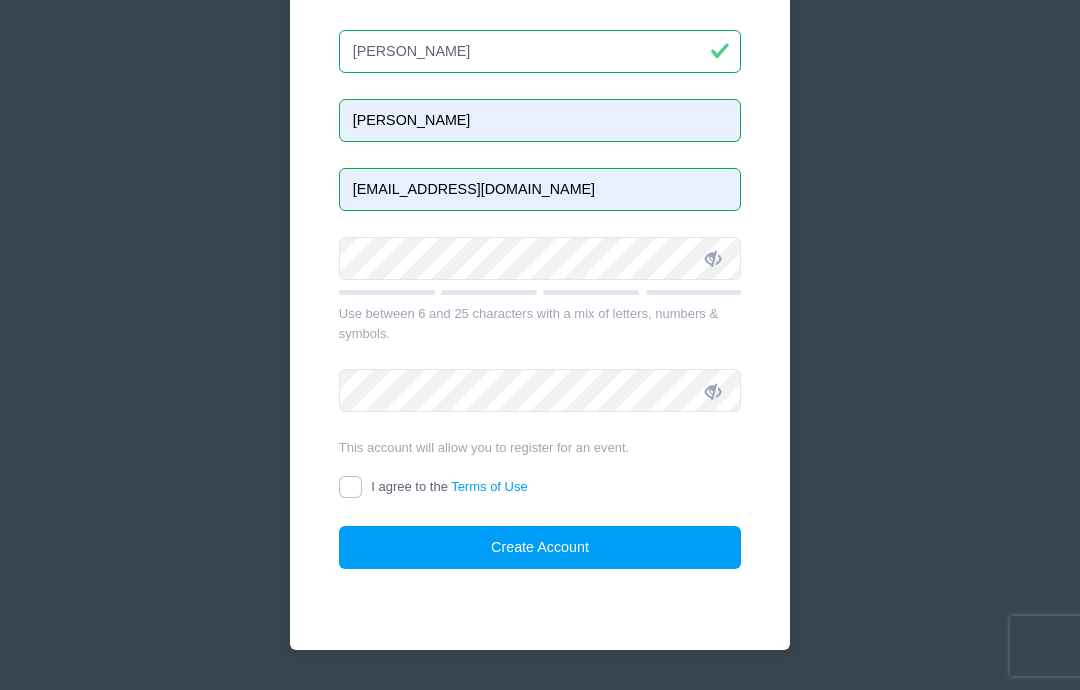 click on "strait4910@yahoo.com" at bounding box center (540, 189) 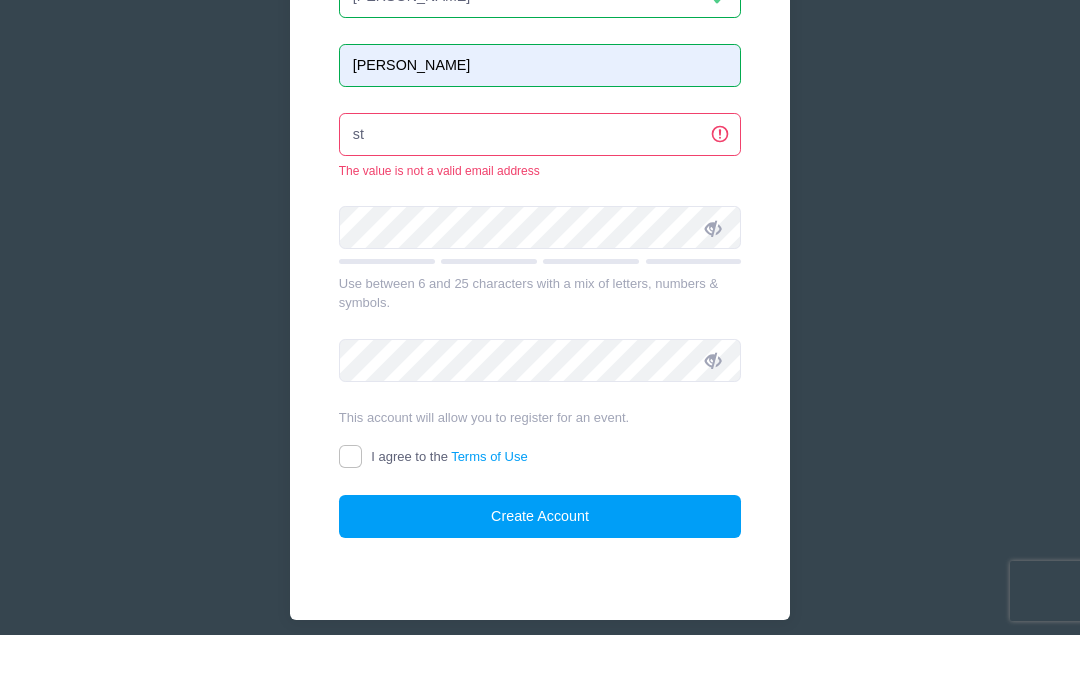 type on "s" 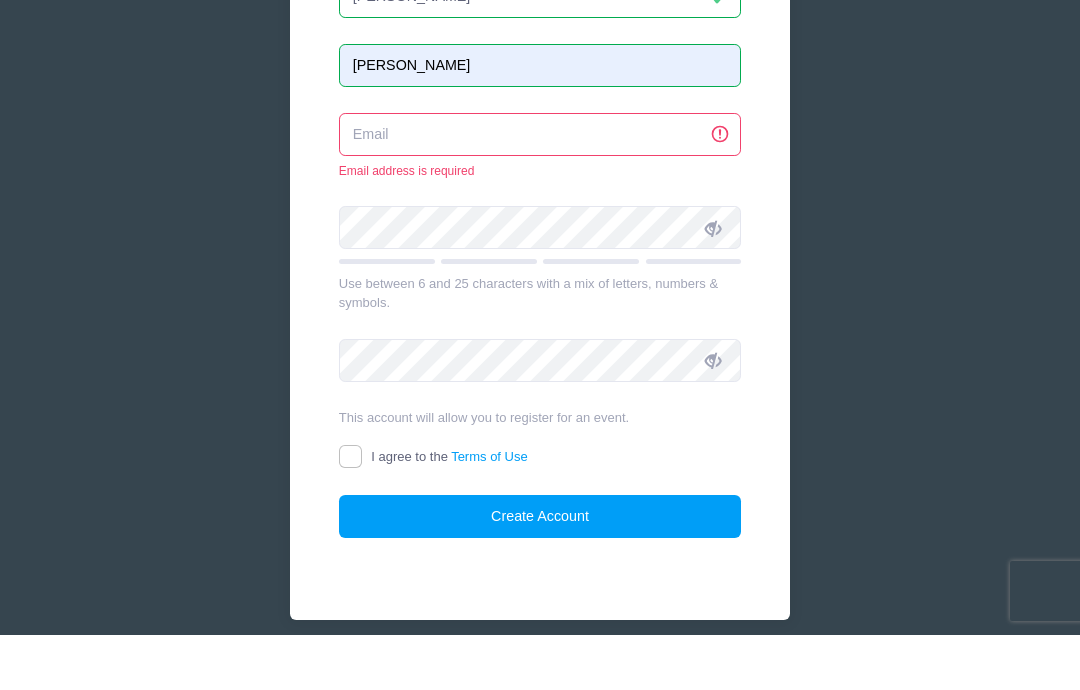 type on "[EMAIL_ADDRESS][DOMAIN_NAME]" 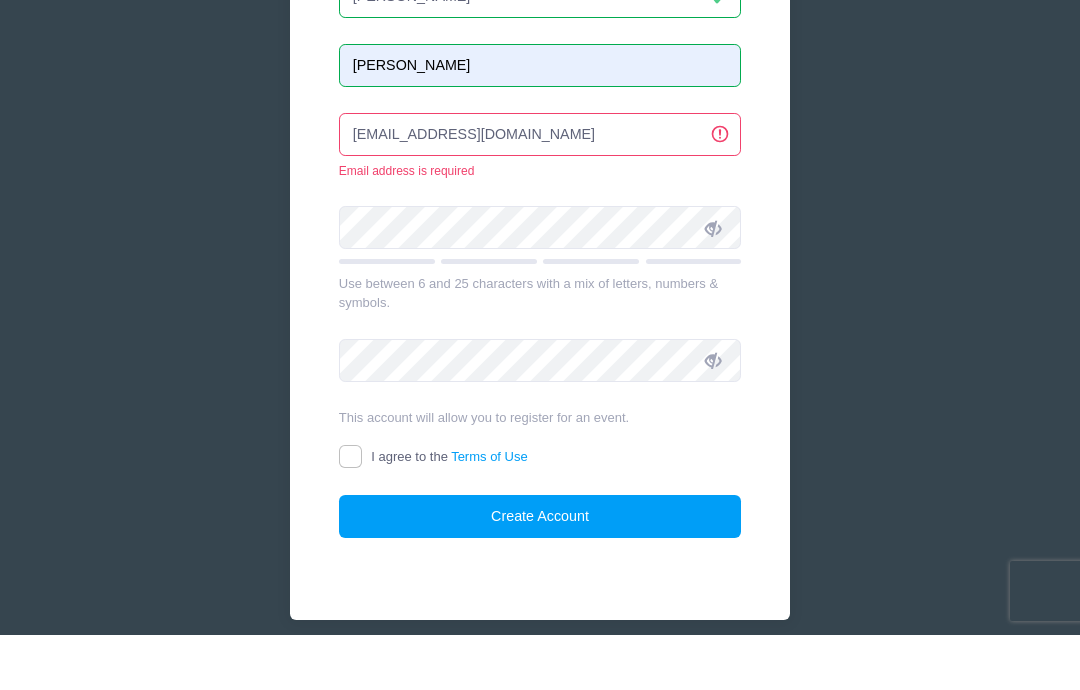 scroll, scrollTop: 396, scrollLeft: 0, axis: vertical 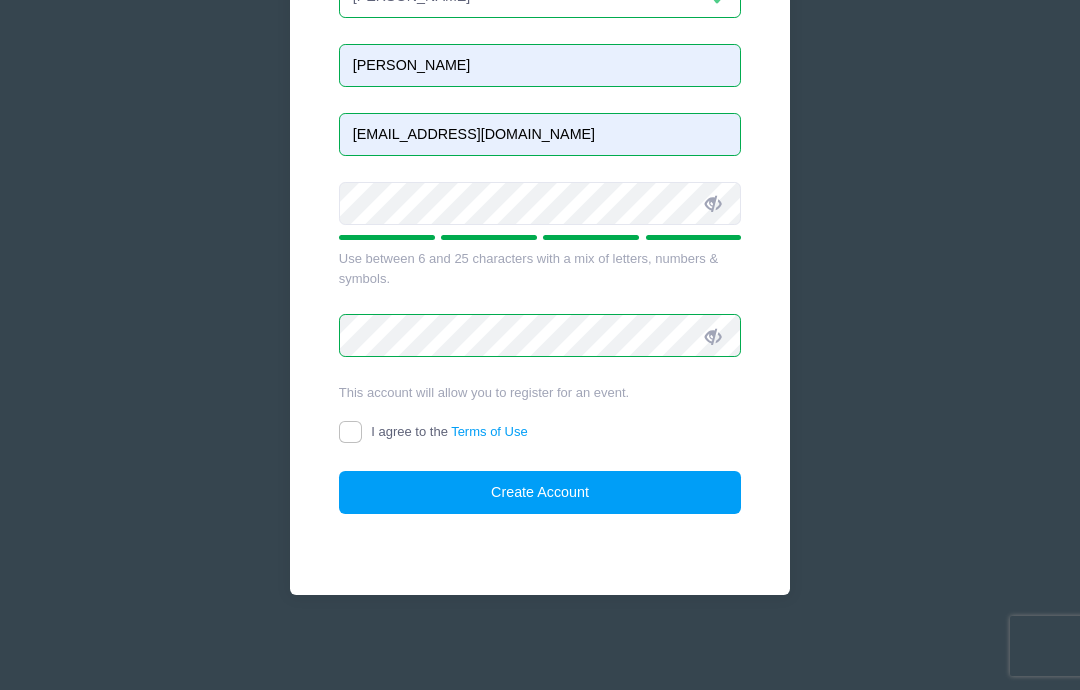 click on "I agree to the
Terms of Use" at bounding box center (350, 432) 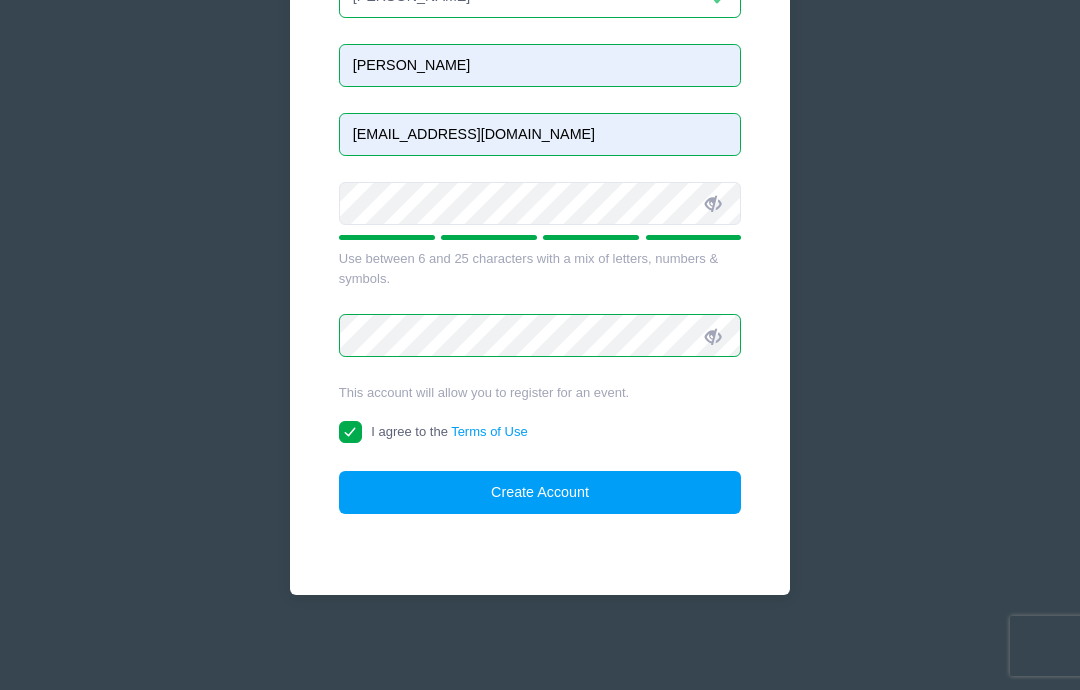 click on "Create Account" at bounding box center (540, 492) 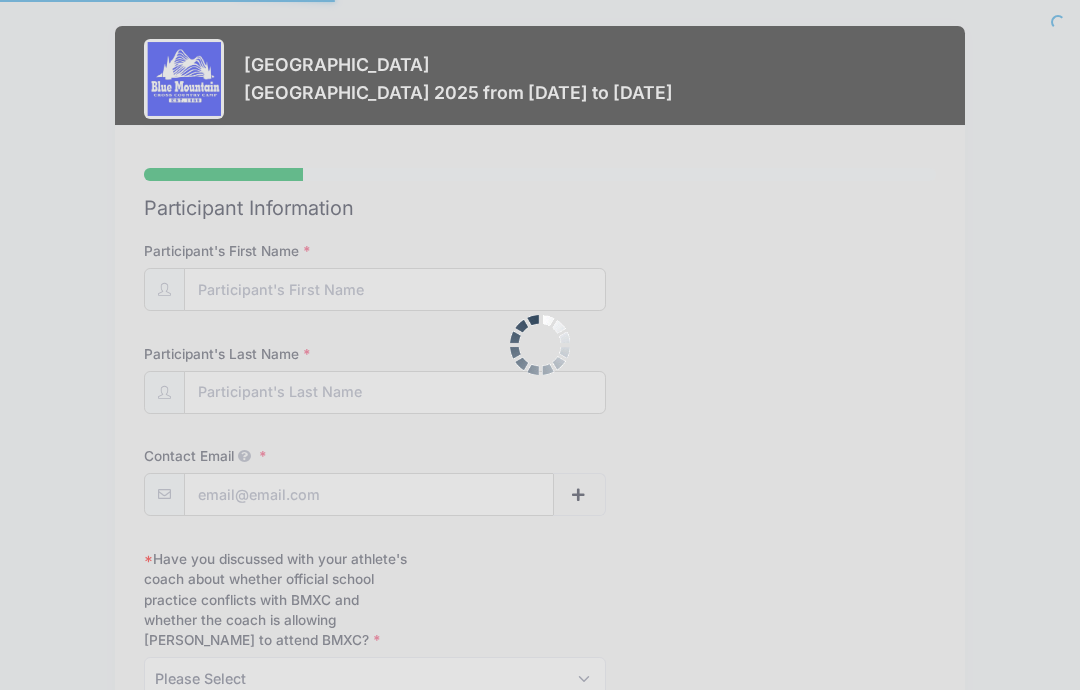 scroll, scrollTop: 0, scrollLeft: 0, axis: both 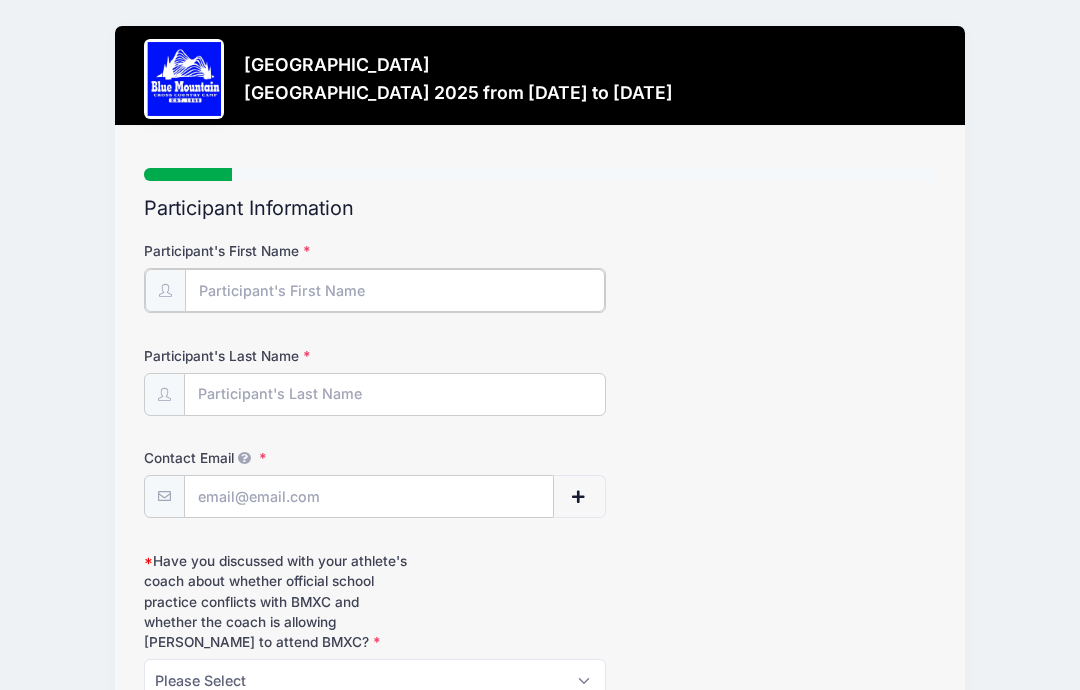 click on "Participant's First Name" at bounding box center [395, 290] 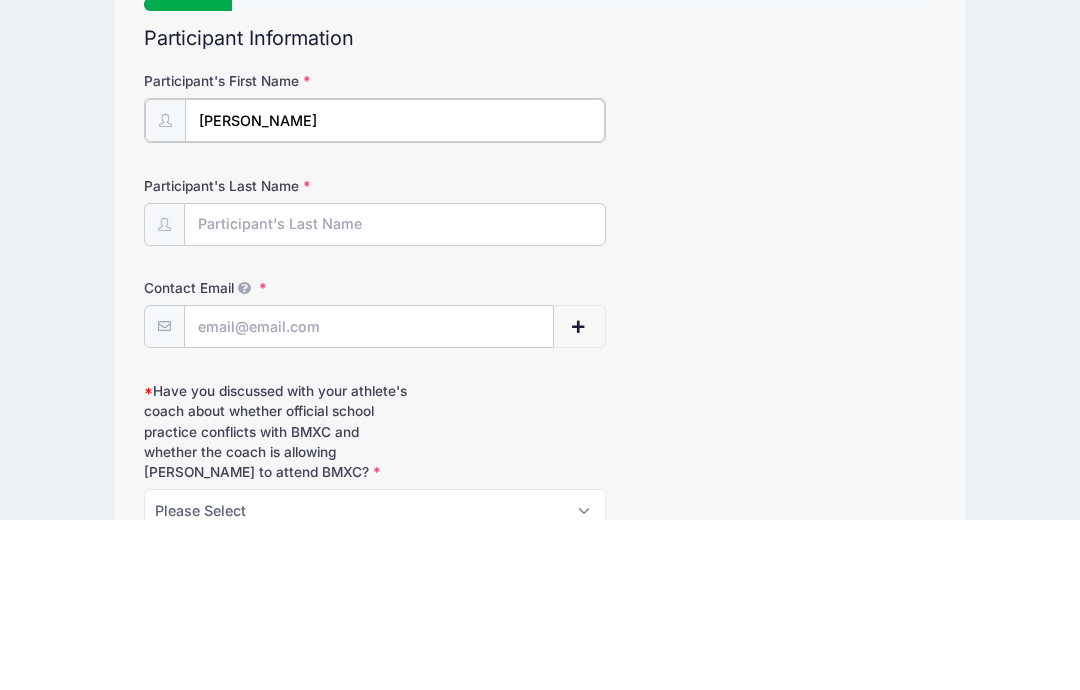 type on "[PERSON_NAME]" 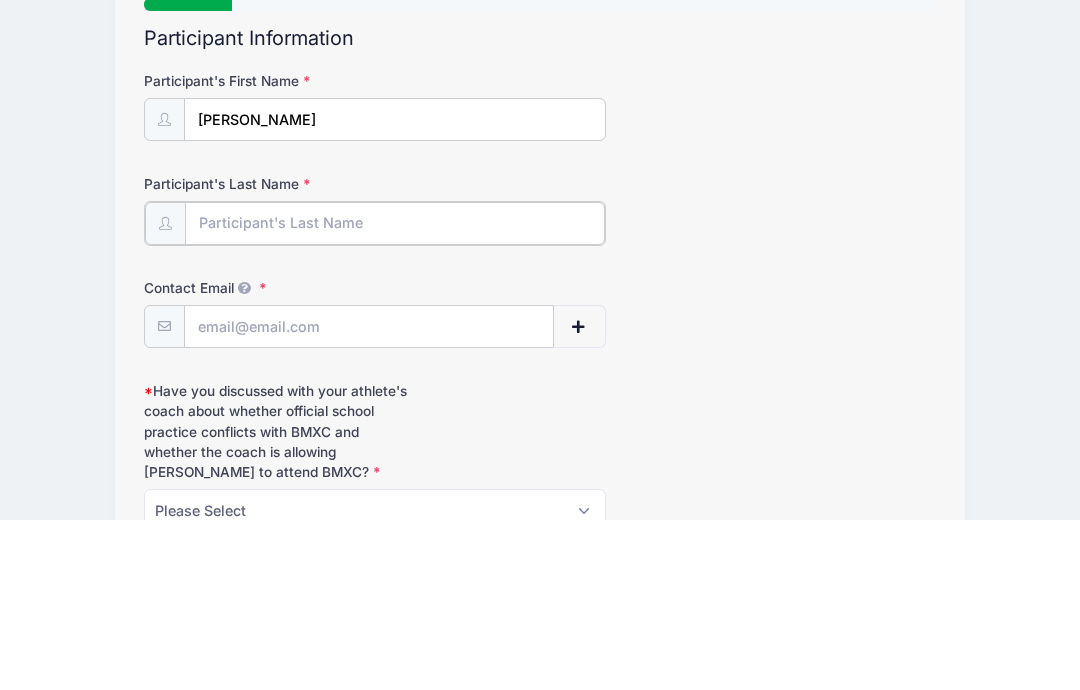 click on "Participant's Last Name" at bounding box center (395, 393) 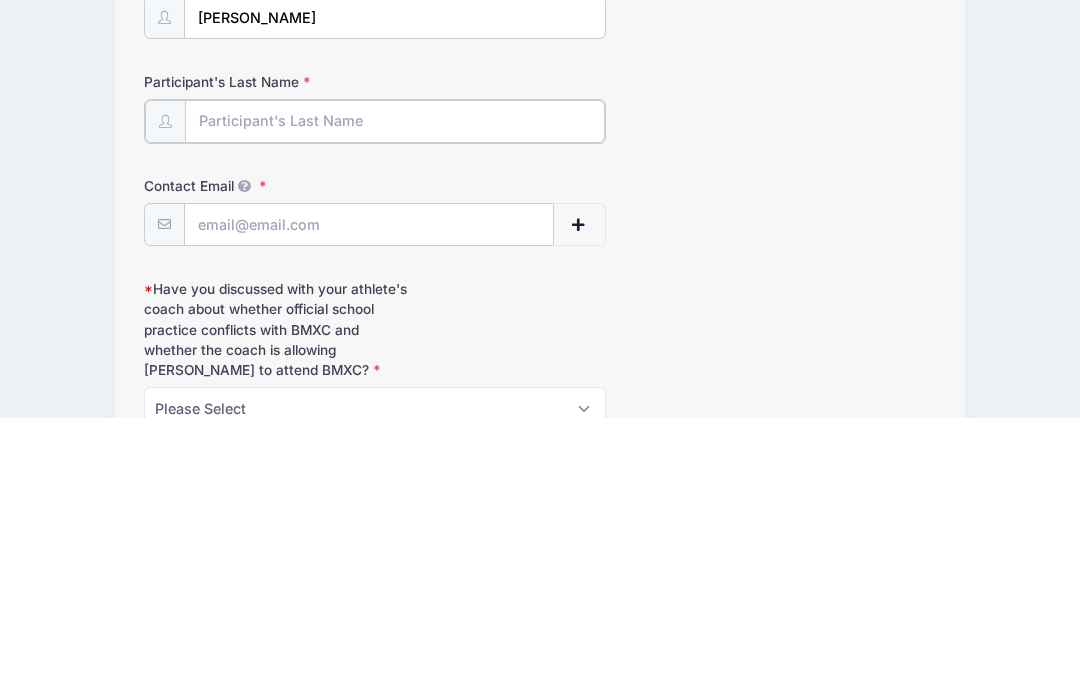 type on "[PERSON_NAME]" 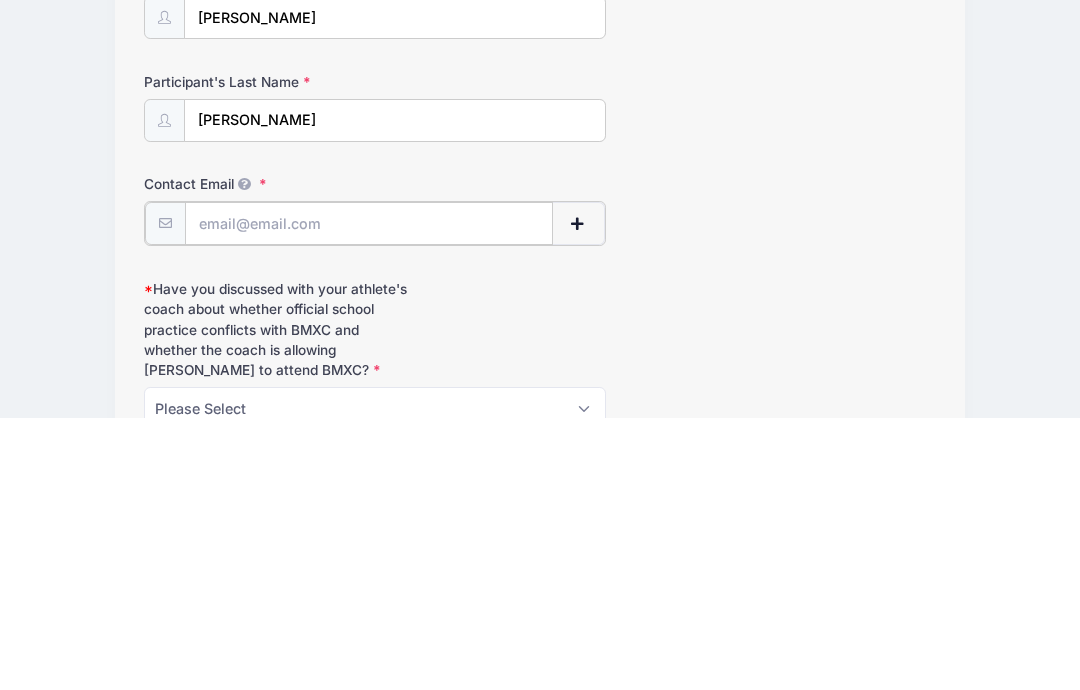 type on "[EMAIL_ADDRESS][DOMAIN_NAME]" 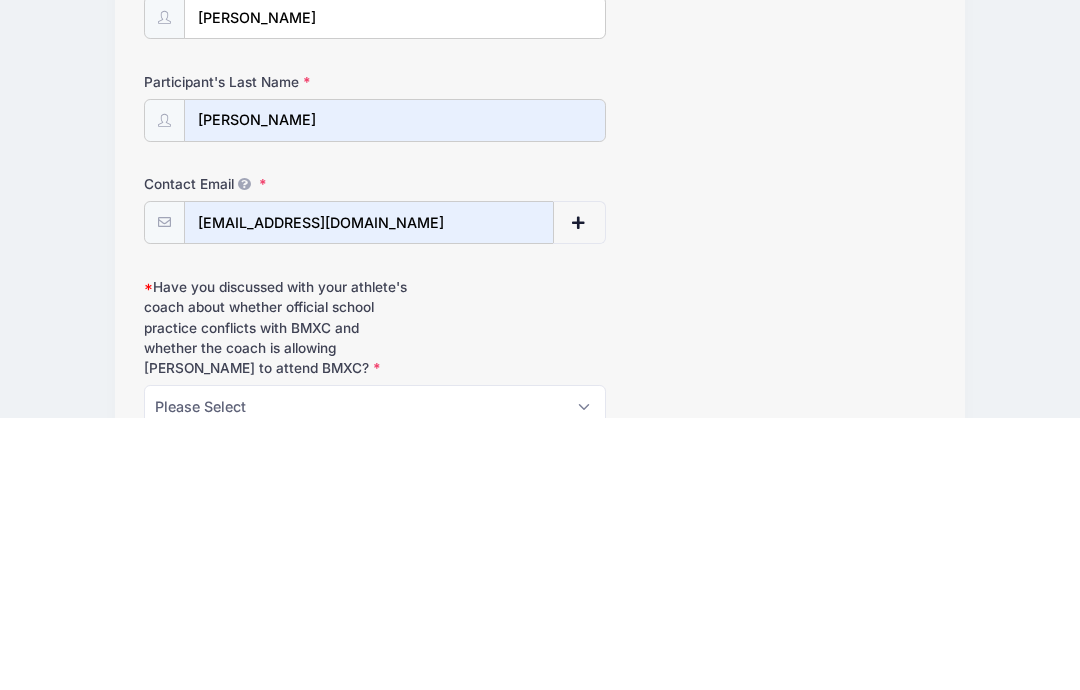 scroll, scrollTop: 272, scrollLeft: 0, axis: vertical 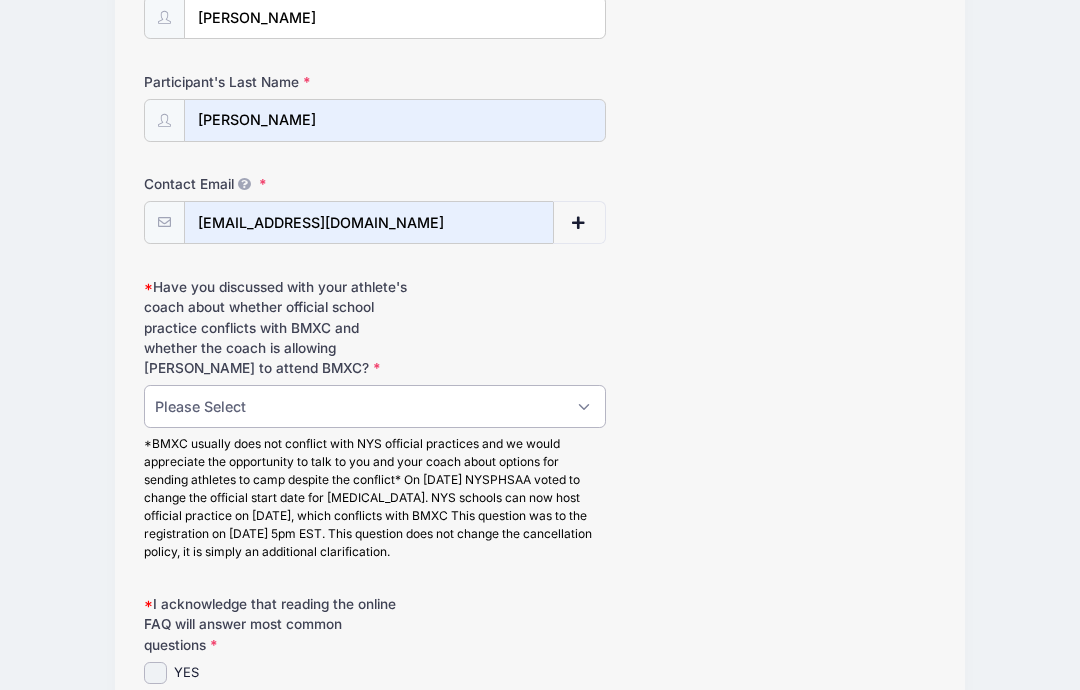 click on "Please Select Yes, and I accept the risk of losing the $250 deposit if I cancel this registration b/c my camper cannot attend BMXC due to a conflict with official school practice
No, but I accept the risk of losing the $250 deposit if I cancel this registration b/c my camper cannot attend BMXC due to a conflict with official school practice" at bounding box center [375, 406] 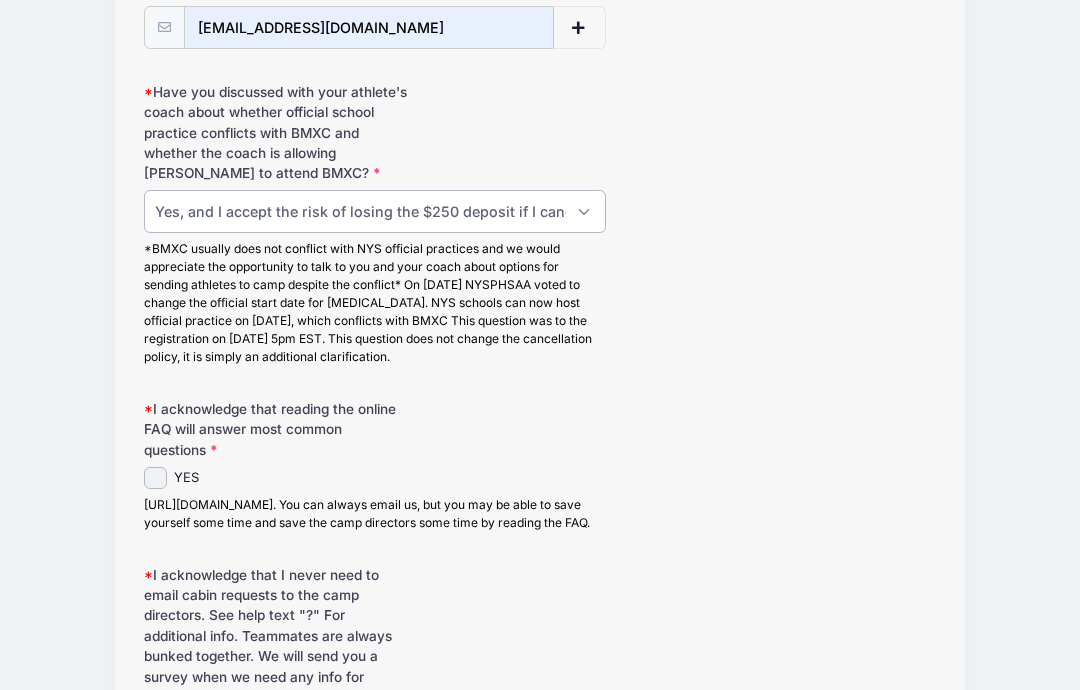 scroll, scrollTop: 478, scrollLeft: 0, axis: vertical 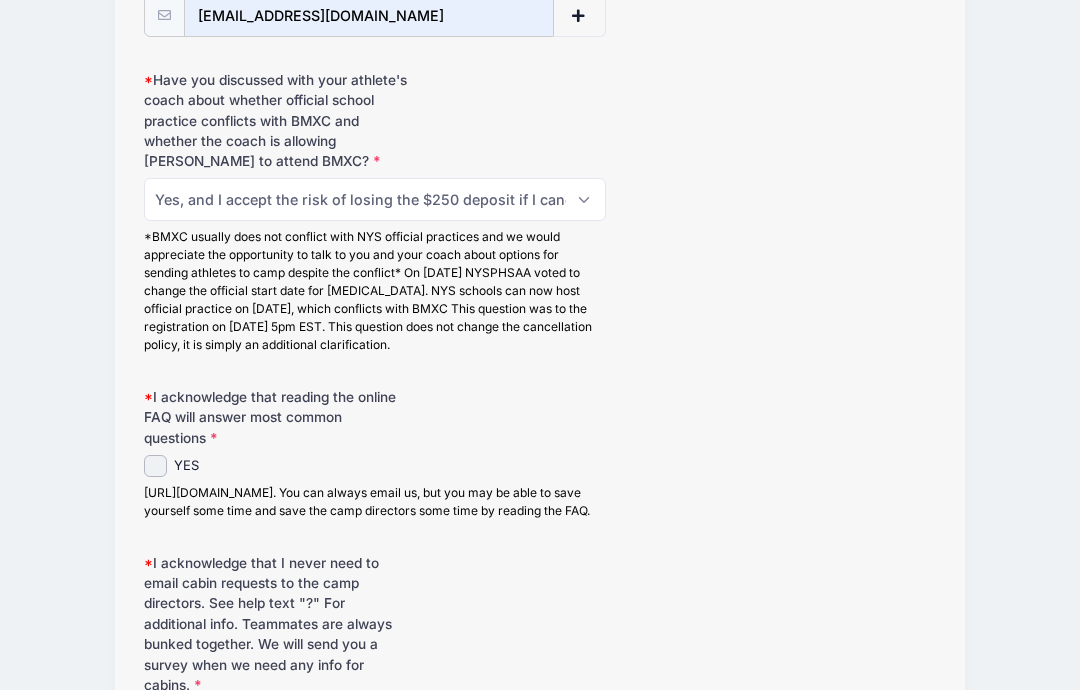 click on "YES" at bounding box center (155, 467) 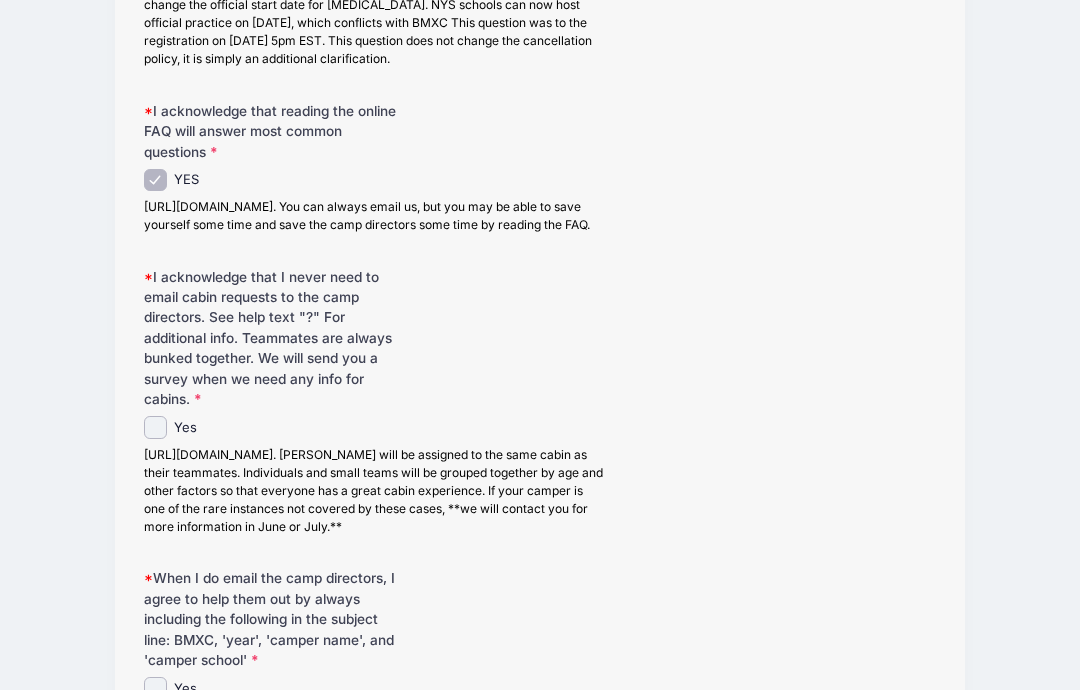 scroll, scrollTop: 767, scrollLeft: 0, axis: vertical 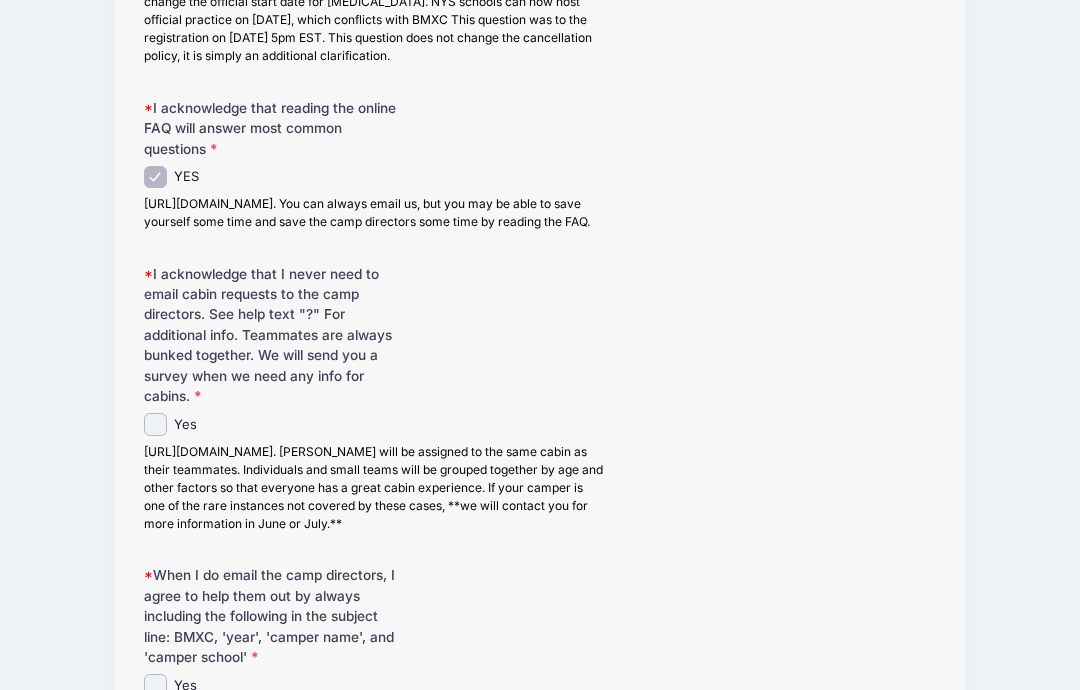 click on "Yes" at bounding box center [155, 425] 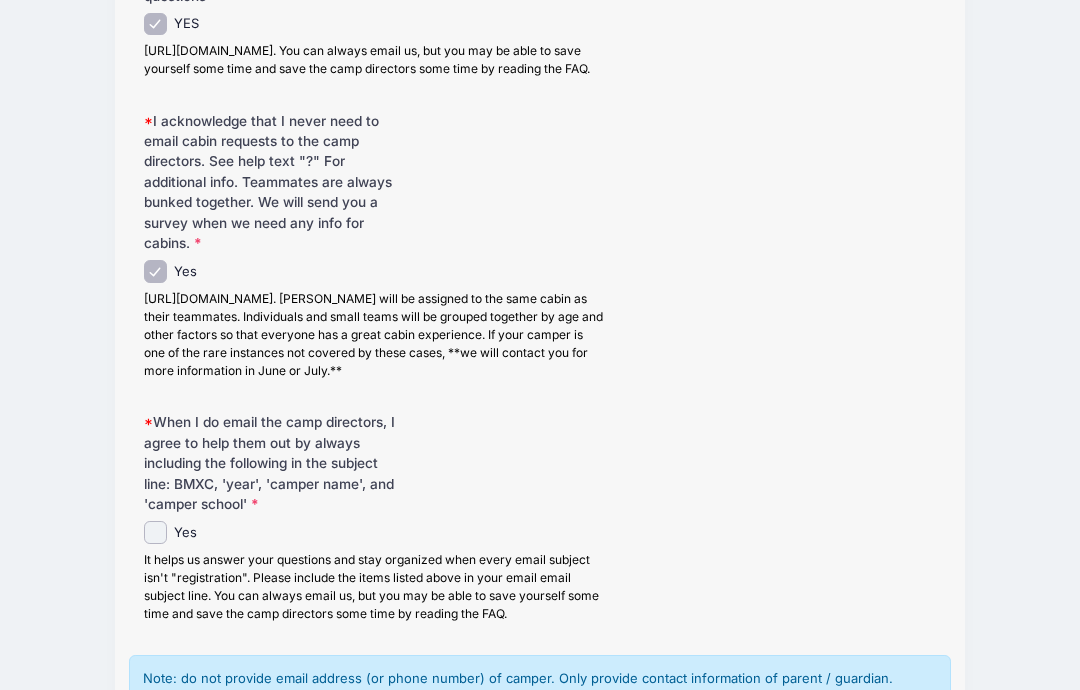 scroll, scrollTop: 940, scrollLeft: 0, axis: vertical 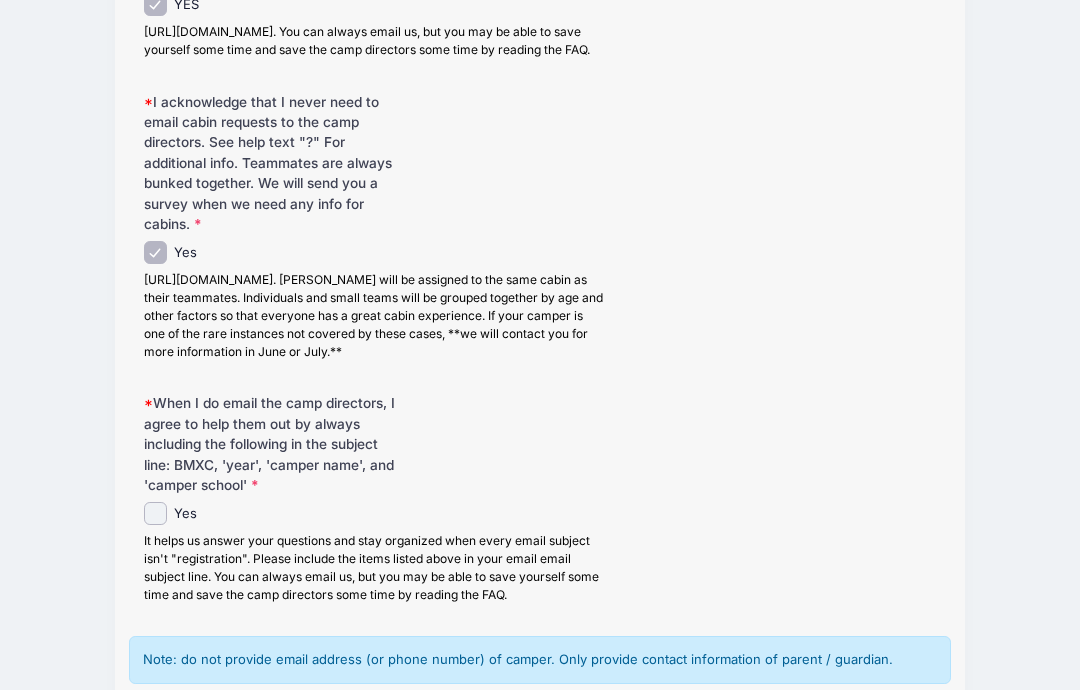 click on "Yes" at bounding box center [155, 513] 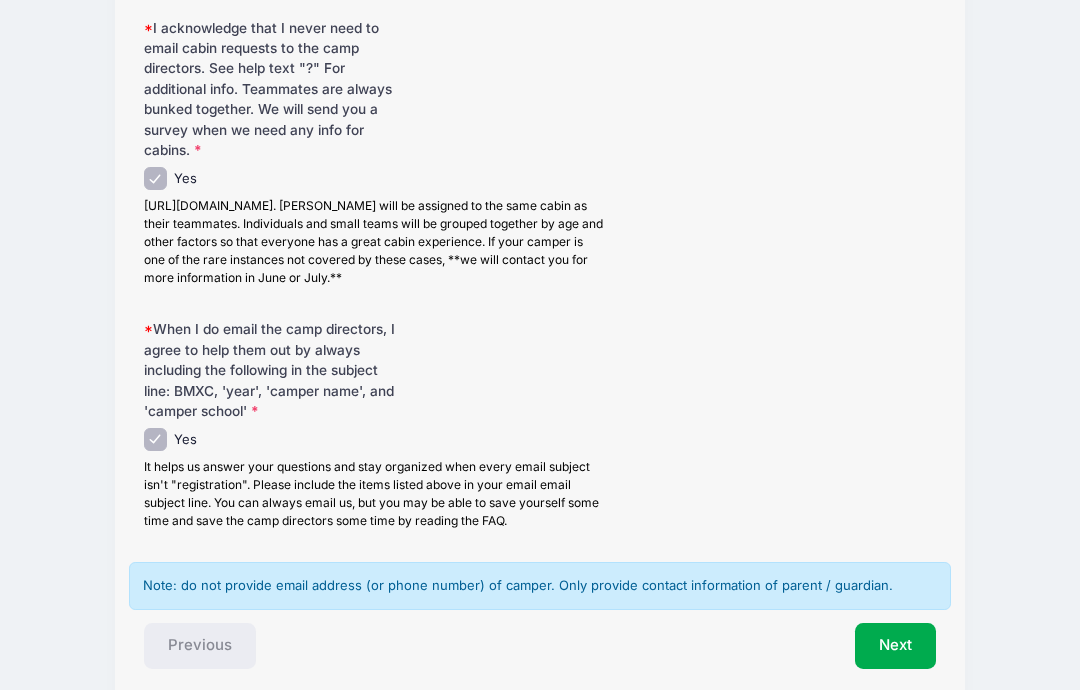 scroll, scrollTop: 1021, scrollLeft: 0, axis: vertical 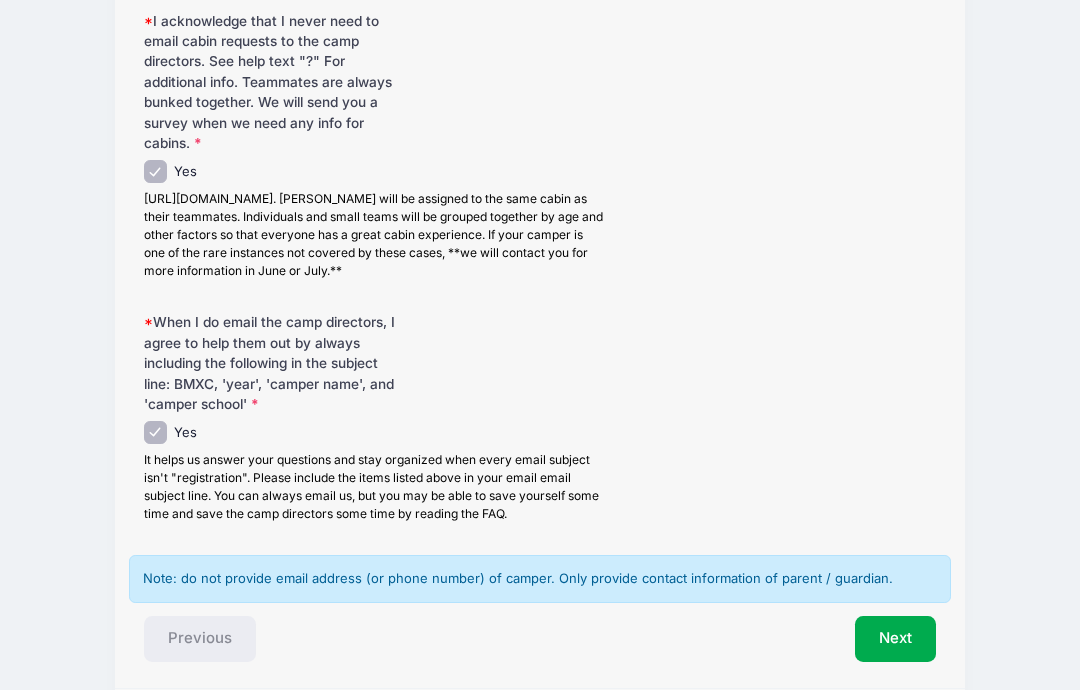 click on "Next" at bounding box center [895, 639] 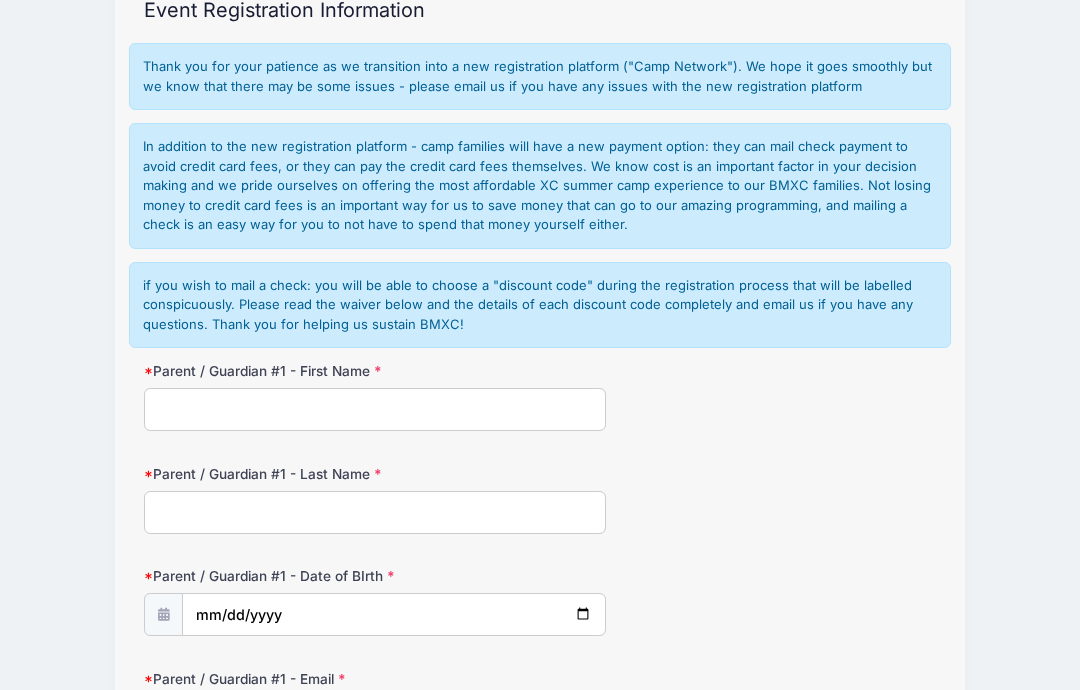 scroll, scrollTop: 198, scrollLeft: 0, axis: vertical 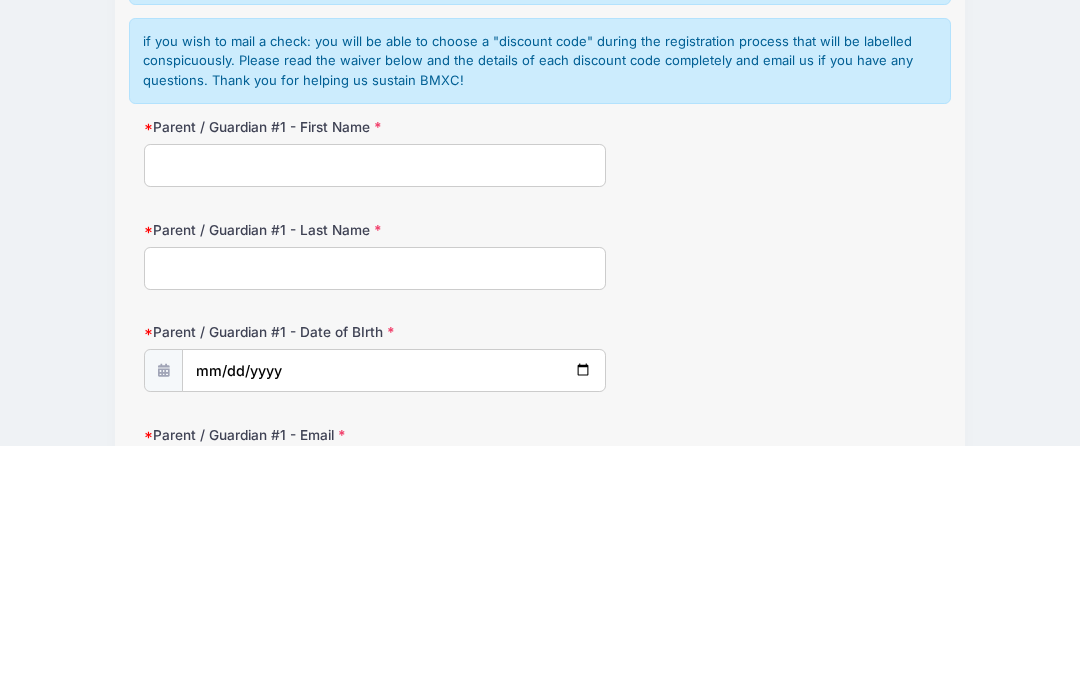 type on "Susan" 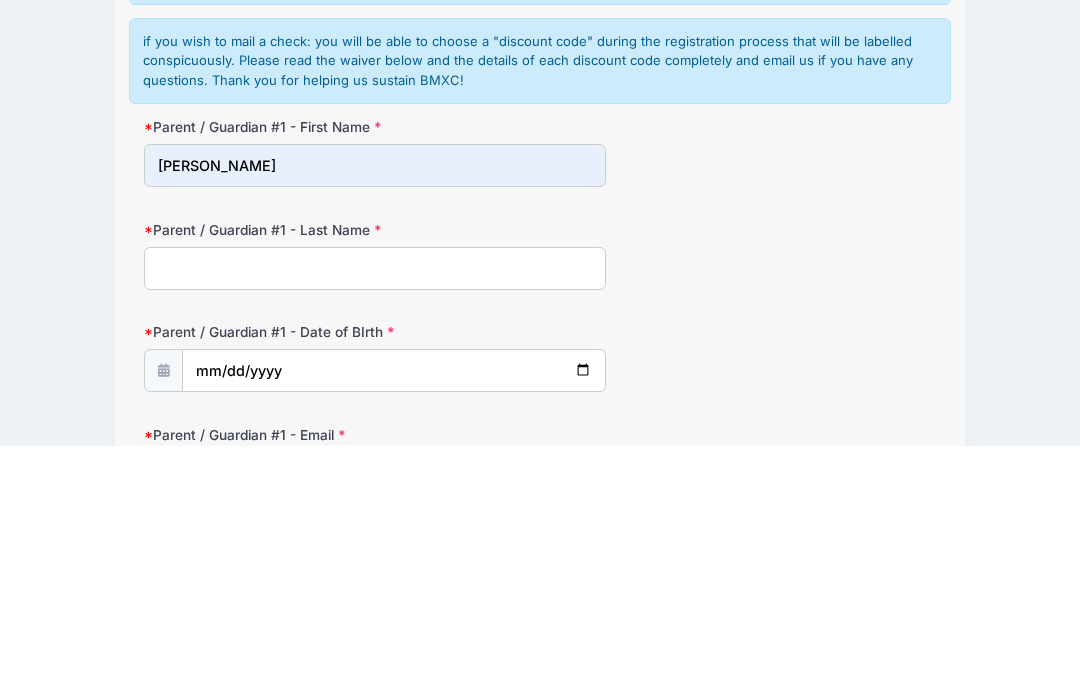 type on "Andersen-Strait" 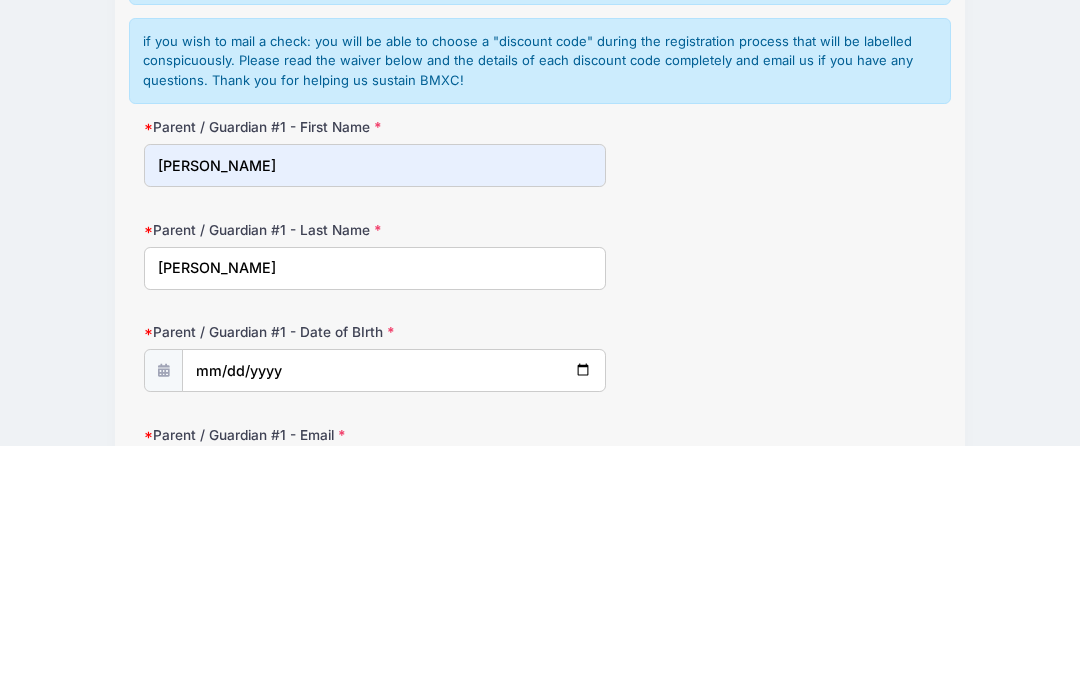 type on "sastrait@gmail.com" 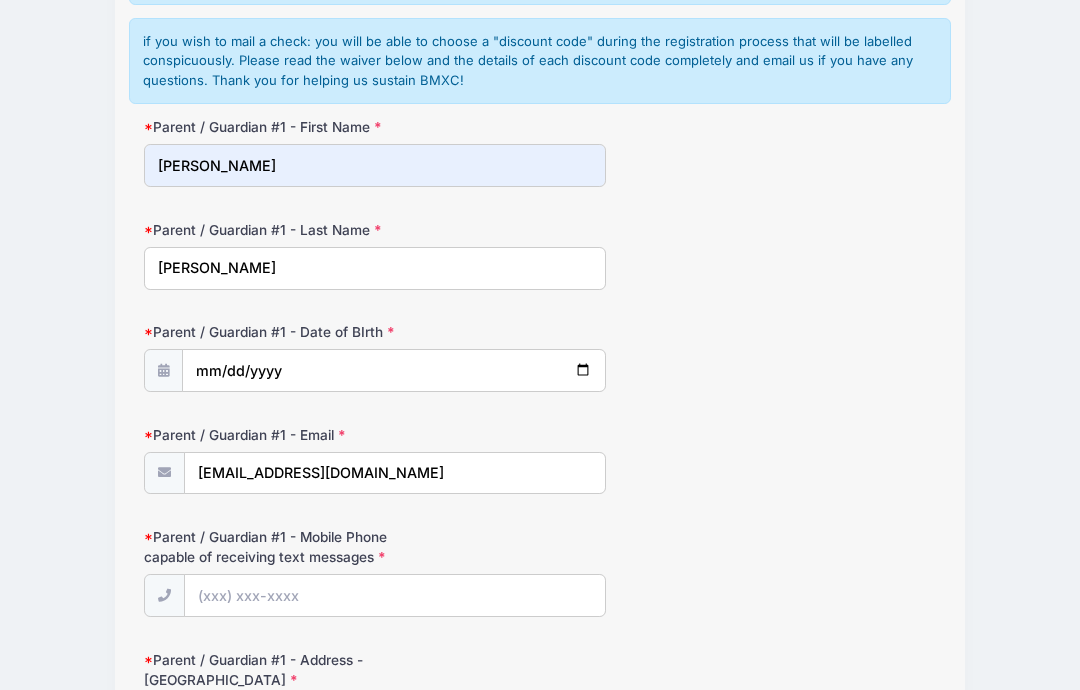 type on "103 Princeton Blvd" 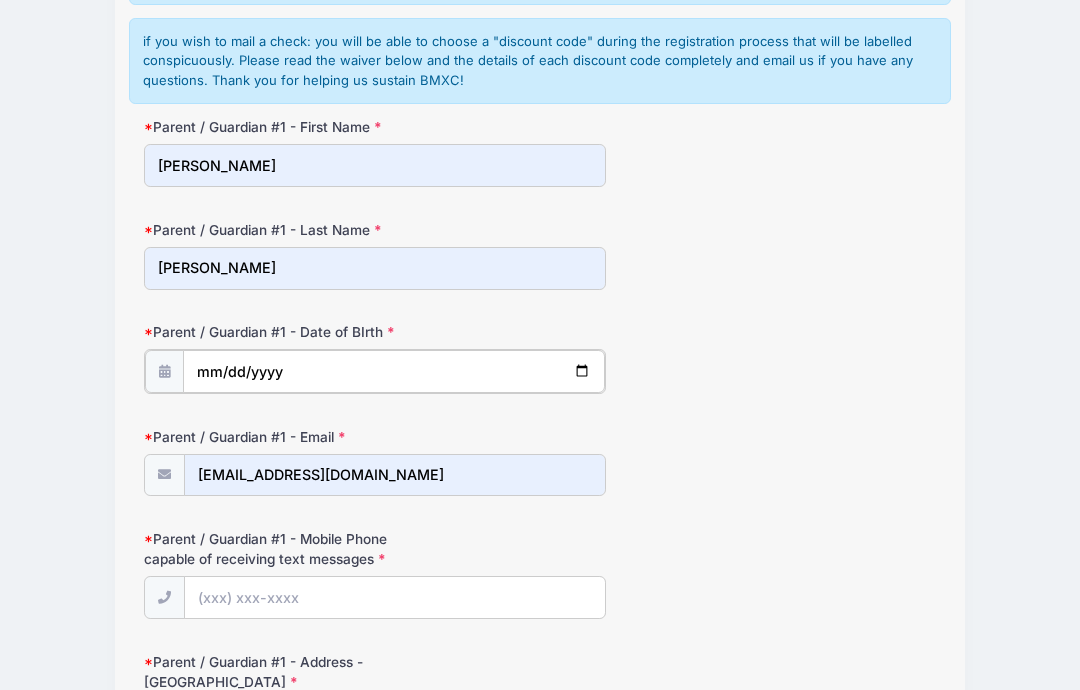click at bounding box center (394, 371) 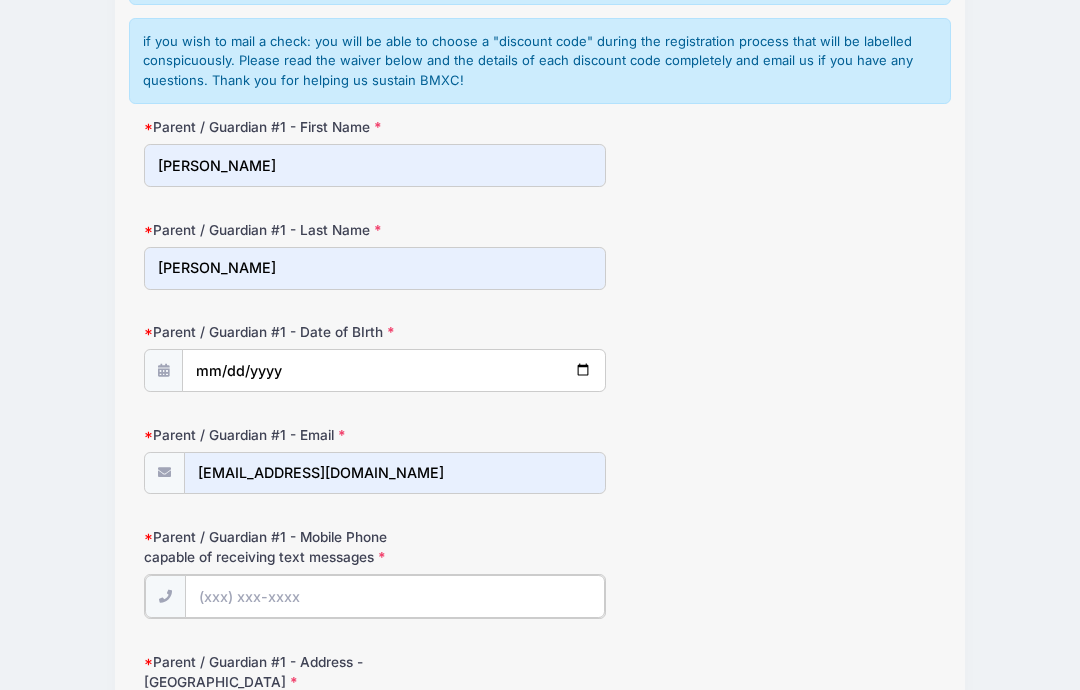 click on "Parent / Guardian #1 - Mobile Phone capable of receiving text messages" at bounding box center [395, 596] 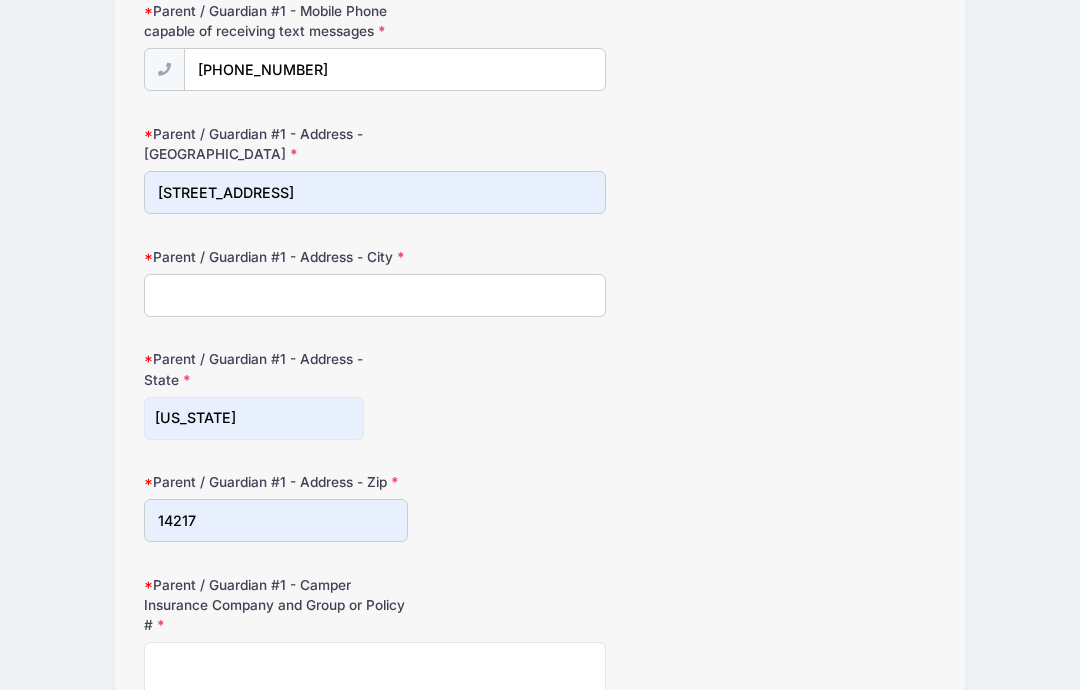 scroll, scrollTop: 969, scrollLeft: 0, axis: vertical 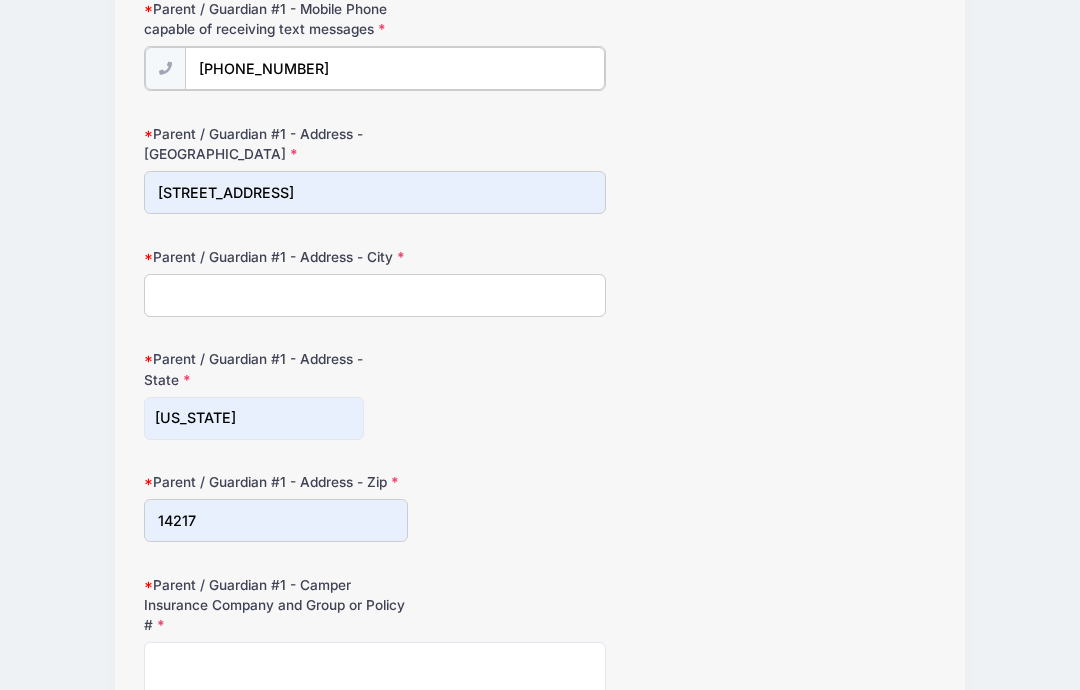 type on "(715) 597-6989" 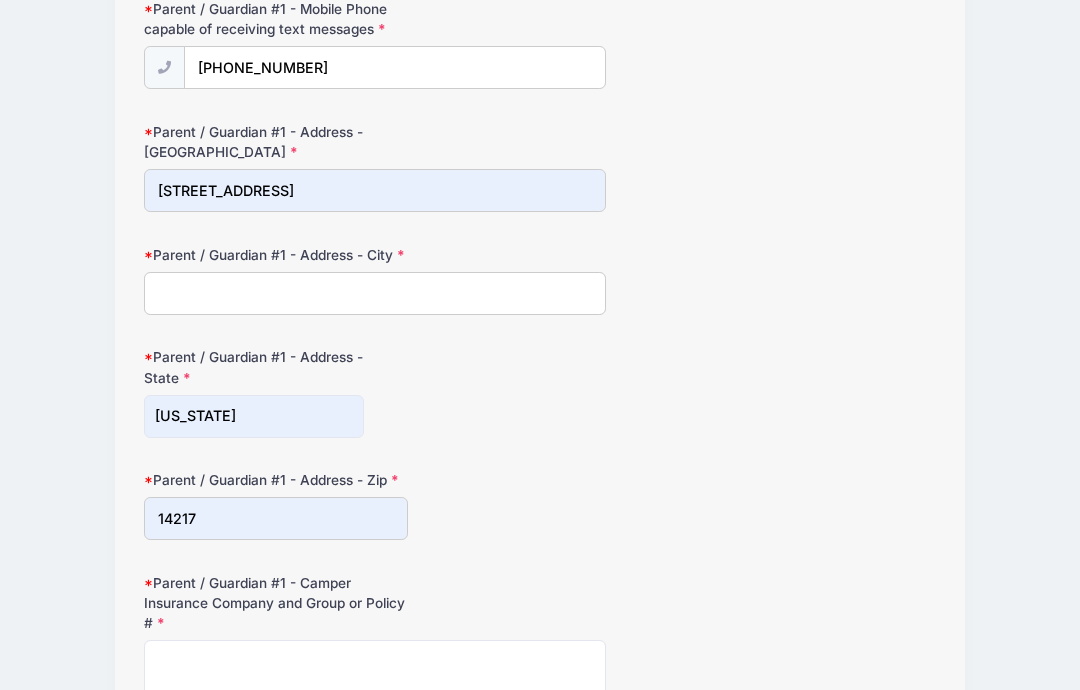 click on "Parent / Guardian #1 - Address - City" at bounding box center [375, 294] 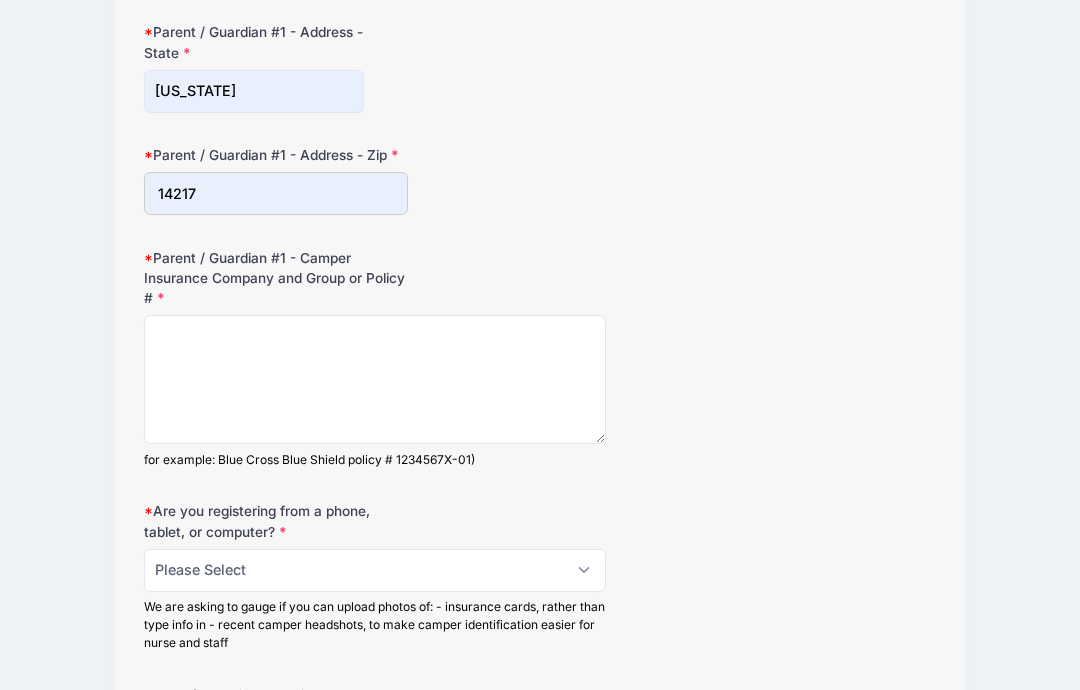 scroll, scrollTop: 1295, scrollLeft: 0, axis: vertical 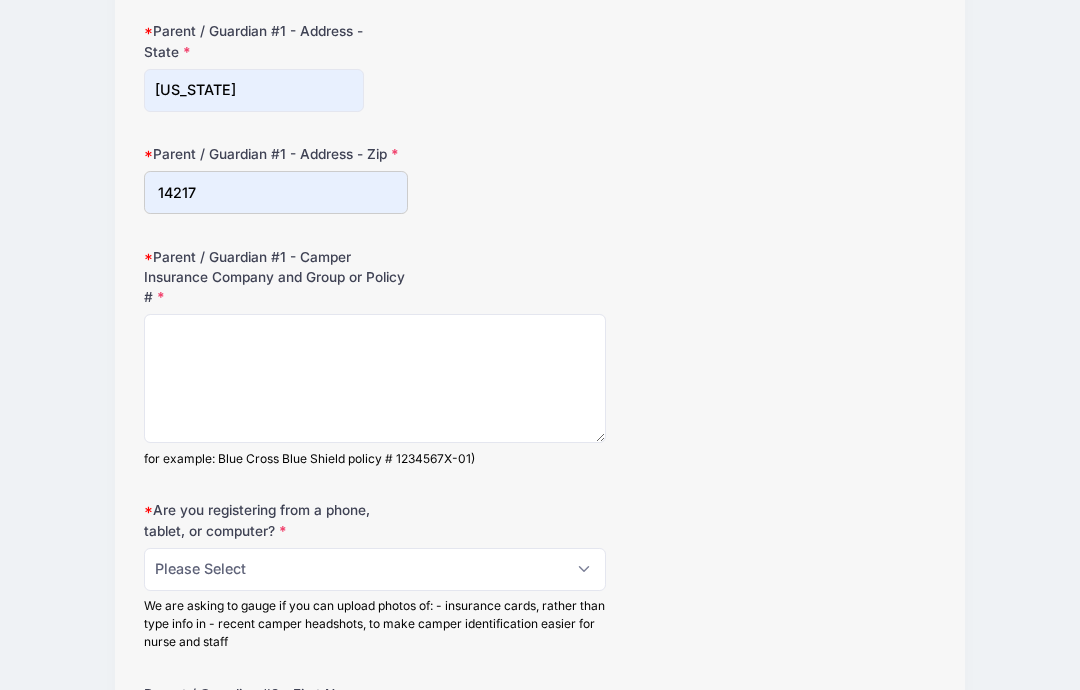 type on "Buffalo" 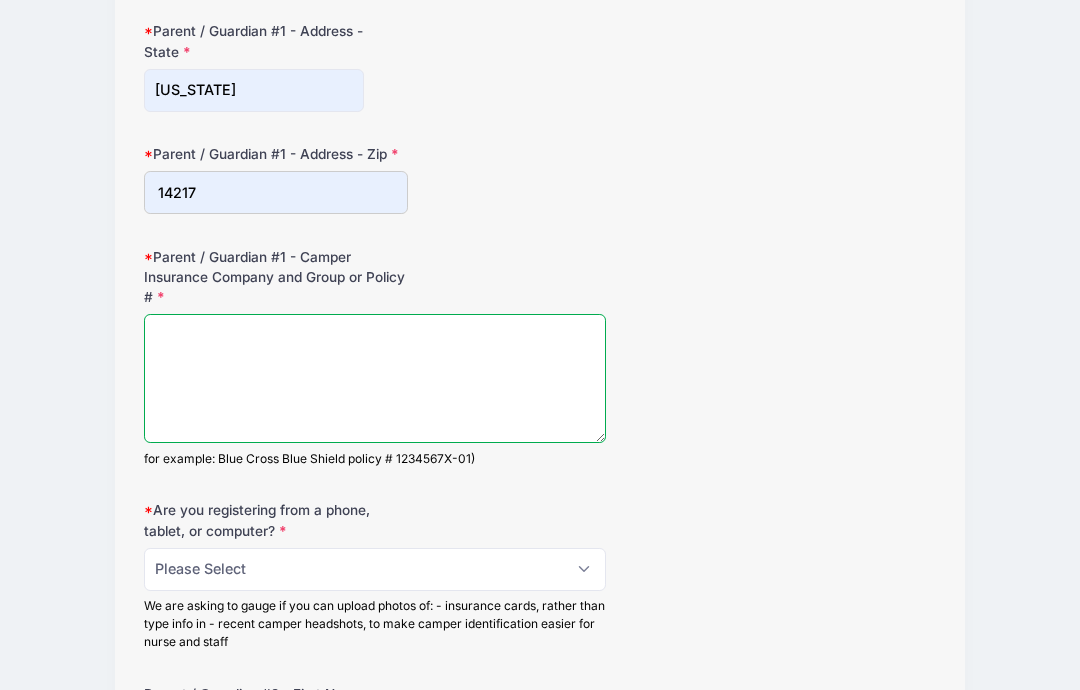 click on "Parent / Guardian #1 - Camper Insurance Company and Group or Policy #" at bounding box center (375, 379) 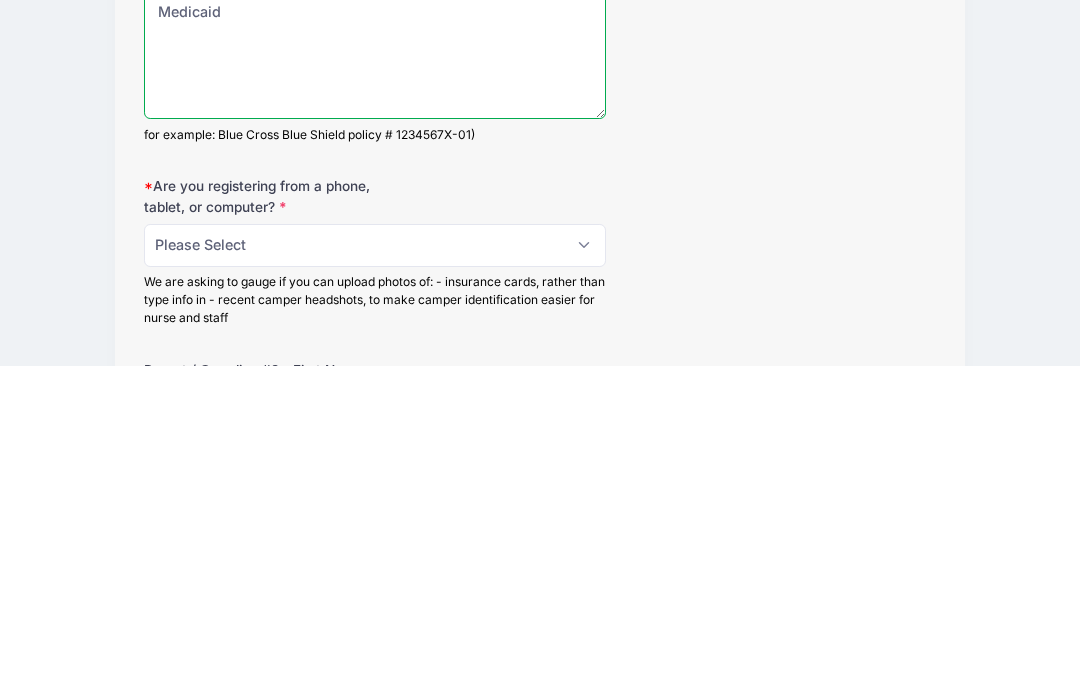 type on "Medicaid" 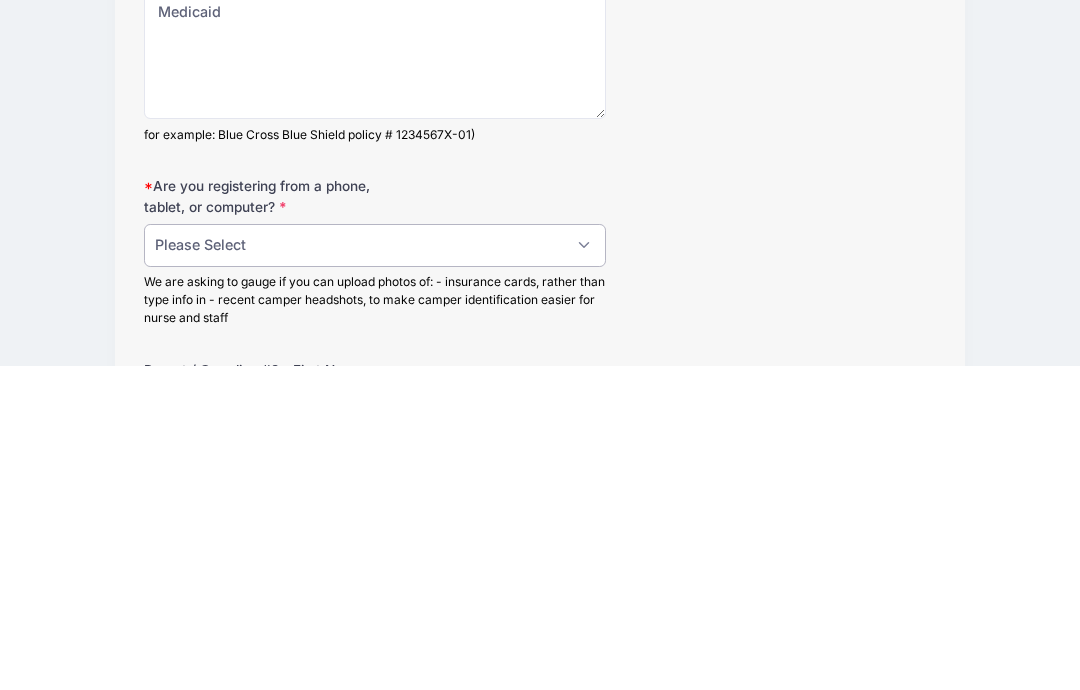 click on "Please Select Phone (easy to take and upload photos)
Tablet (easy to take an upload photos)
Tablet (difficult to take and upload photos)
Computer (easy to take and upload images)
Computer (difficult to take and upload images)" at bounding box center (375, 570) 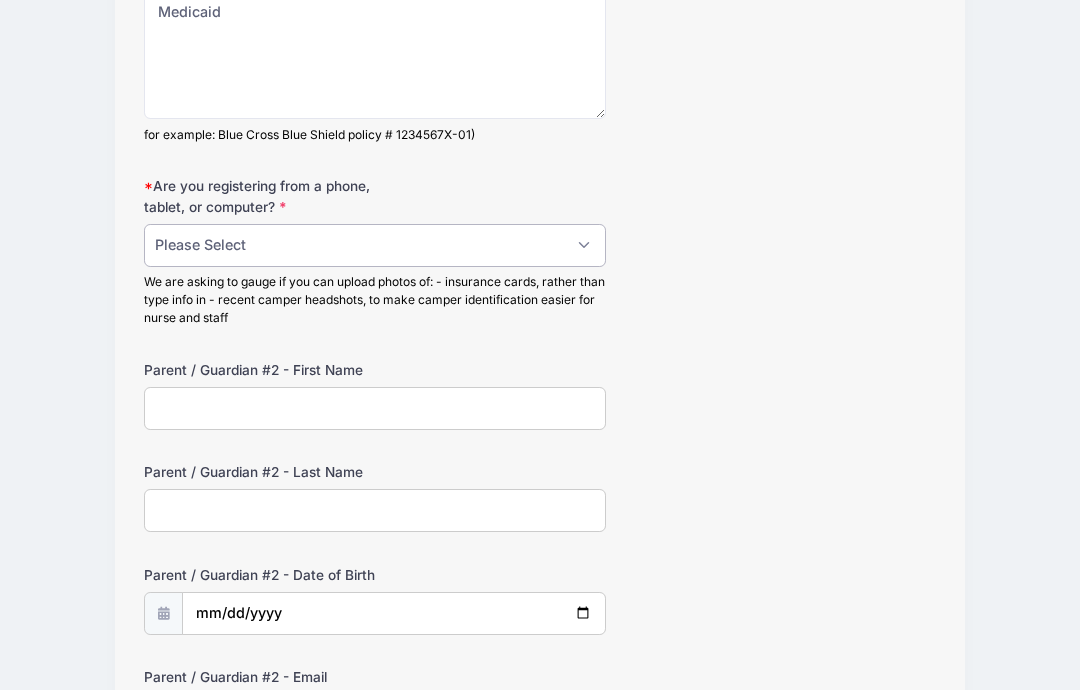 select on "Tablet (easy to take an upload photos)" 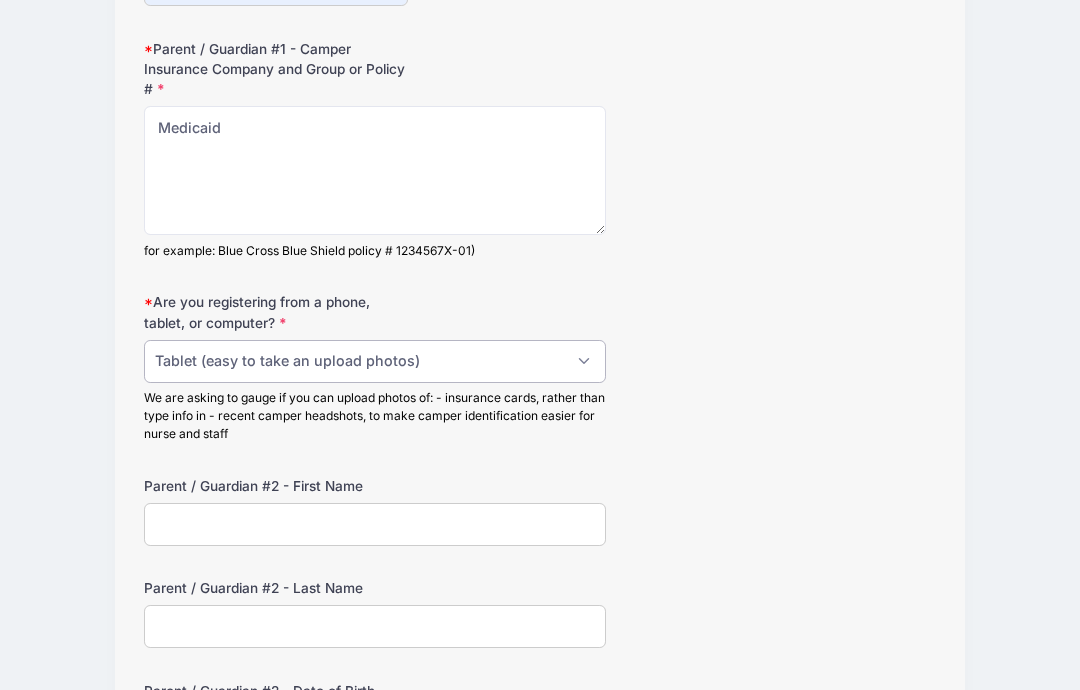 scroll, scrollTop: 1482, scrollLeft: 0, axis: vertical 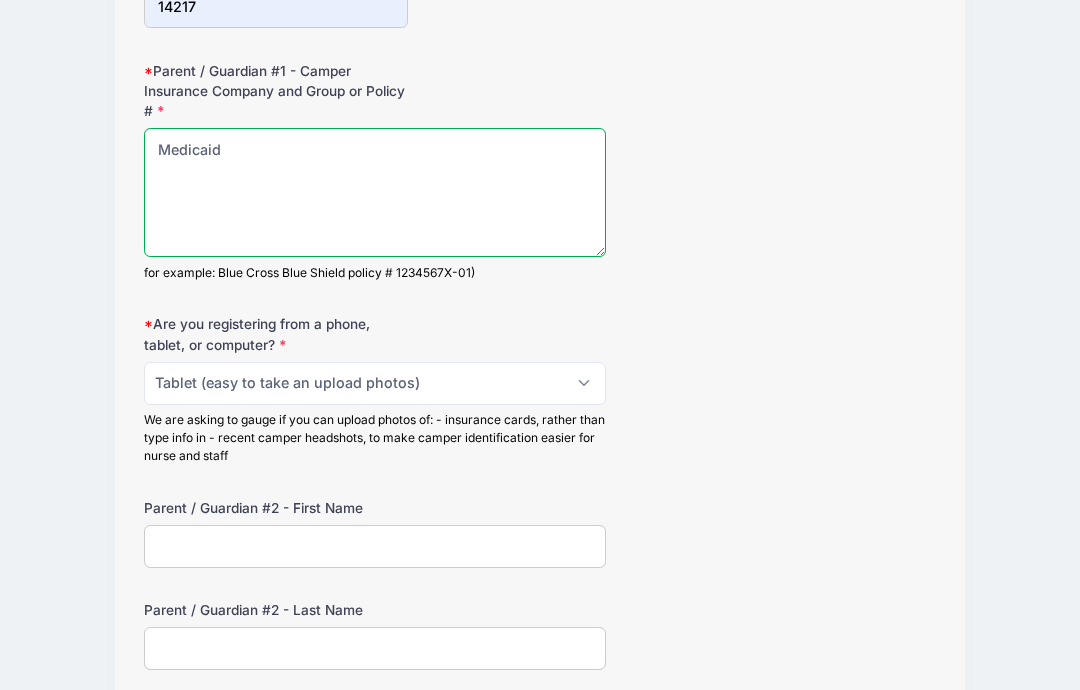click on "Medicaid" at bounding box center [375, 192] 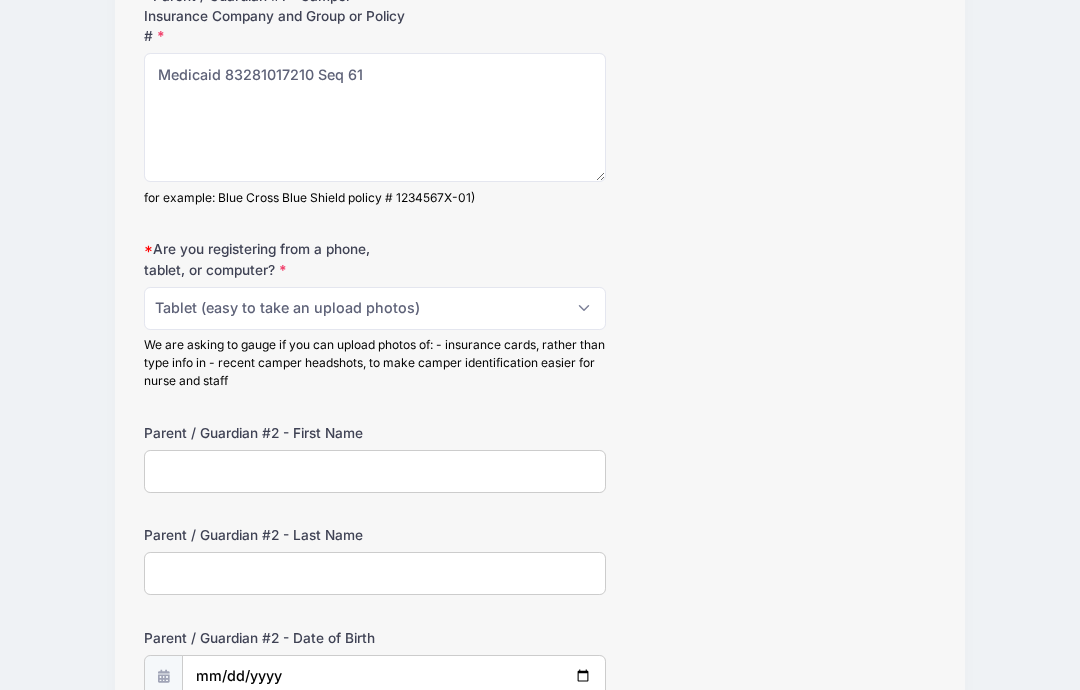scroll, scrollTop: 1601, scrollLeft: 0, axis: vertical 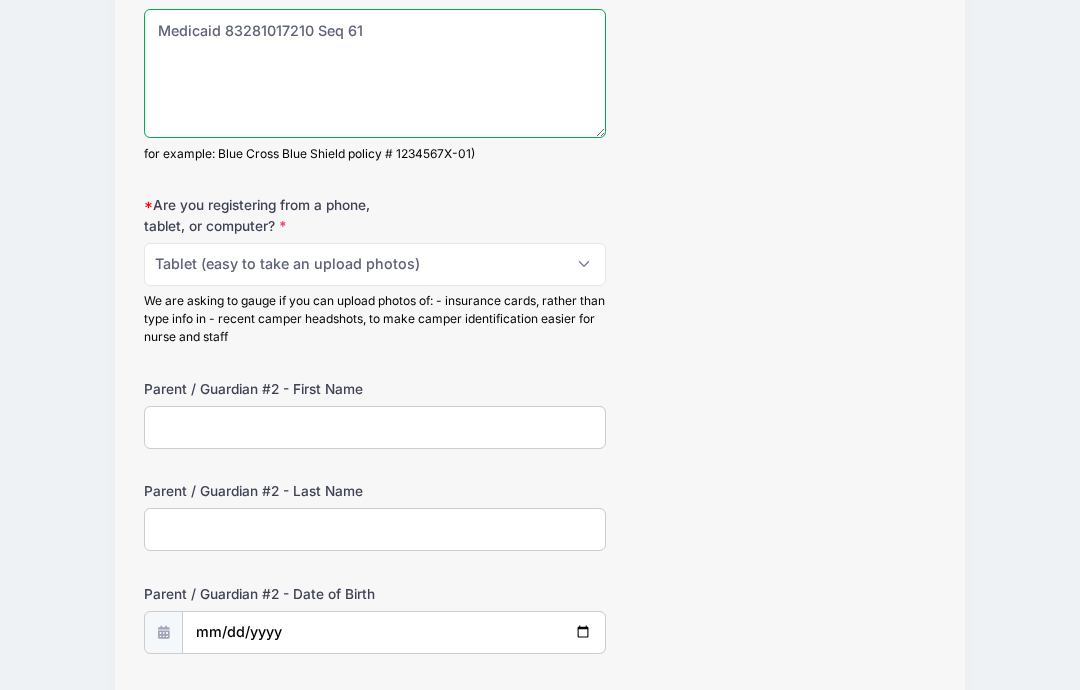 type on "Medicaid 83281017210 Seq 61" 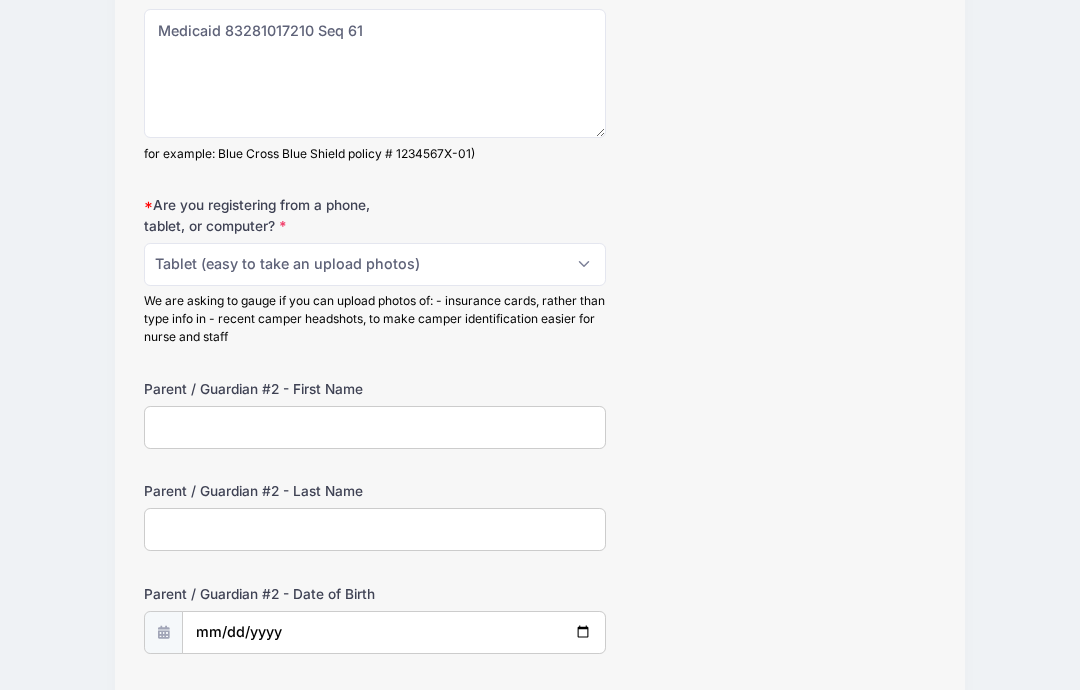 click on "Parent / Guardian #2 - First Name" at bounding box center (375, 427) 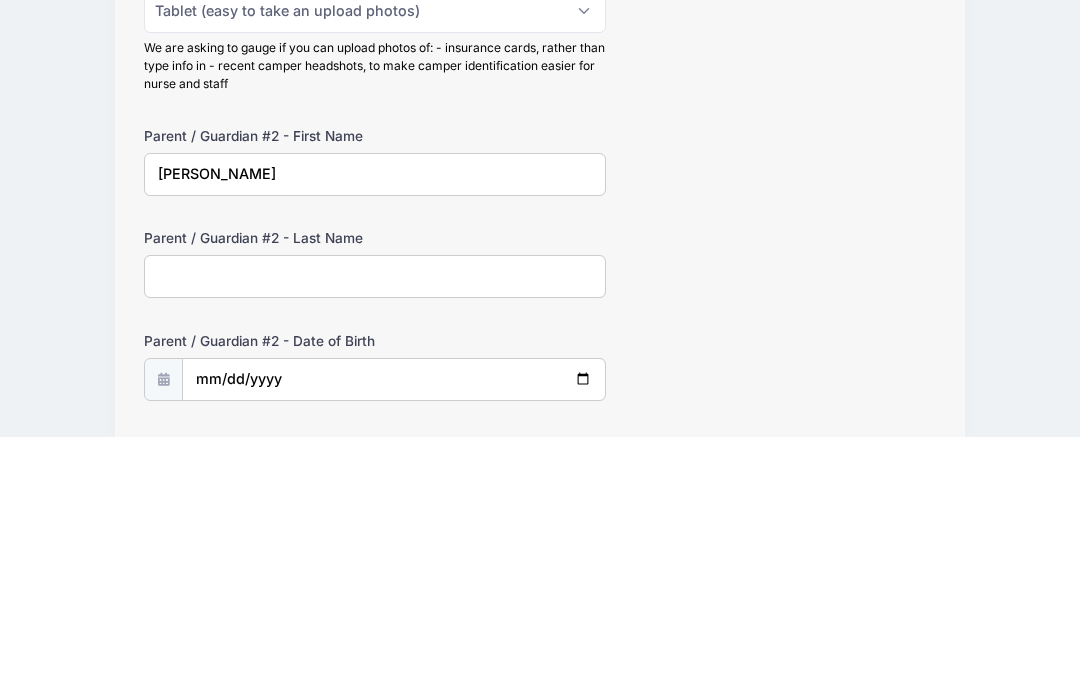 type on "Marie" 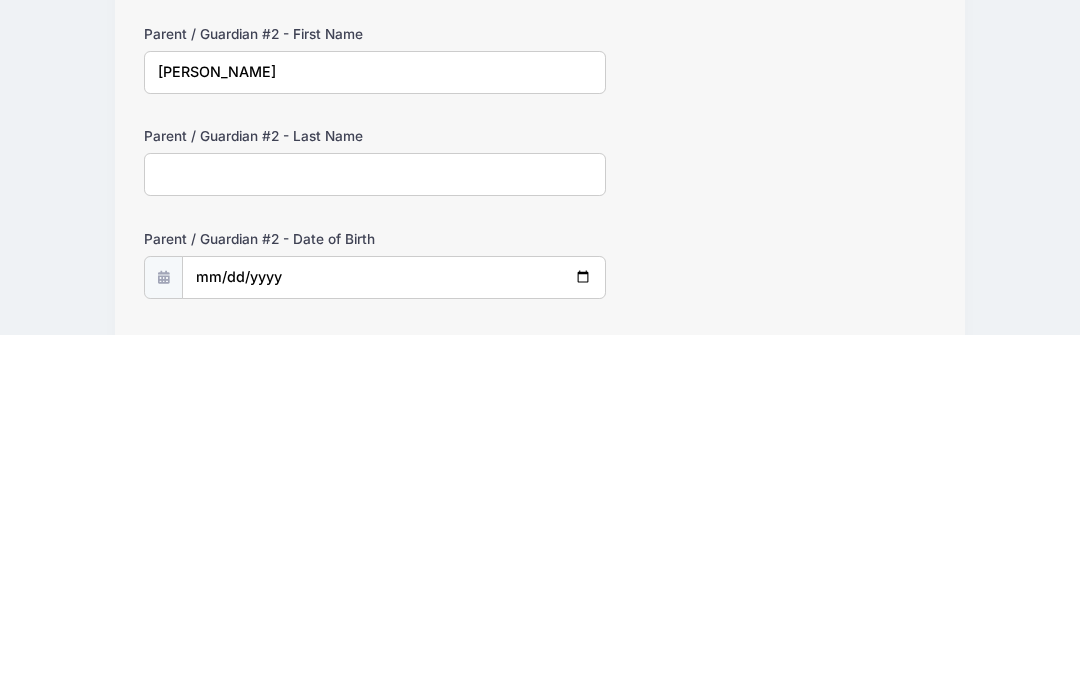 type on "Andersen-Strait" 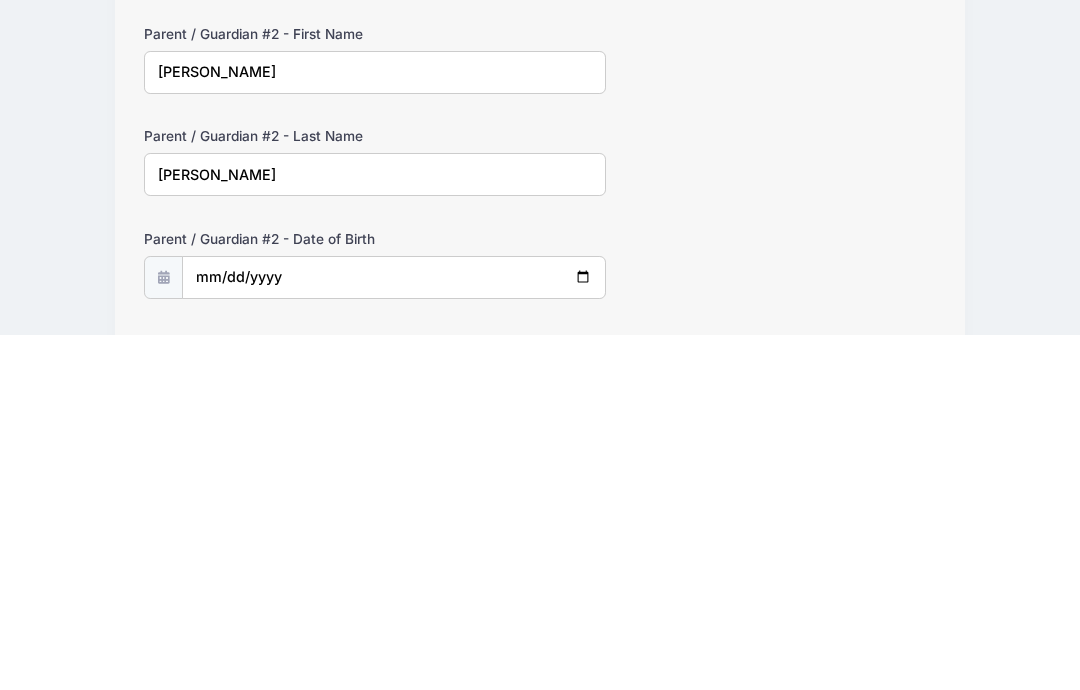 type on "sastrait@gmail.com" 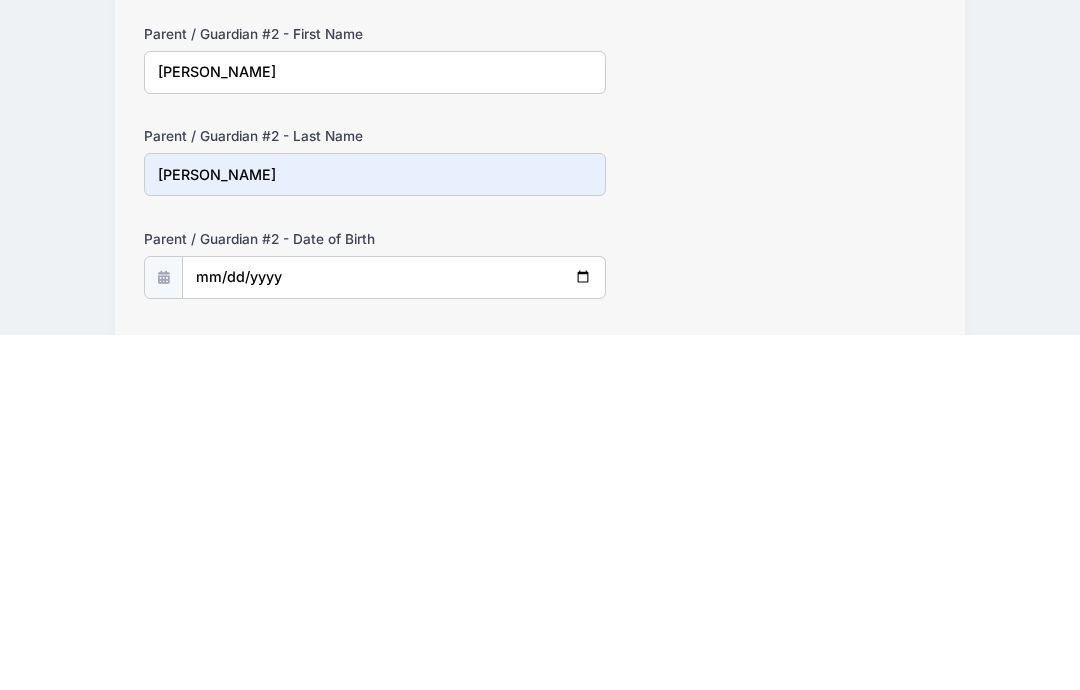 type on "103 Princeton Blvd" 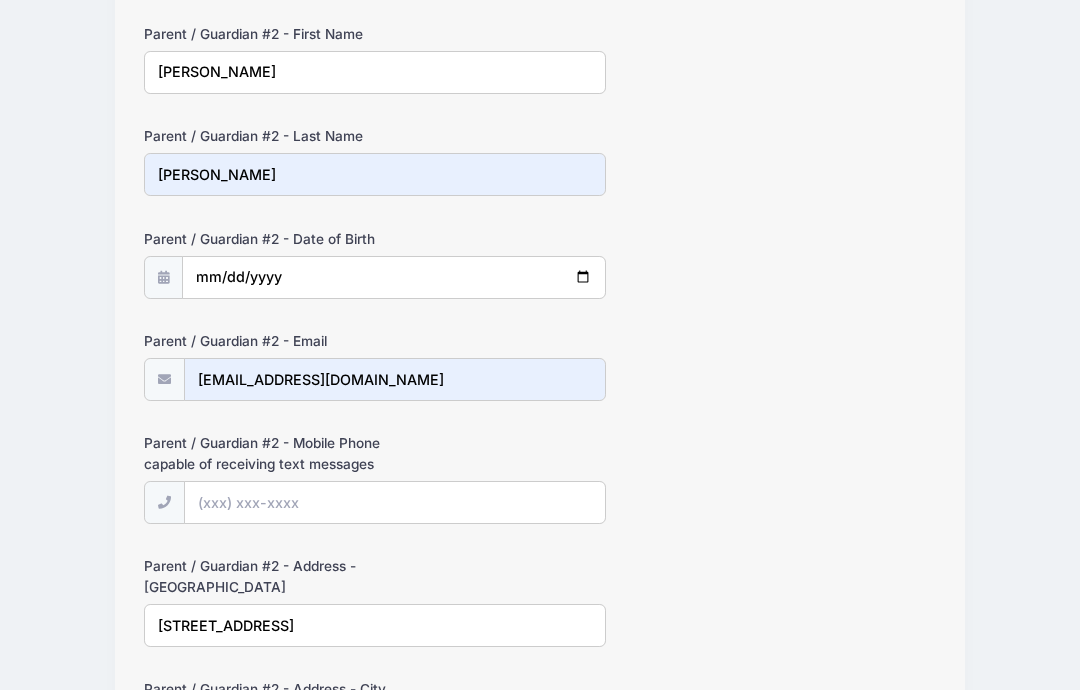 select on "NY" 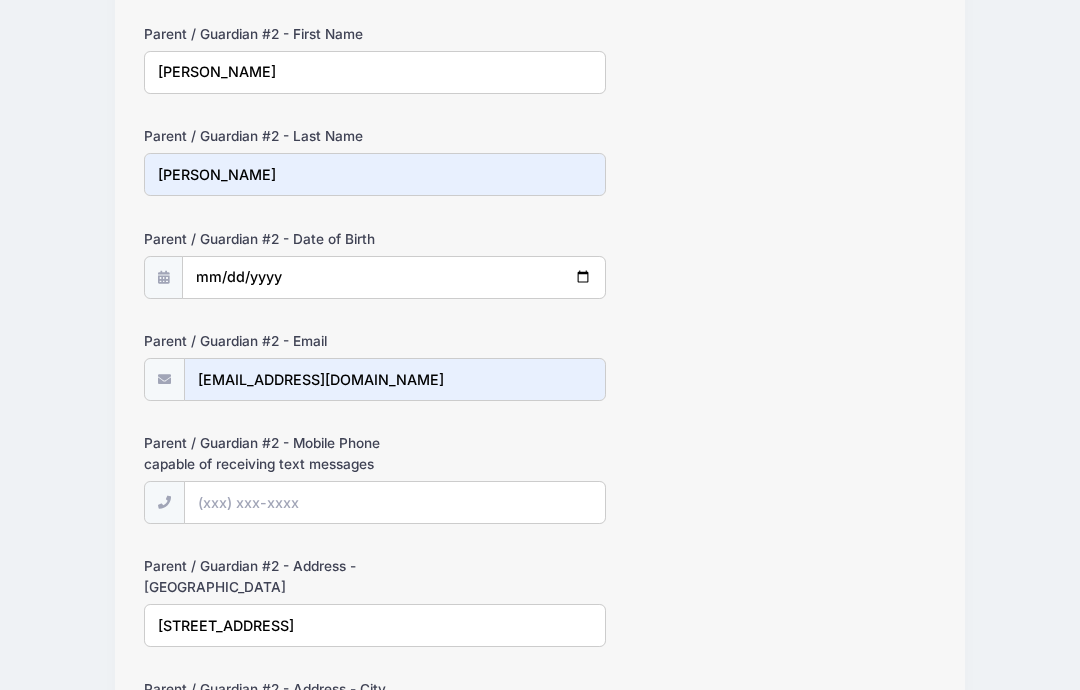 type on "14217" 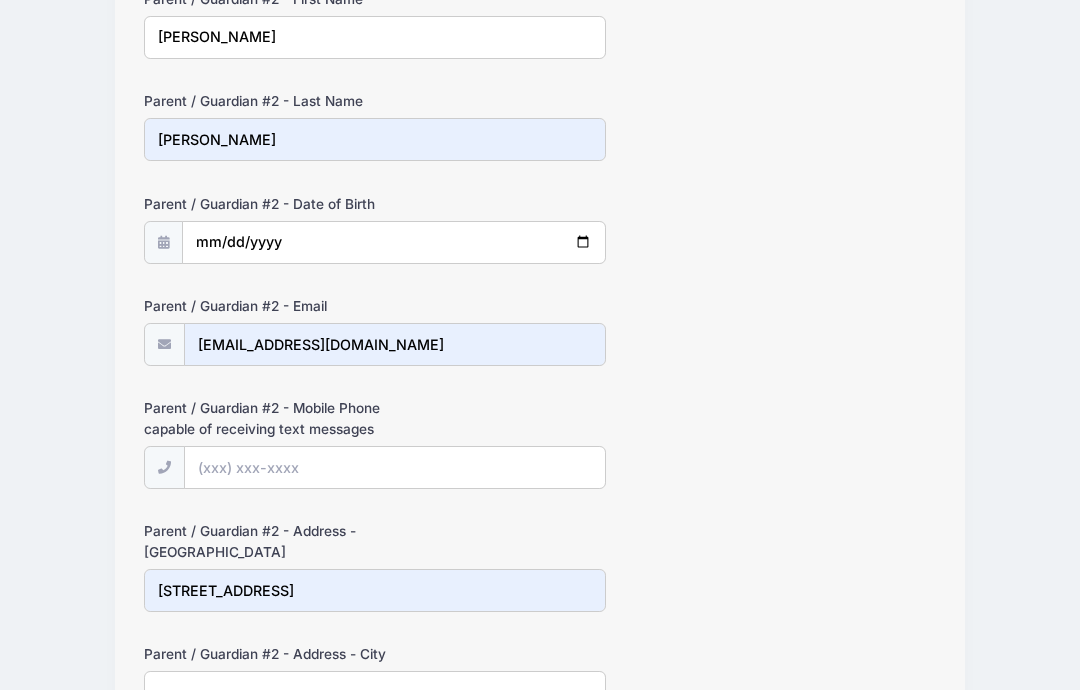 scroll, scrollTop: 2022, scrollLeft: 0, axis: vertical 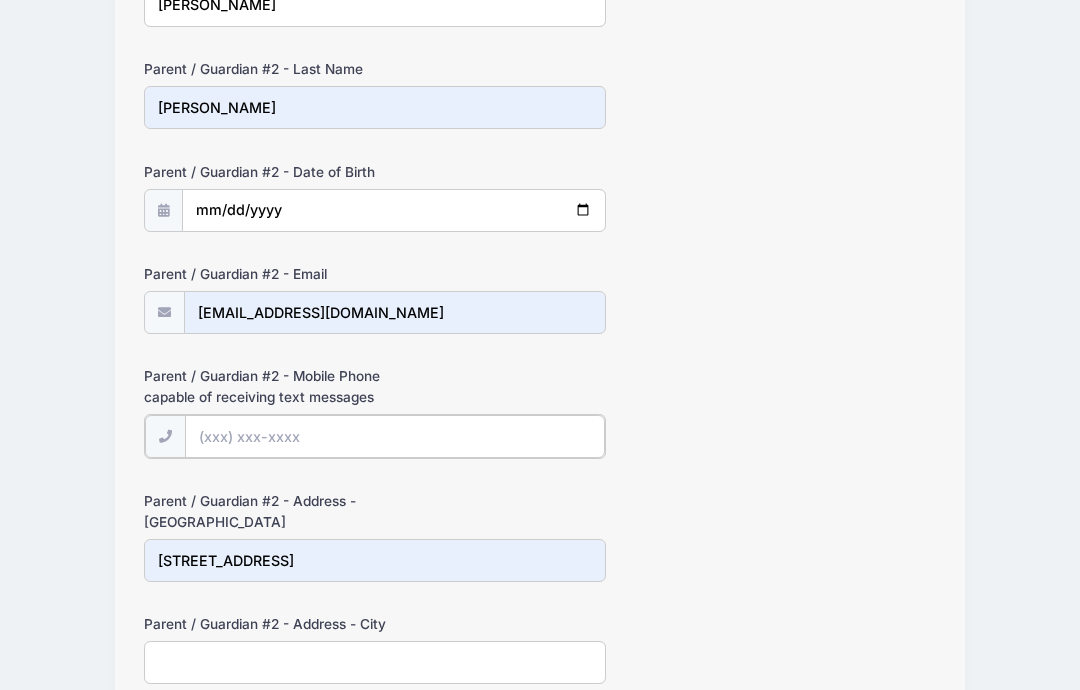 click on "Parent / Guardian #2 - Mobile Phone capable of receiving text messages" at bounding box center (395, 437) 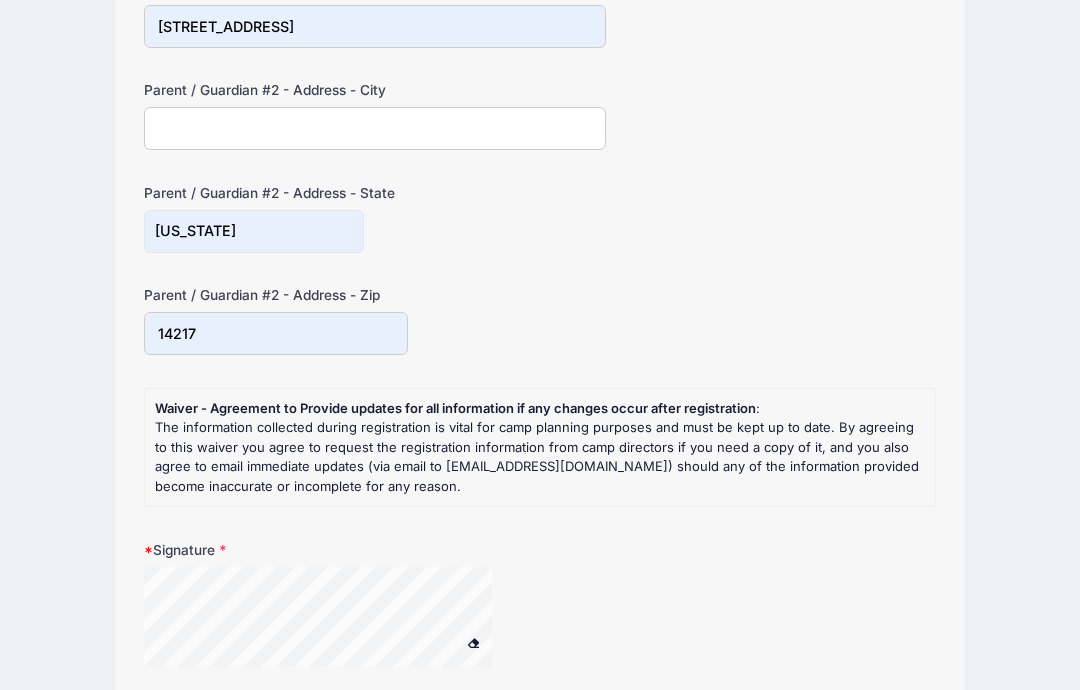 scroll, scrollTop: 2562, scrollLeft: 0, axis: vertical 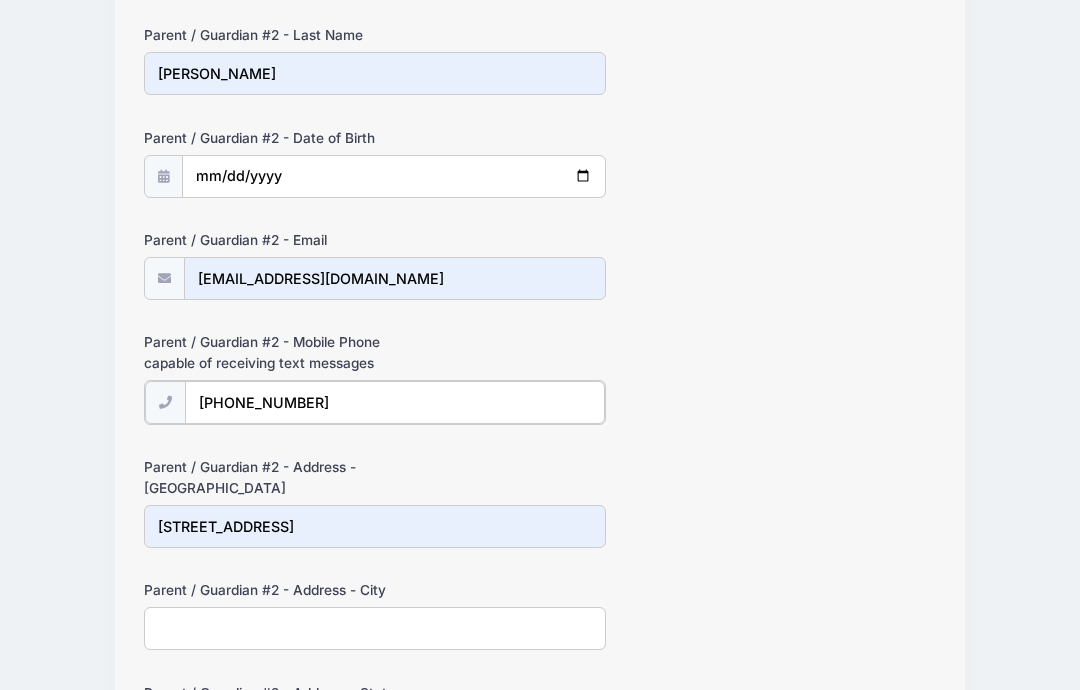 type on "(715) 331-2685" 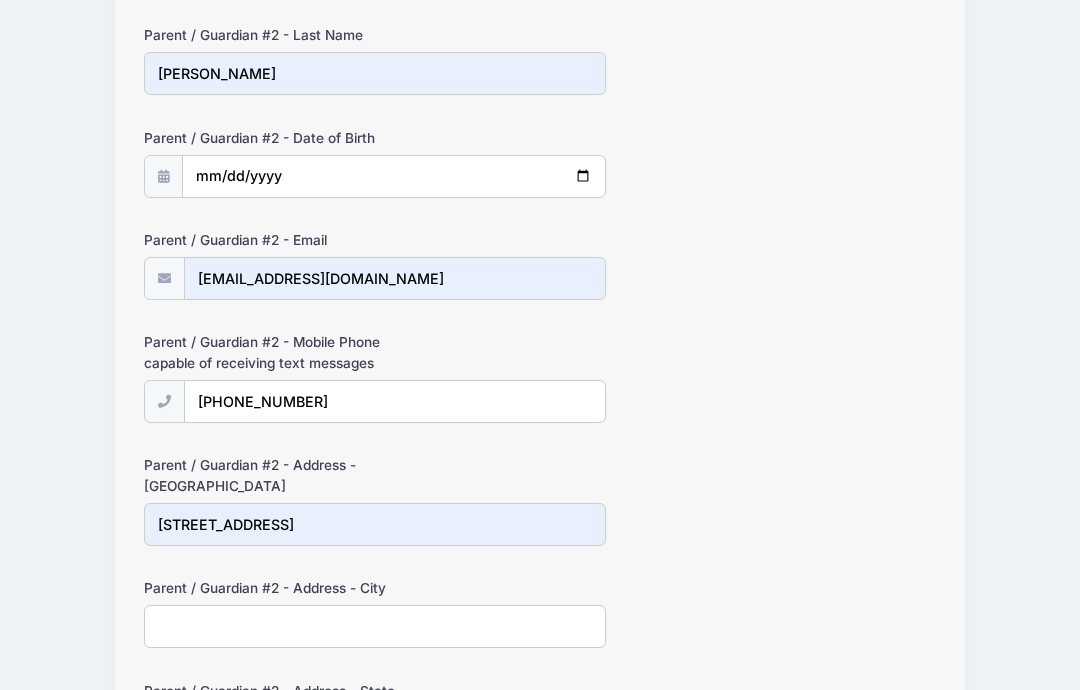 click on "Processing Request
Please wait...
Processing Request
Please wait...
Processing Request
Please wait...
Processing Request
Please wait..." at bounding box center [540, -1712] 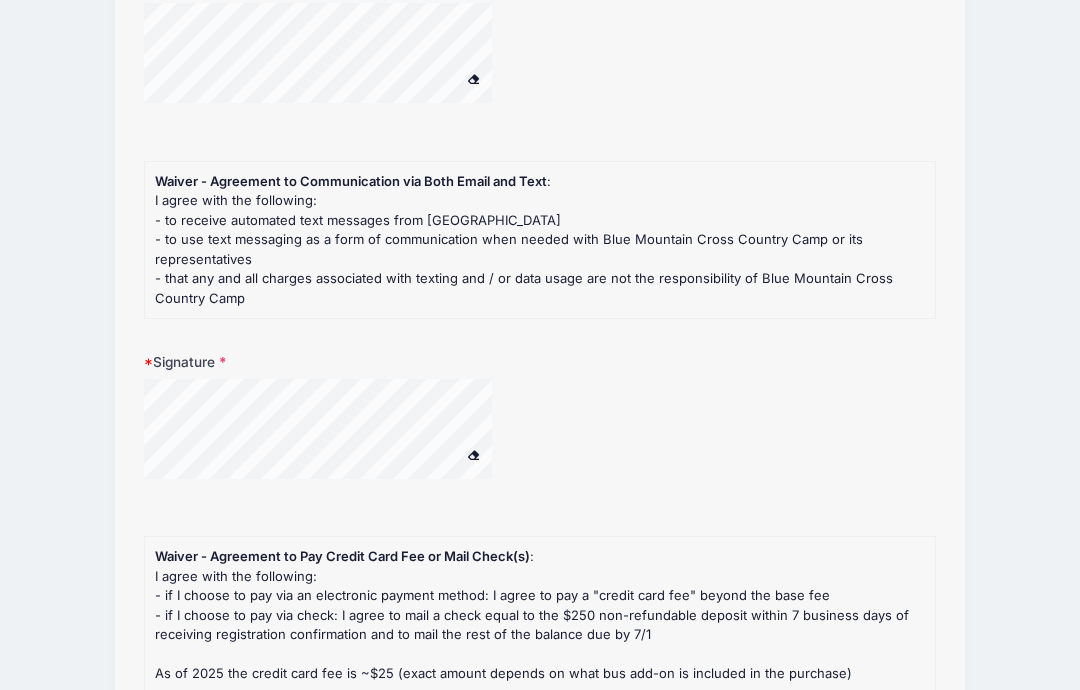 scroll, scrollTop: 4735, scrollLeft: 0, axis: vertical 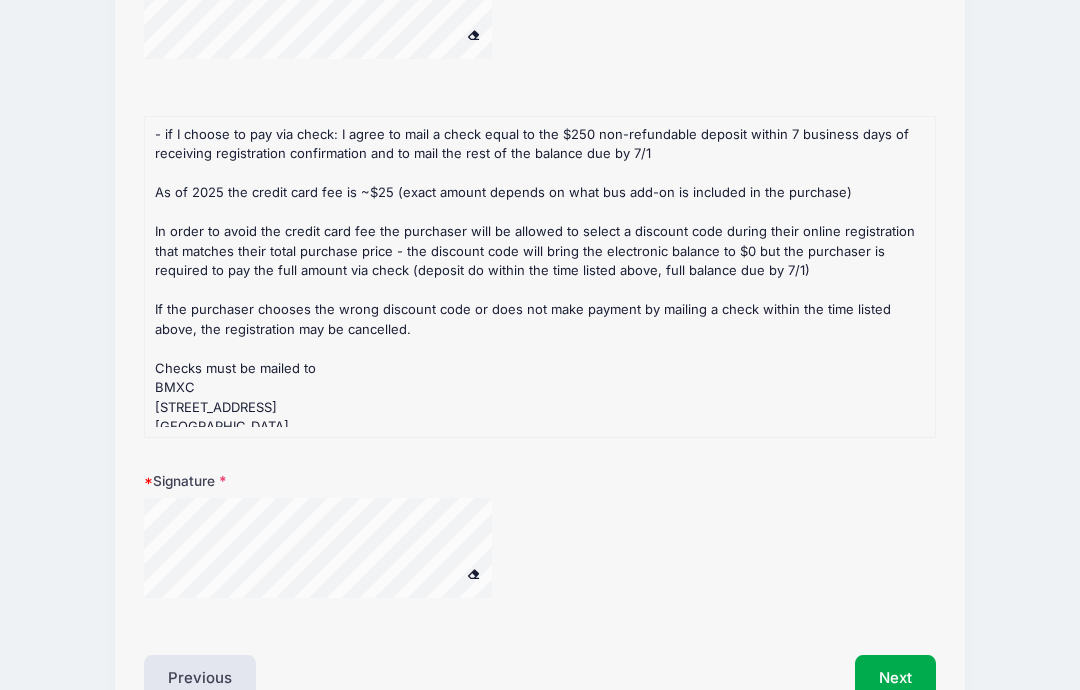 click on "Next" at bounding box center [895, 678] 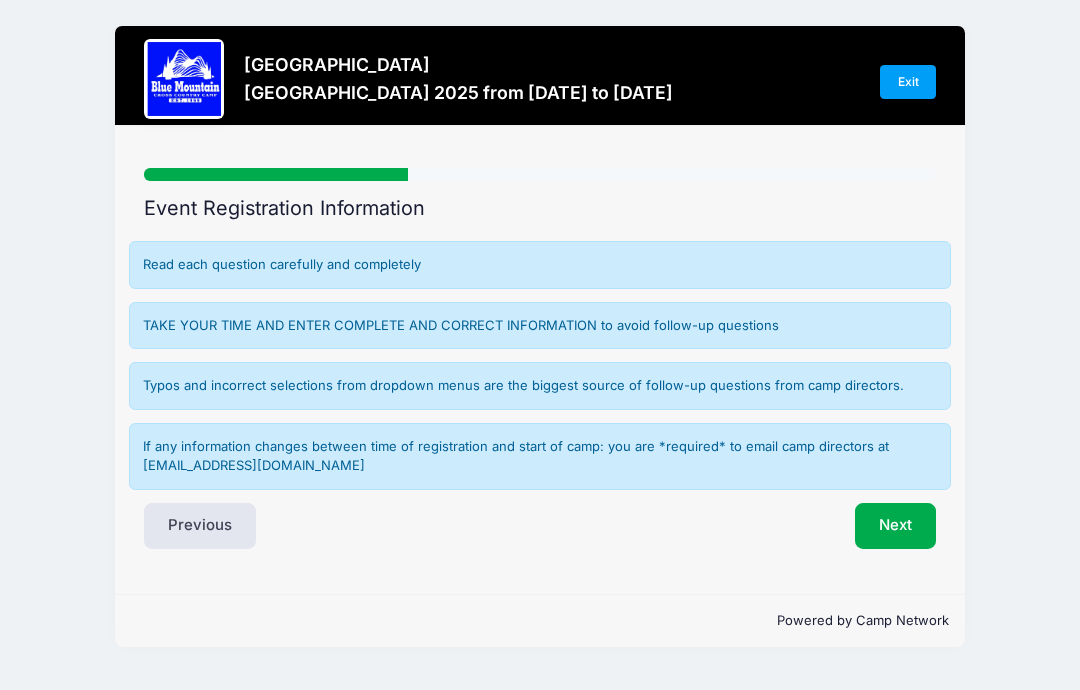 scroll, scrollTop: 0, scrollLeft: 0, axis: both 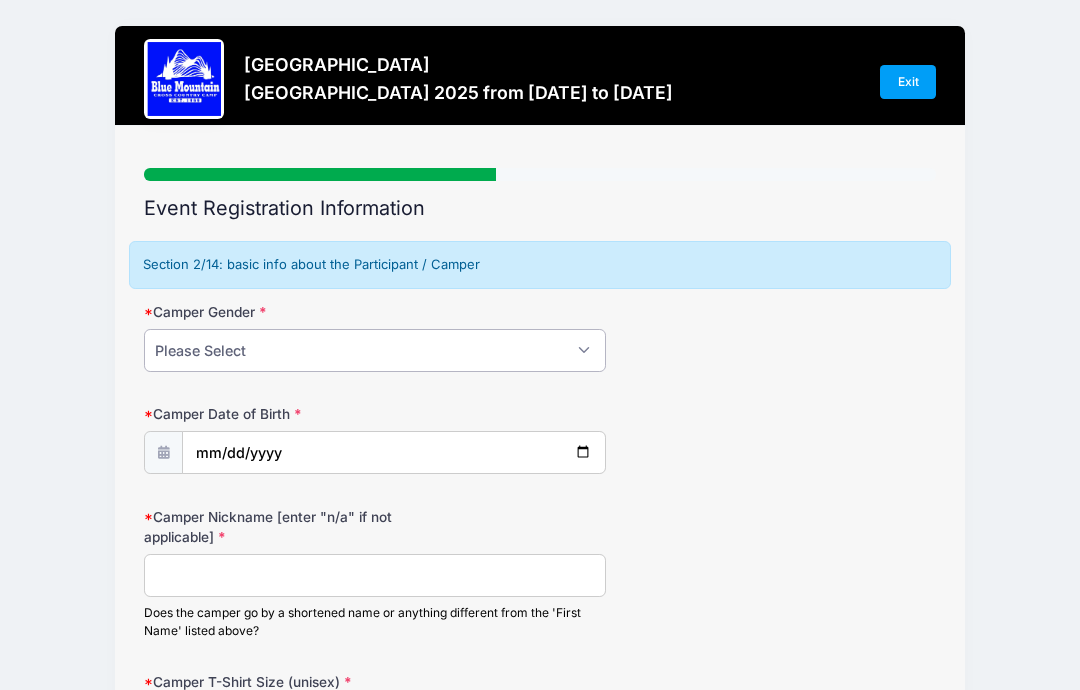 click on "Please Select Male
Female" at bounding box center (375, 350) 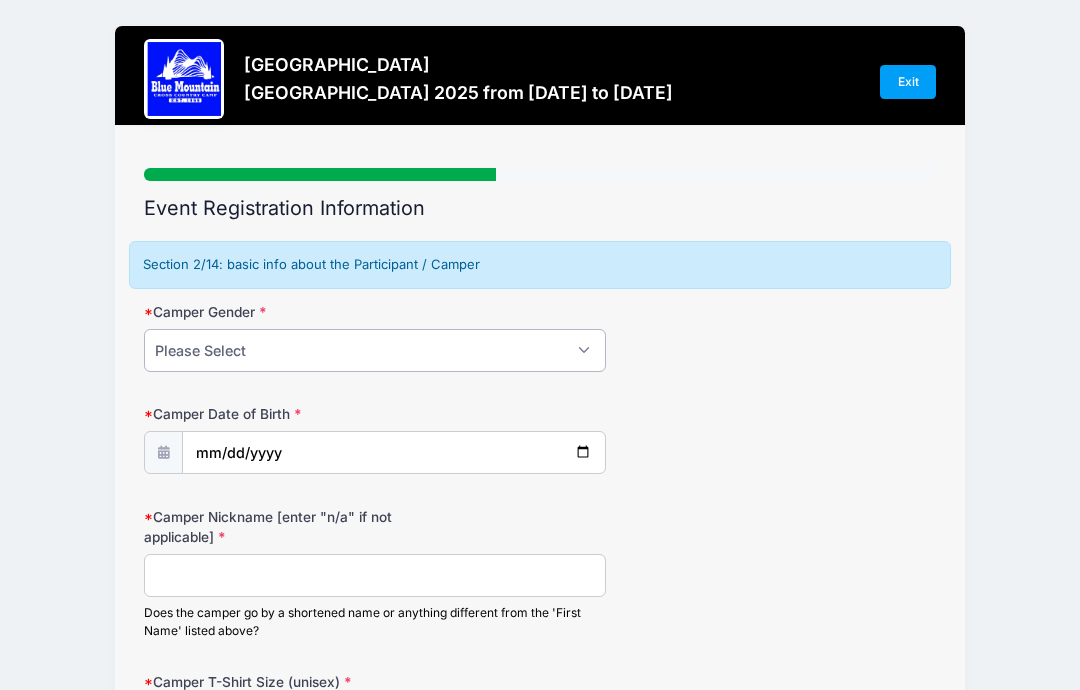 select on "Male" 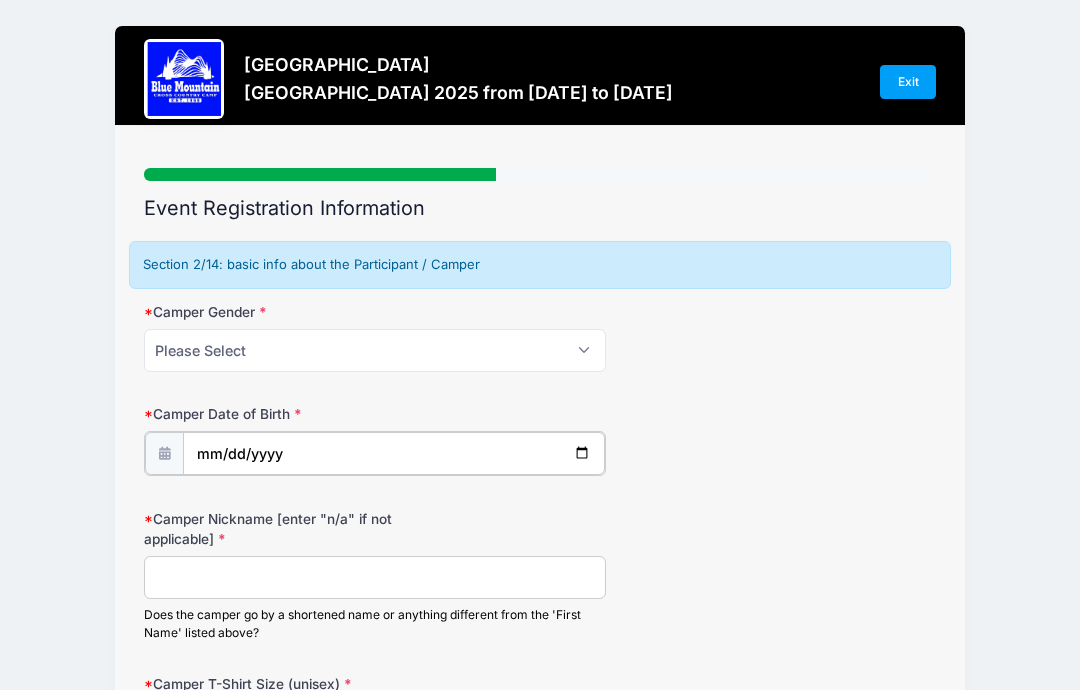 click at bounding box center [394, 453] 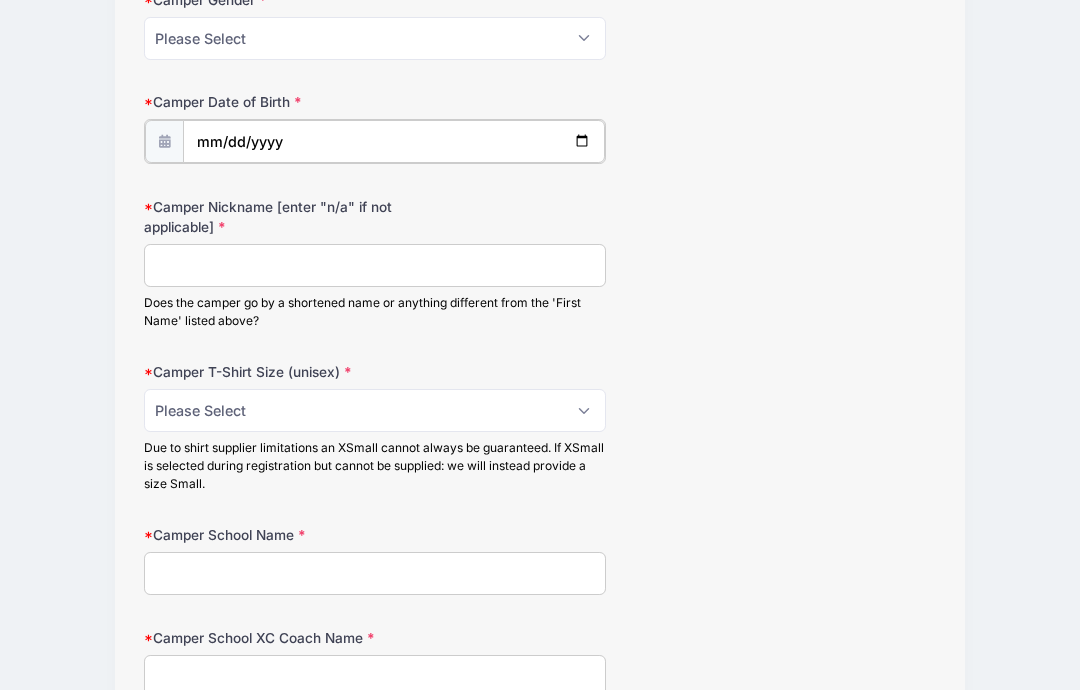 scroll, scrollTop: 381, scrollLeft: 0, axis: vertical 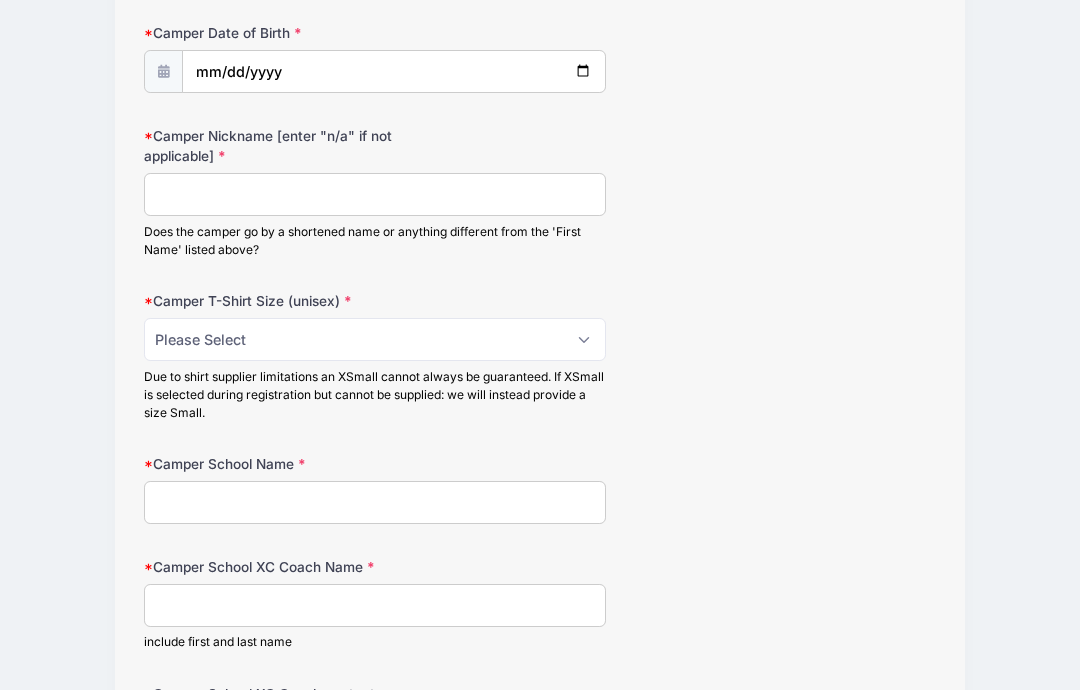 click on "Camper Nickname [enter "n/a" if not applicable]" at bounding box center (375, 194) 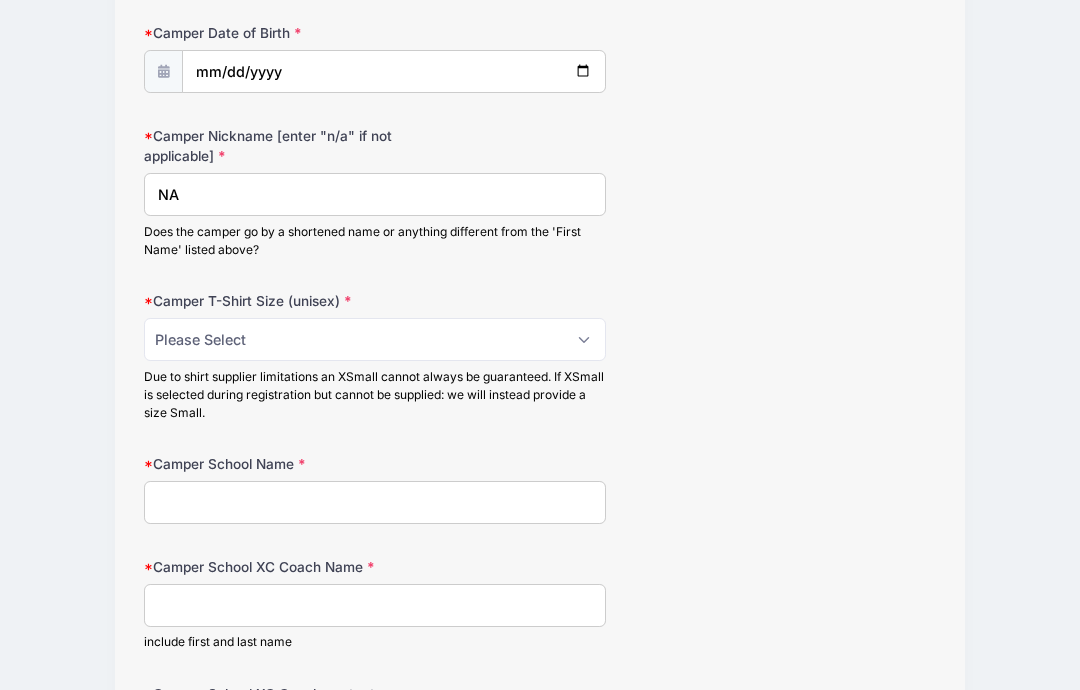 type on "NA" 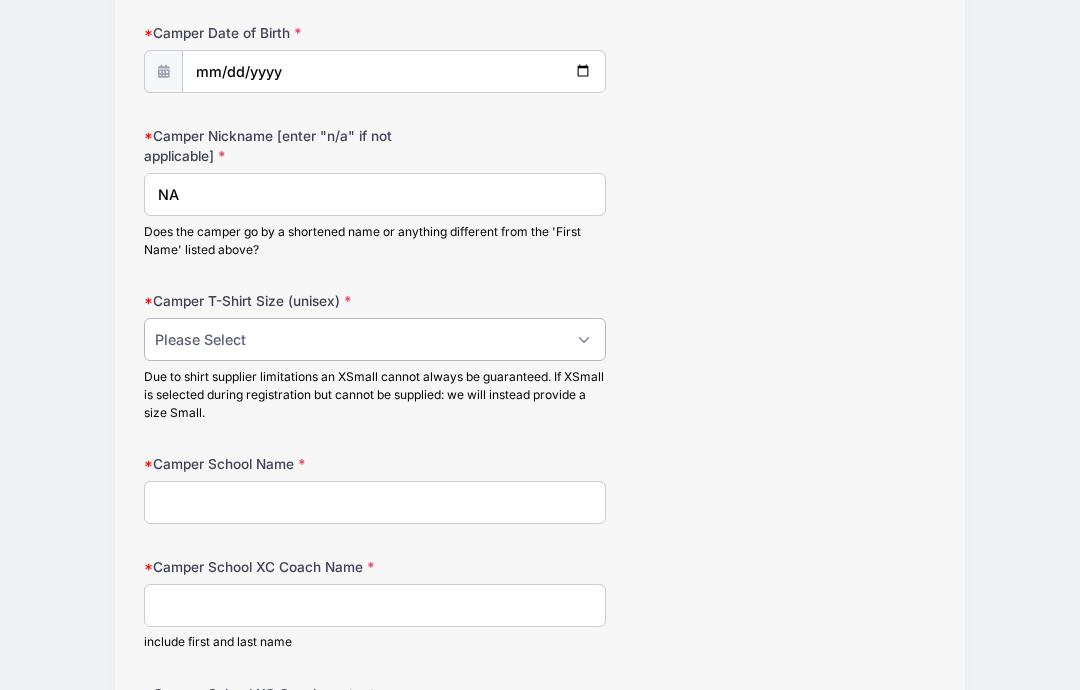 click on "Please Select XSmall
Small
Medium
Large
XLarge" at bounding box center [375, 339] 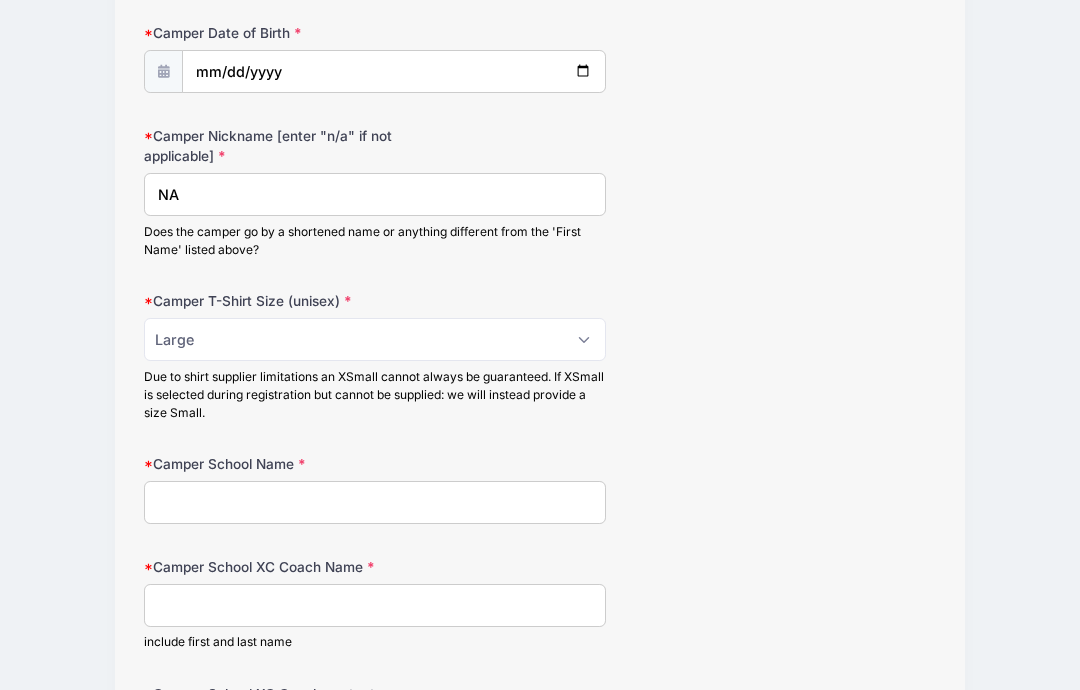 click on "Camper School Name" at bounding box center (375, 502) 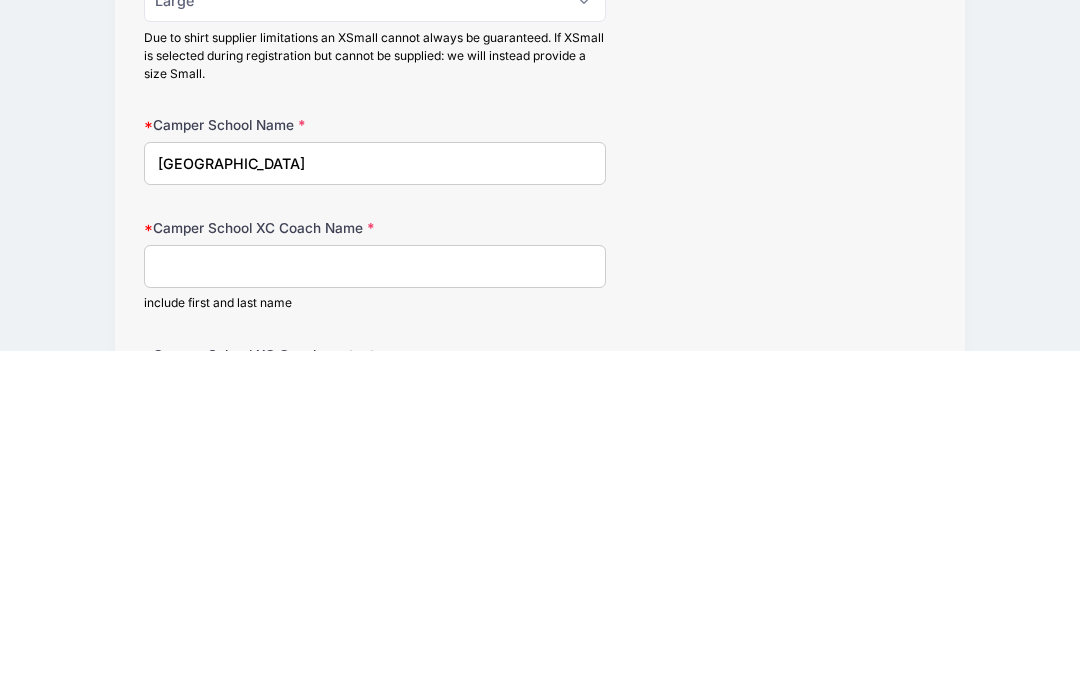 type on "St Joes Collegiate Institute" 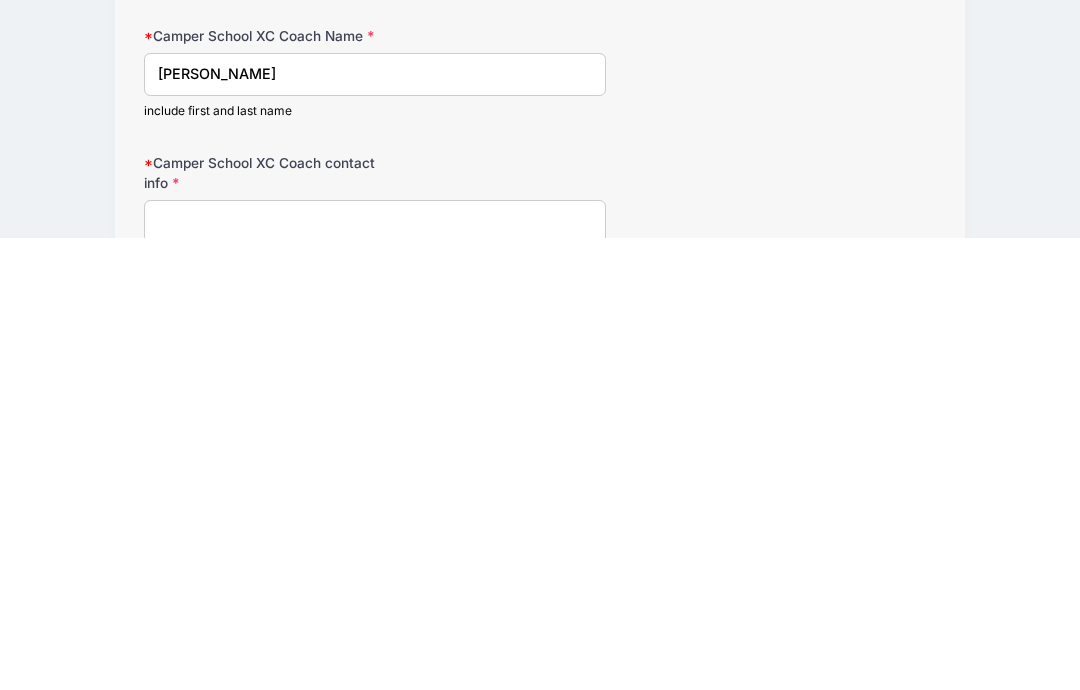 scroll, scrollTop: 461, scrollLeft: 0, axis: vertical 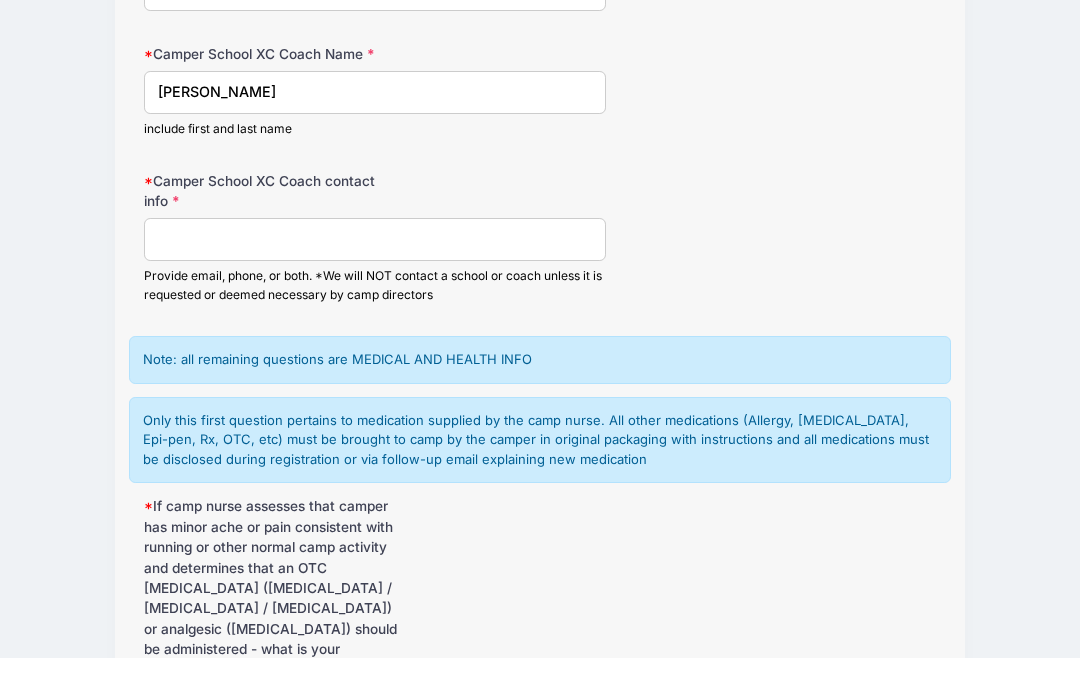type on "Emily Lowe" 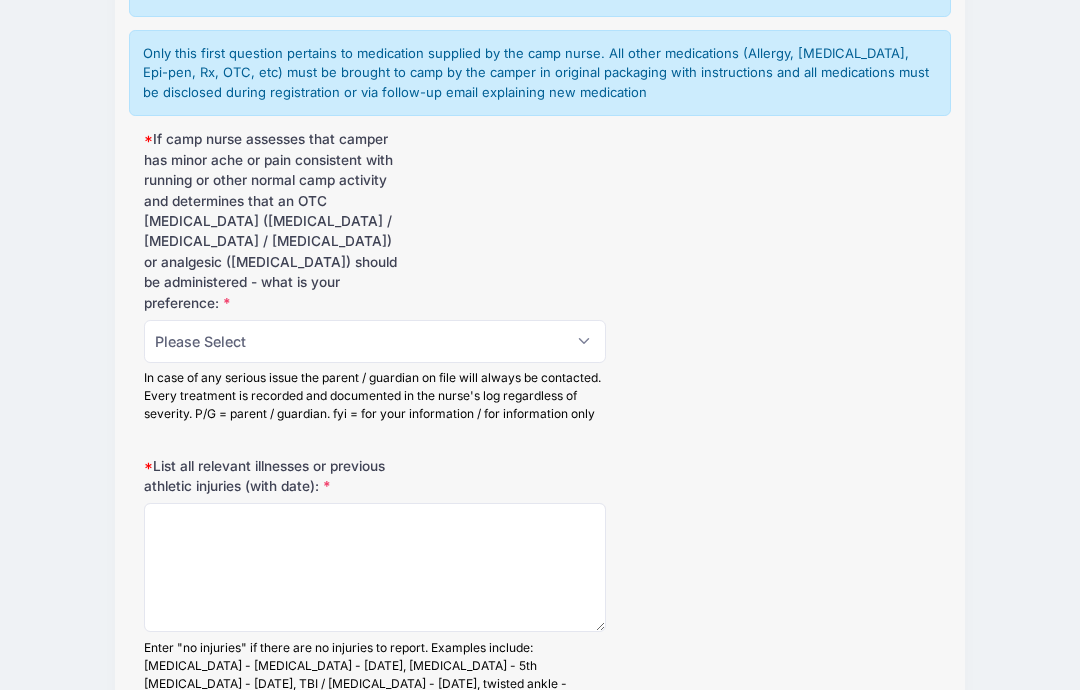 scroll, scrollTop: 1268, scrollLeft: 0, axis: vertical 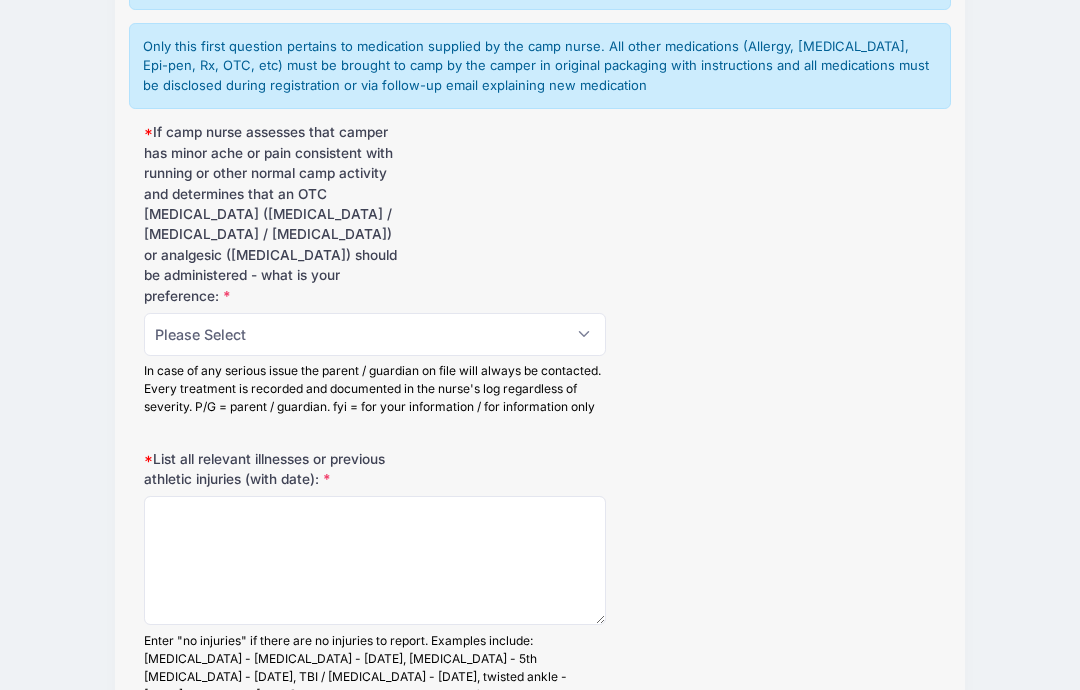 type on "elowe@sjci.com" 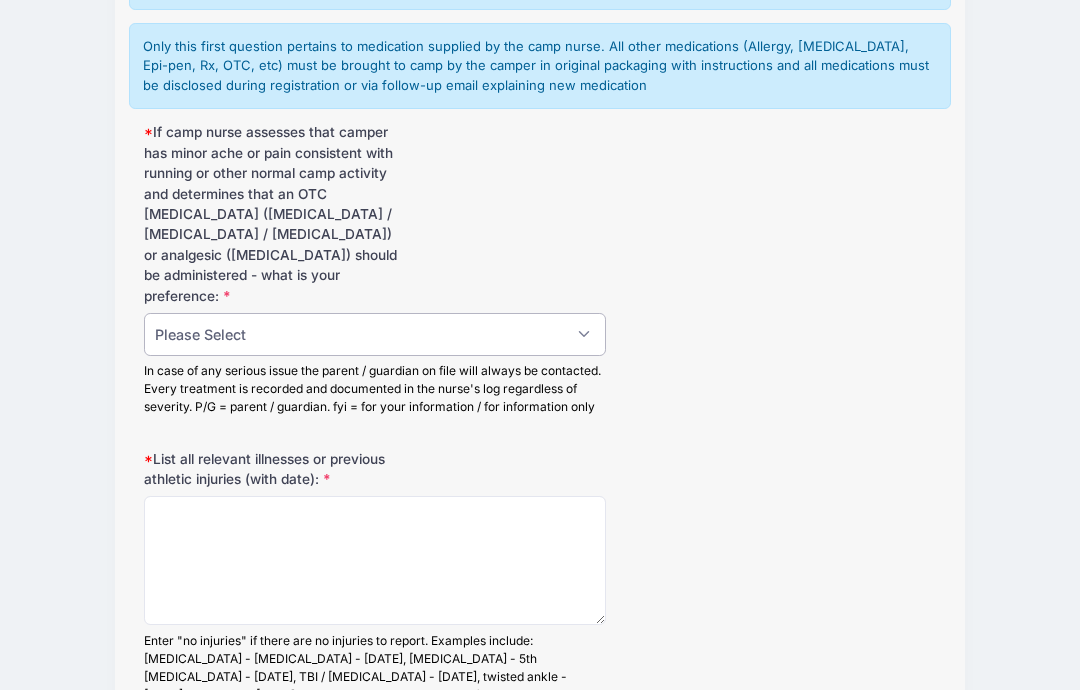 click on "Please Select obtain P/G approval before administering
administer as warranted and notify P/G as an fyi
administer as warranted without notifying P/G" at bounding box center [375, 334] 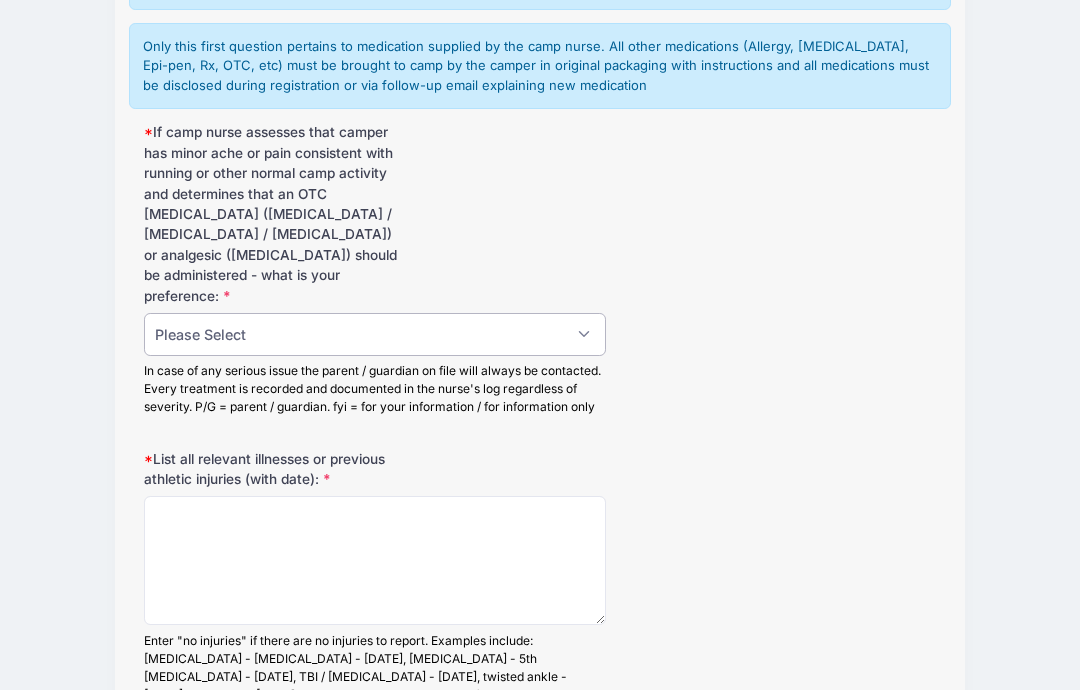 select on "administer as warranted without notifying P/G" 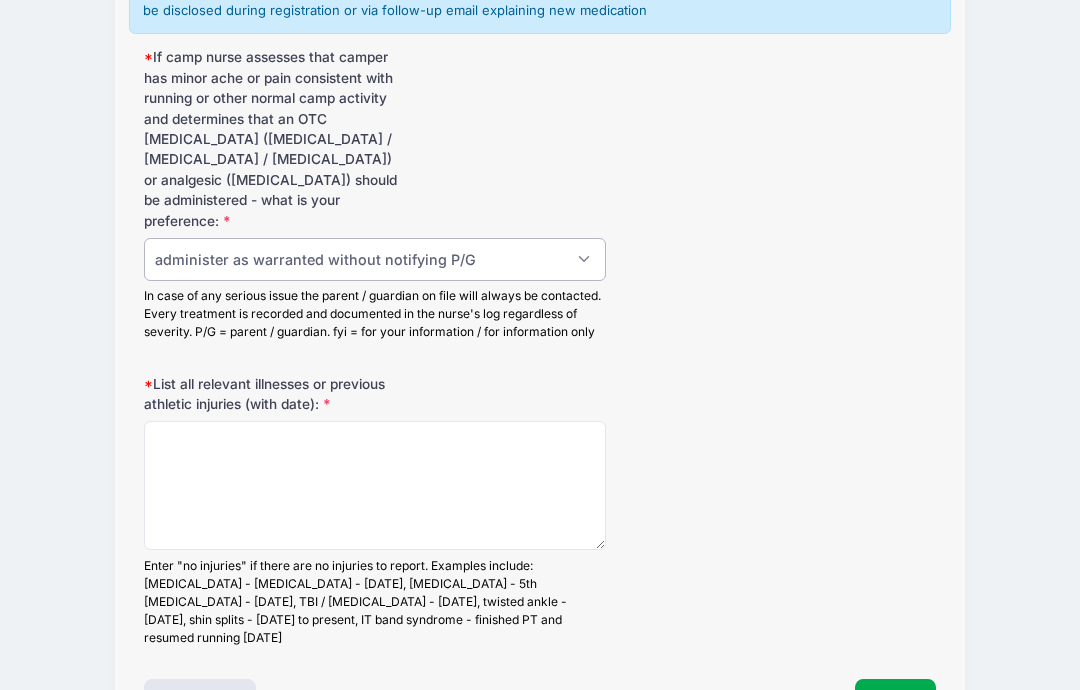 scroll, scrollTop: 1368, scrollLeft: 0, axis: vertical 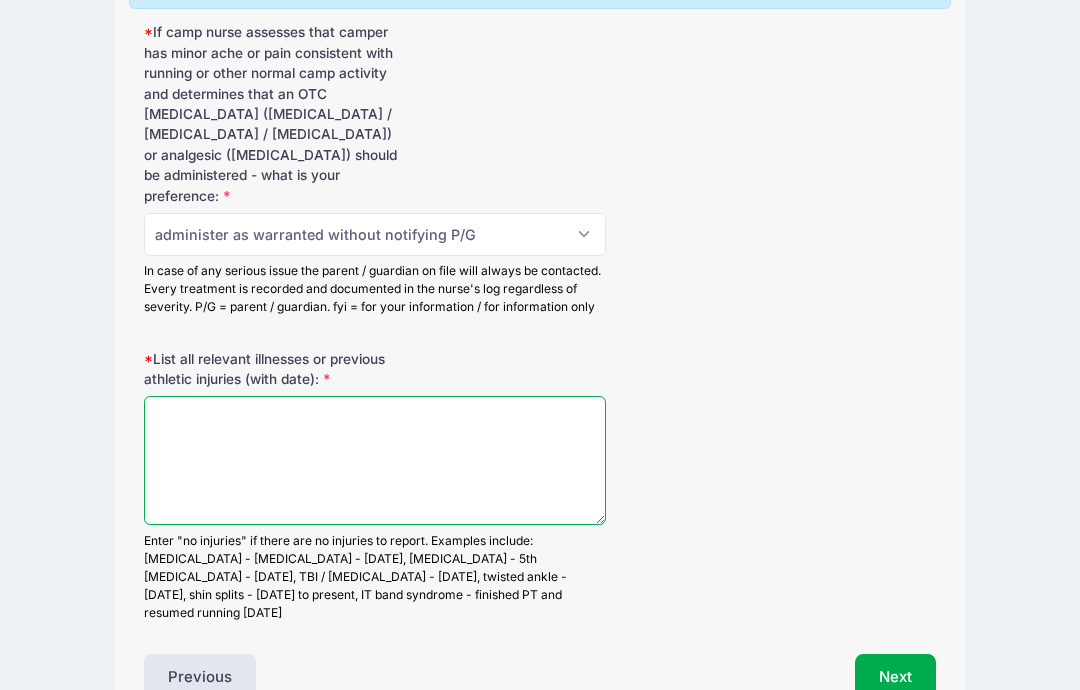 click on "List all relevant illnesses or previous athletic injuries (with date):" at bounding box center [375, 460] 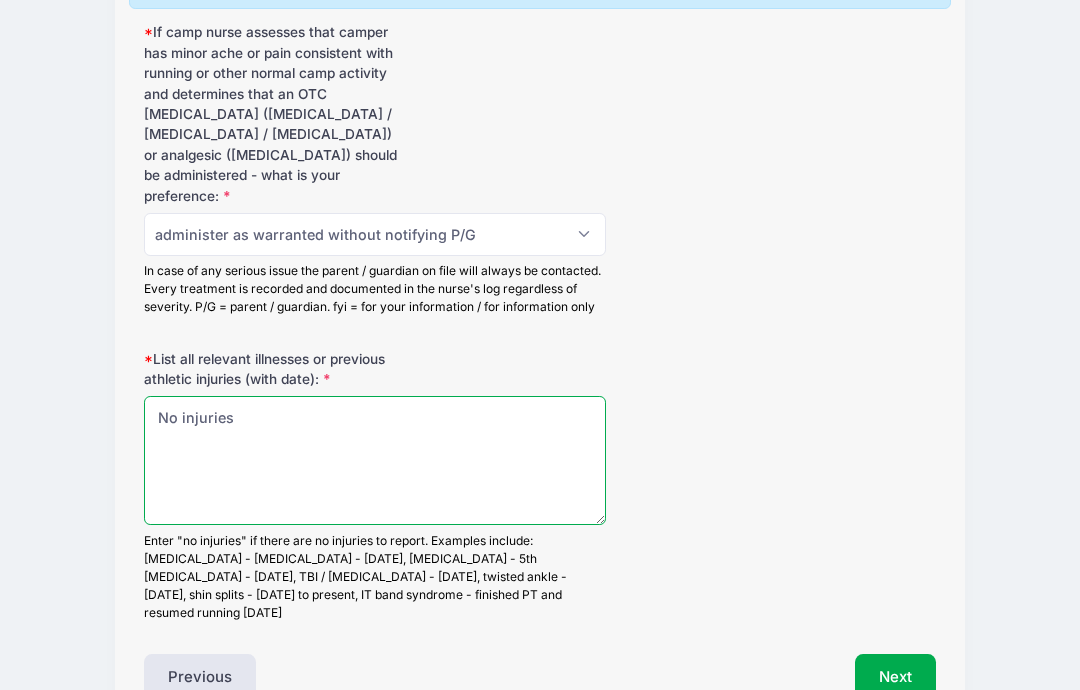 type on "No injuries" 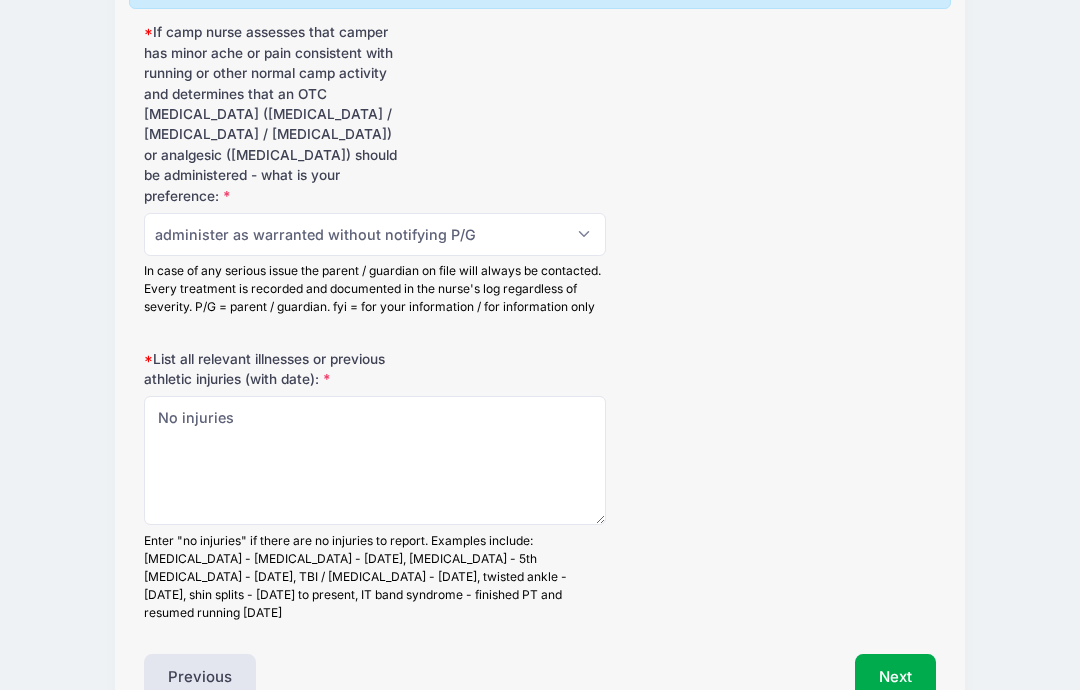 click on "Next" at bounding box center [895, 677] 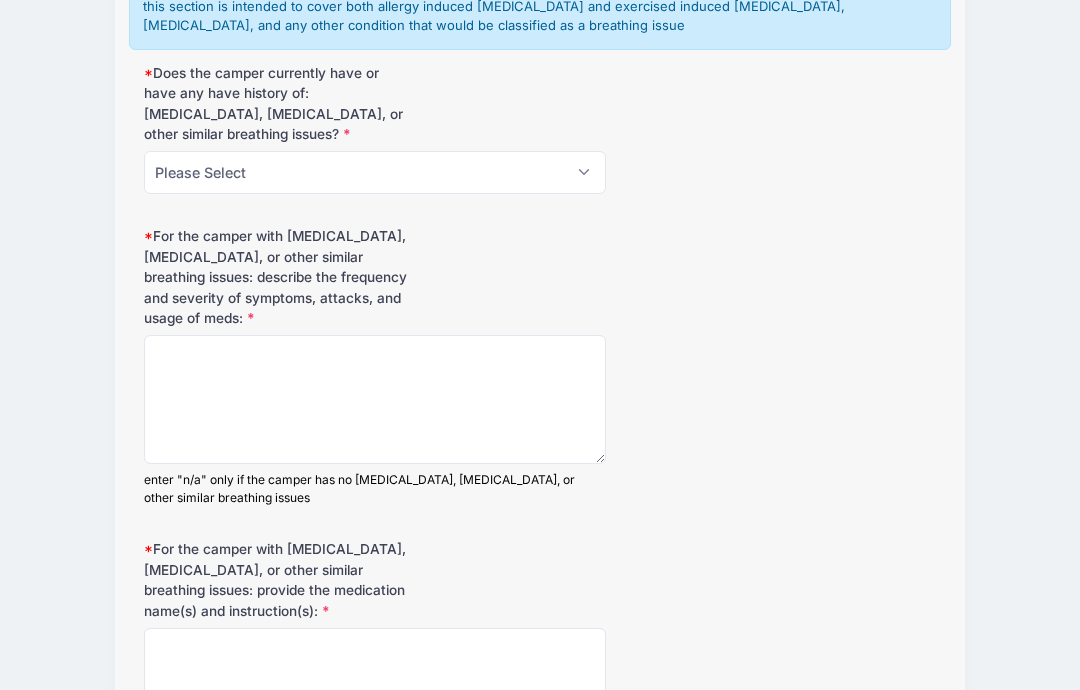 scroll, scrollTop: 1064, scrollLeft: 0, axis: vertical 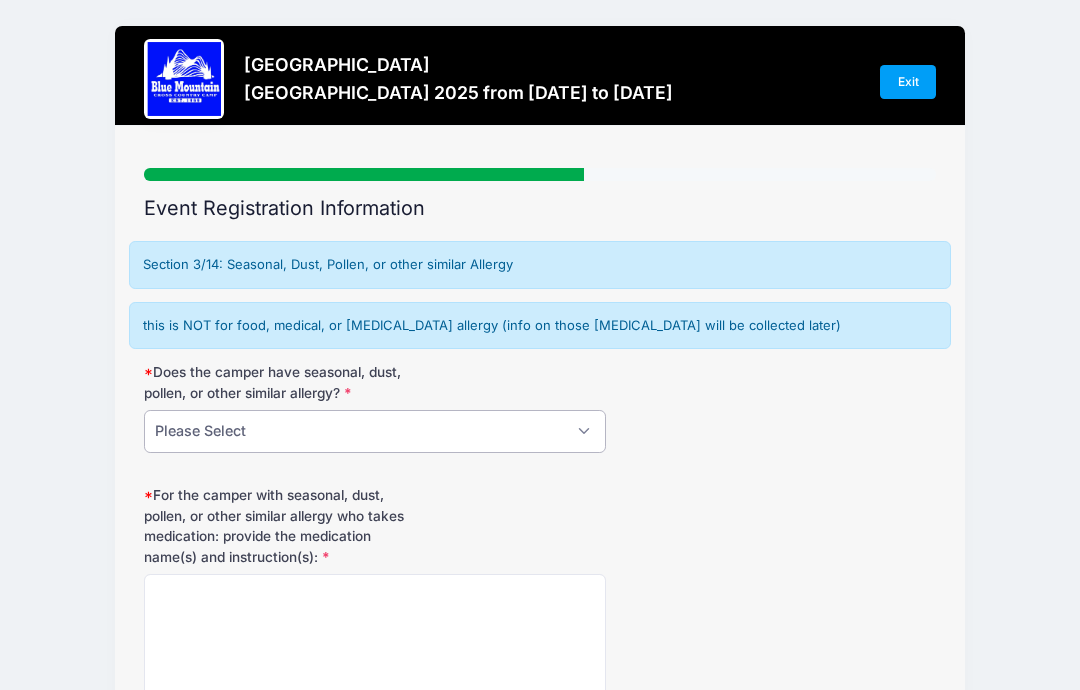 click on "Please Select No
Yes, but they do *NOT* take *ANY* medication
Yes, and they take medication" at bounding box center [375, 431] 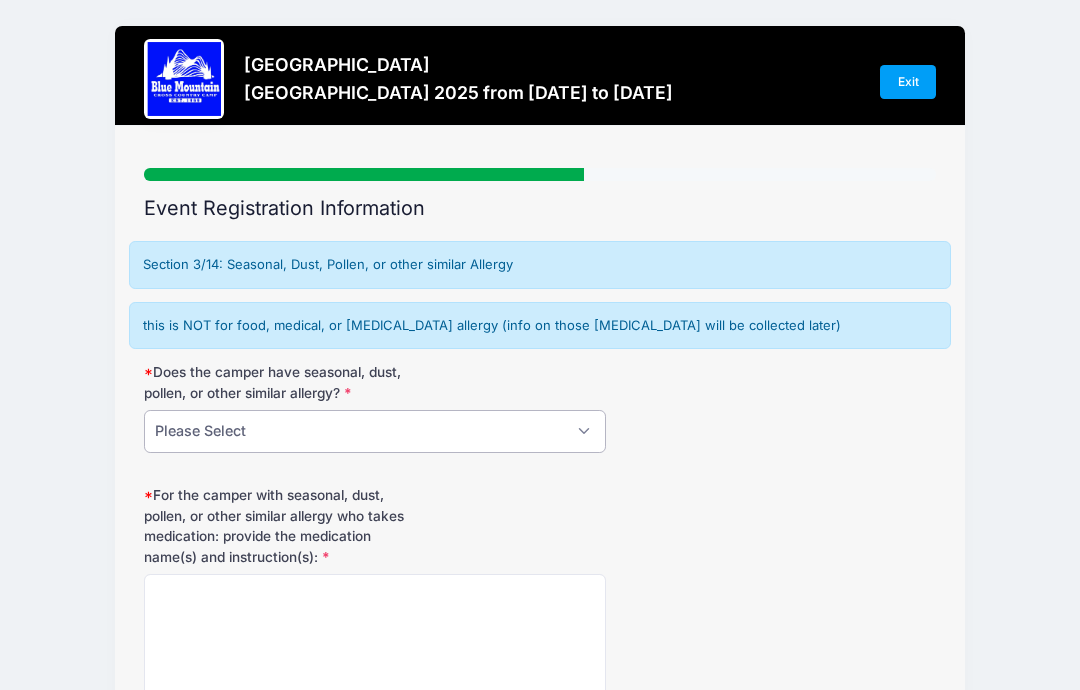 select on "Yes, and they take medication" 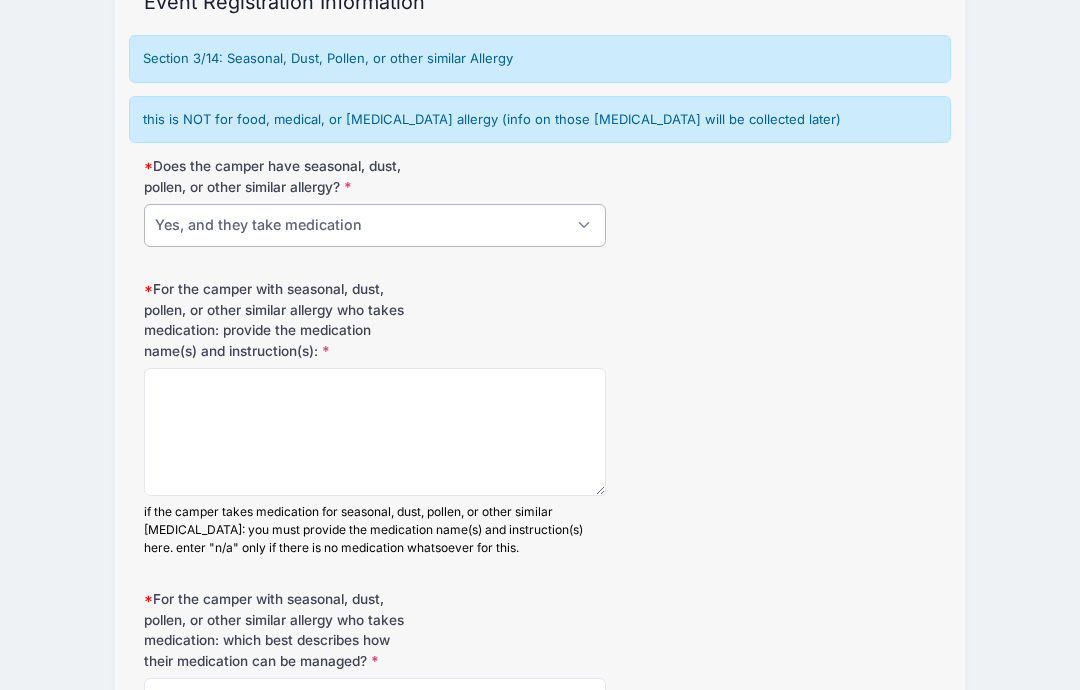 scroll, scrollTop: 230, scrollLeft: 0, axis: vertical 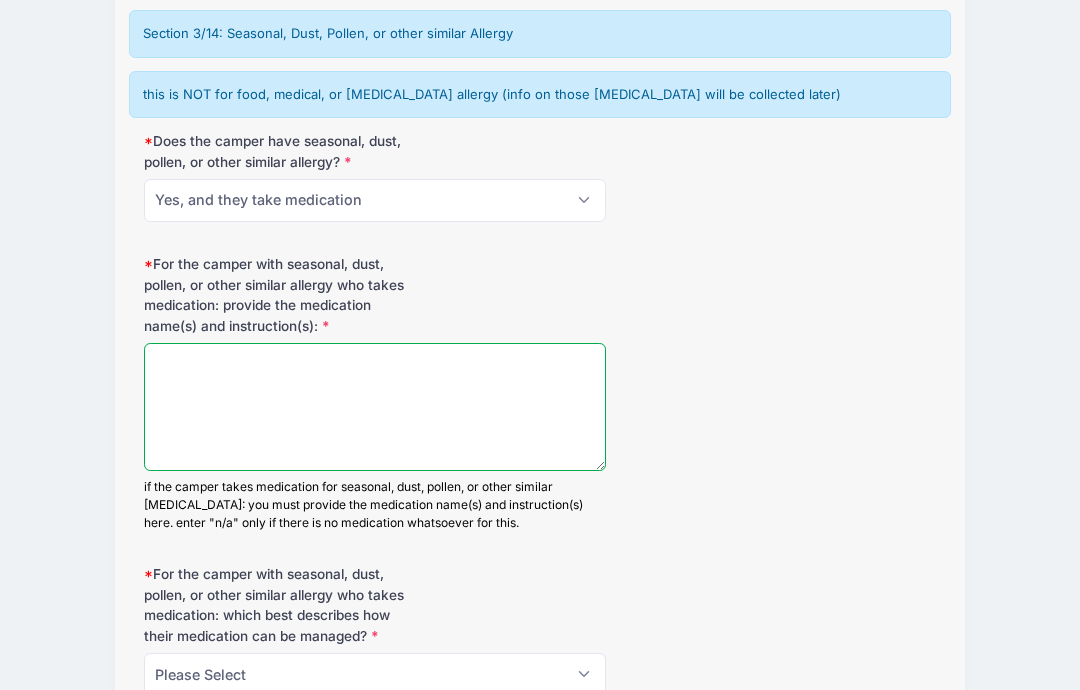 click on "For the camper with seasonal, dust, pollen, or other similar allergy who takes medication: provide the medication name(s) and instruction(s):" at bounding box center (375, 408) 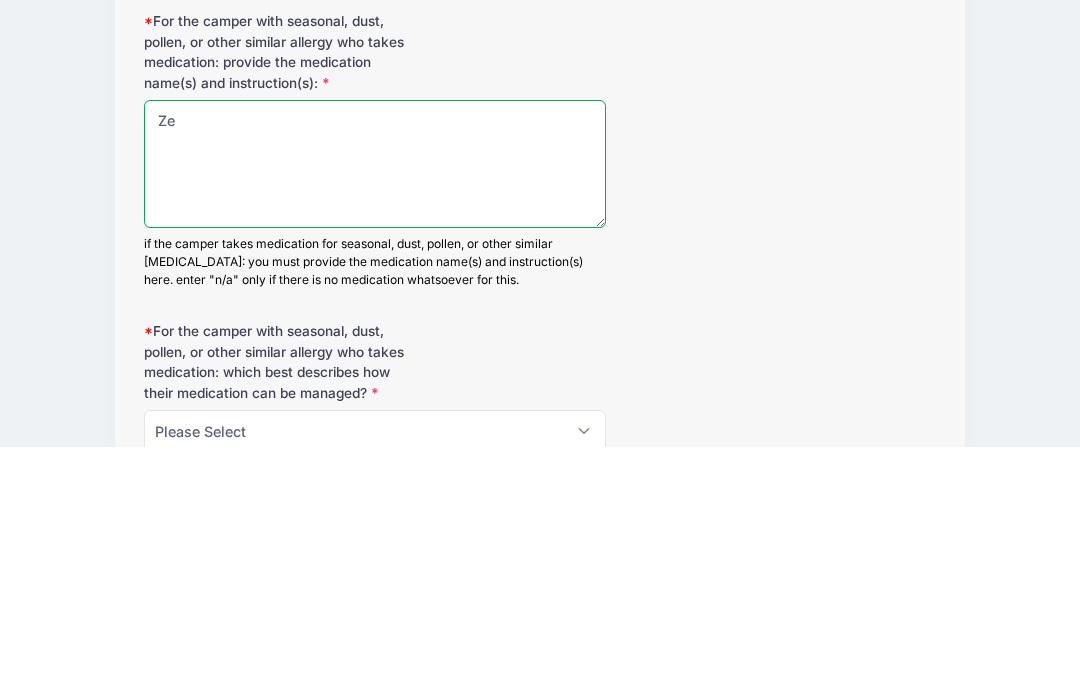 type on "Z" 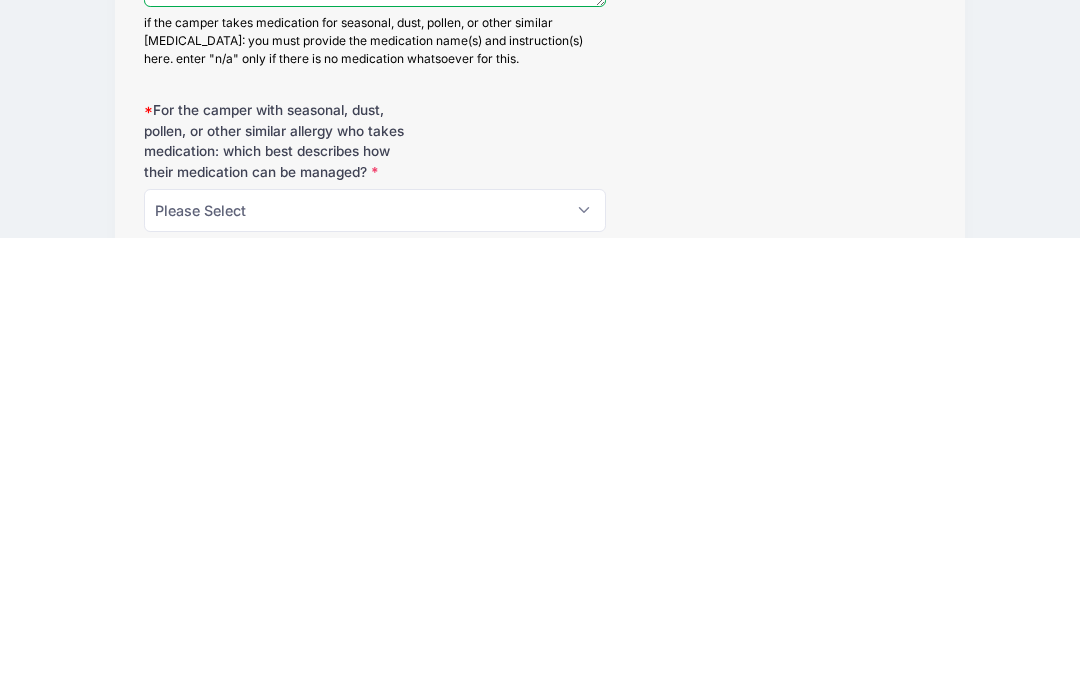 scroll, scrollTop: 244, scrollLeft: 0, axis: vertical 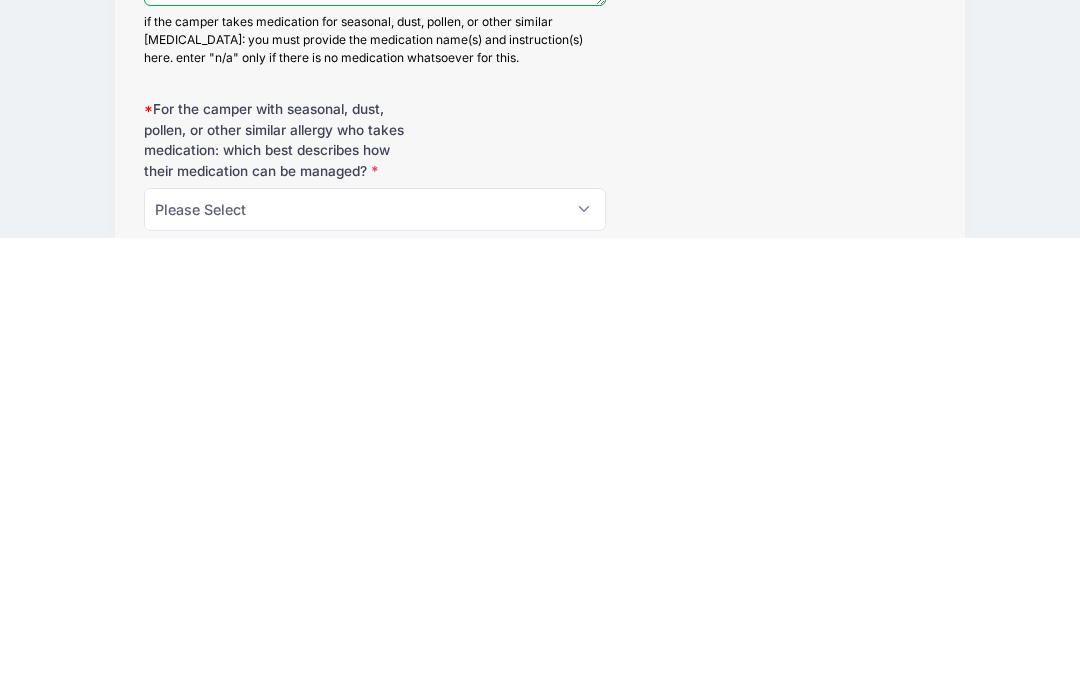 type on "Cetrizine HCL 10 Madilyn in the evening" 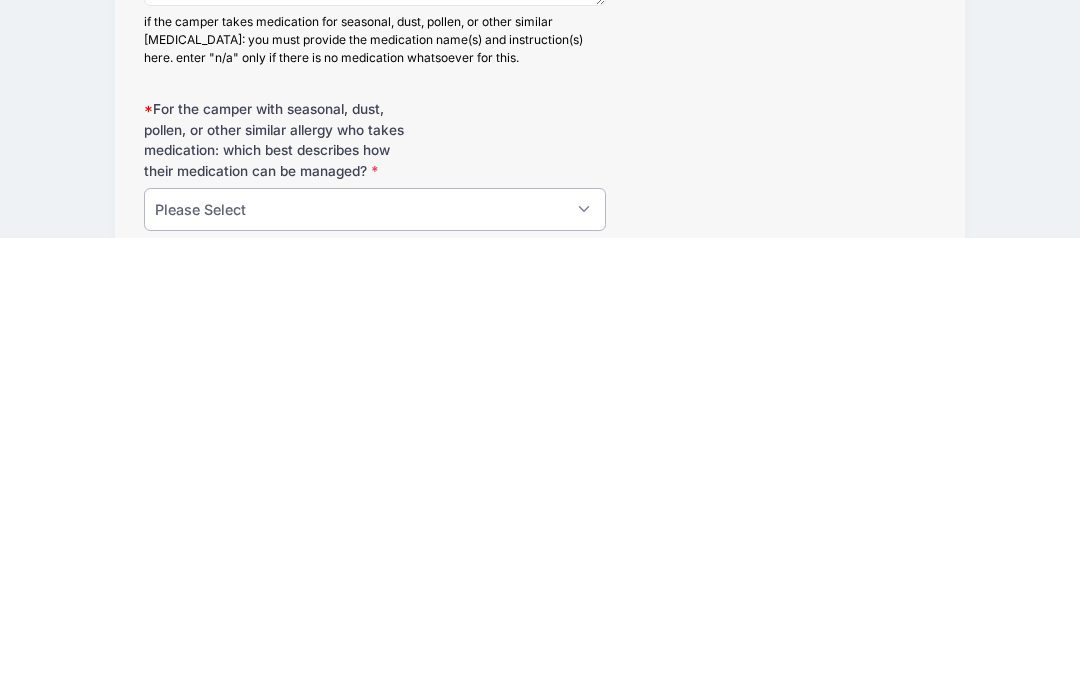 click on "Please Select manages & administers meds on their own.  can keep these particular meds in their cabin
must always go to nurse to get meds administered.  these meds must be handed over to the nurse for the camp session
n/a, the camper has seasonal, dust, pollen, or other similar allergies but does *NOT* take *ANY* medication
n/a, the camper does not have seasonal, dust, pollen, or other similar allergies" at bounding box center (375, 661) 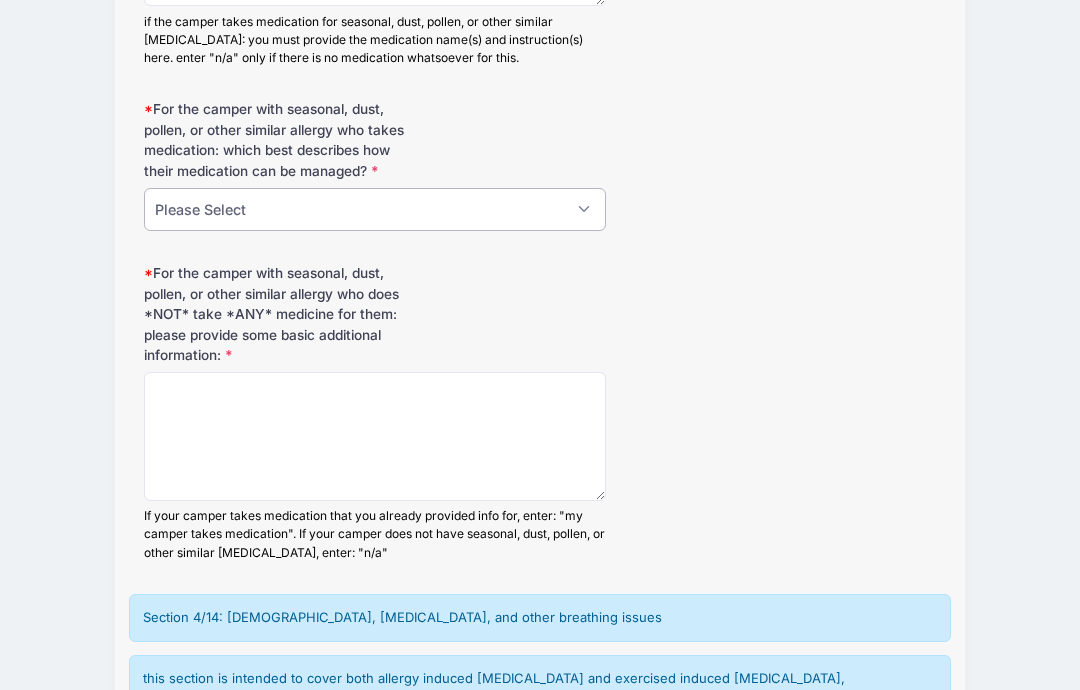select on "must always go to nurse to get meds administered.  these meds must be handed over to the nurse for the camp session" 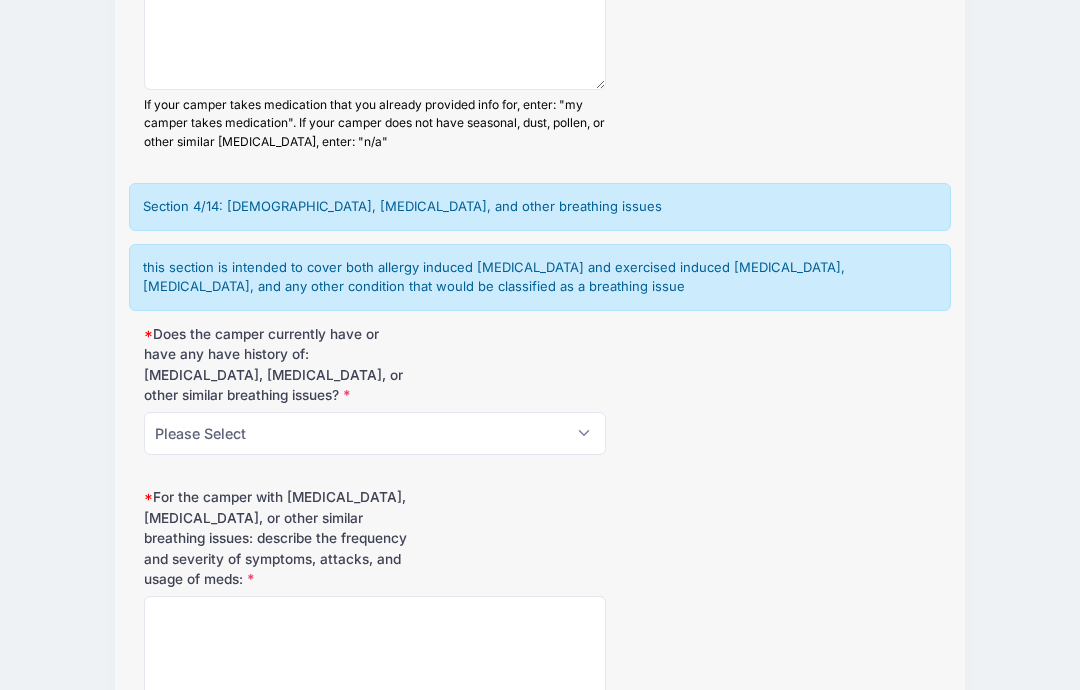 scroll, scrollTop: 1140, scrollLeft: 0, axis: vertical 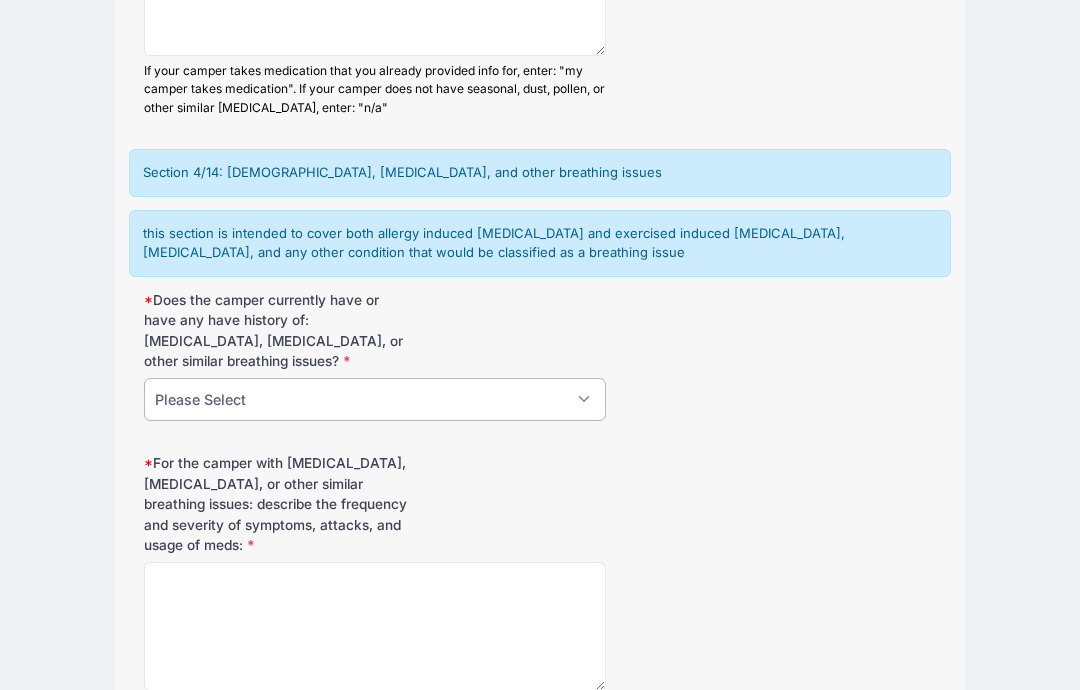 click on "Please Select No, no breathing issues at all
Yes, but no airway obstruction symptoms
Yes, with airway obstruction symptoms" at bounding box center (375, 400) 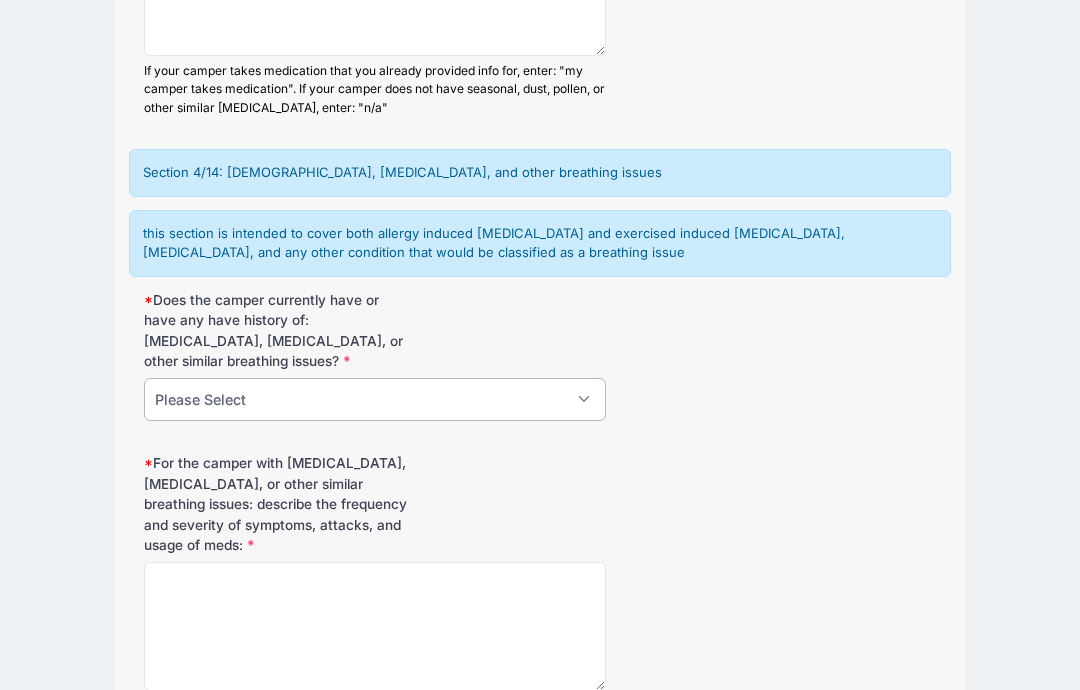 select on "No, no breathing issues at all" 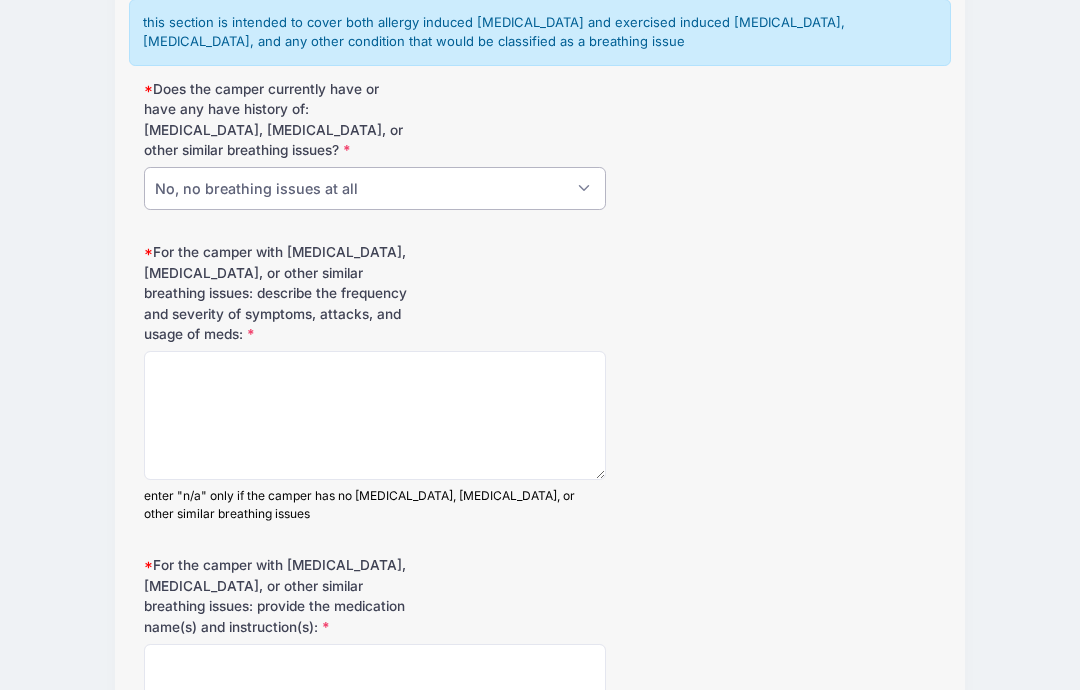 scroll, scrollTop: 1322, scrollLeft: 0, axis: vertical 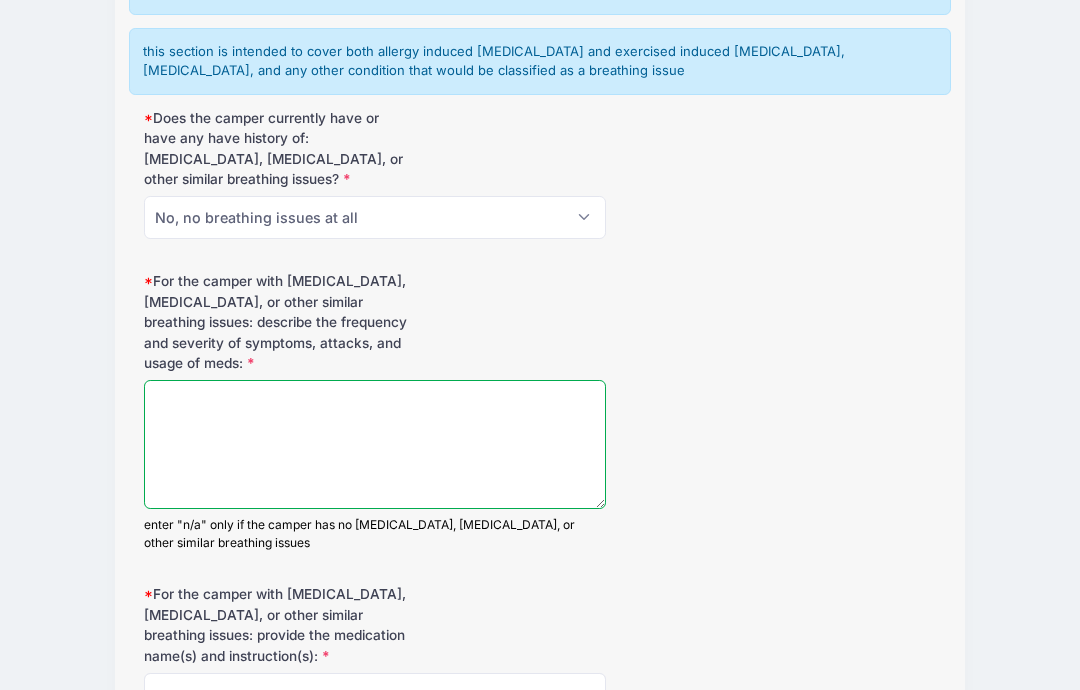 click on "For the camper with asthma, reactive airway disease, or other similar breathing issues: describe the frequency and severity of symptoms, attacks, and usage of meds:" at bounding box center (375, 445) 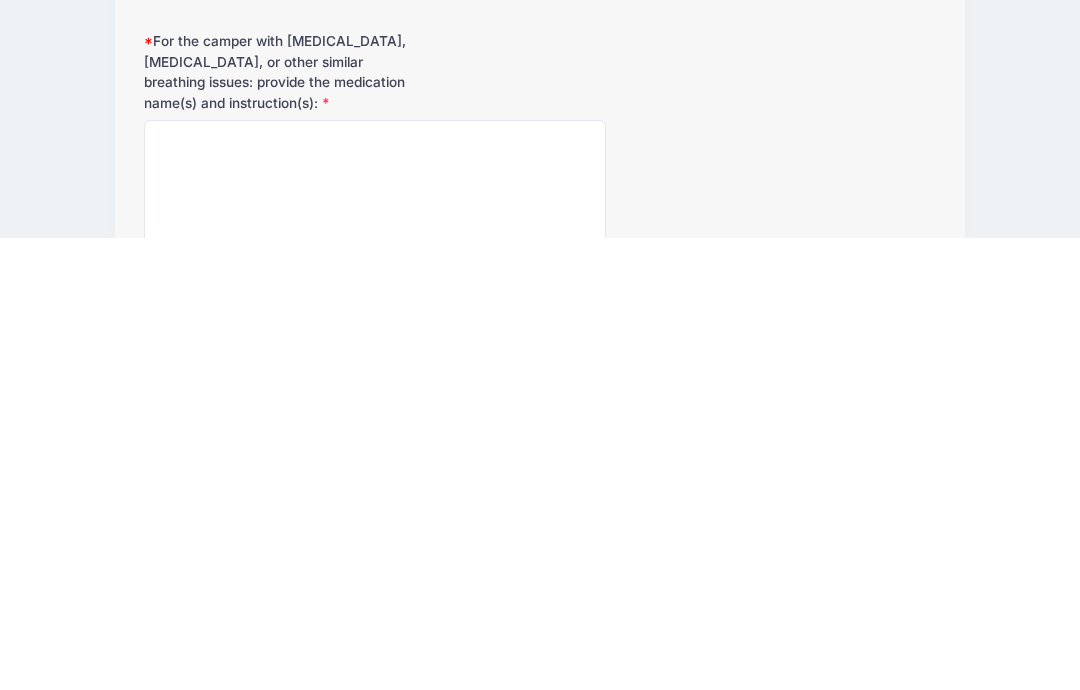 scroll, scrollTop: 1439, scrollLeft: 0, axis: vertical 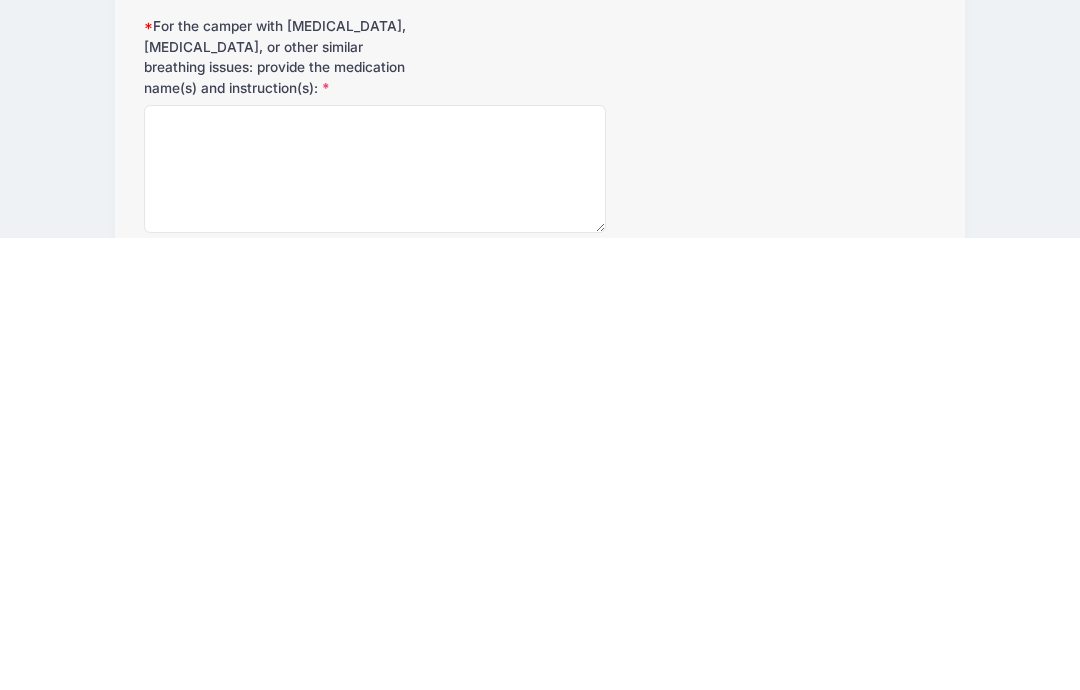 type on "N/a" 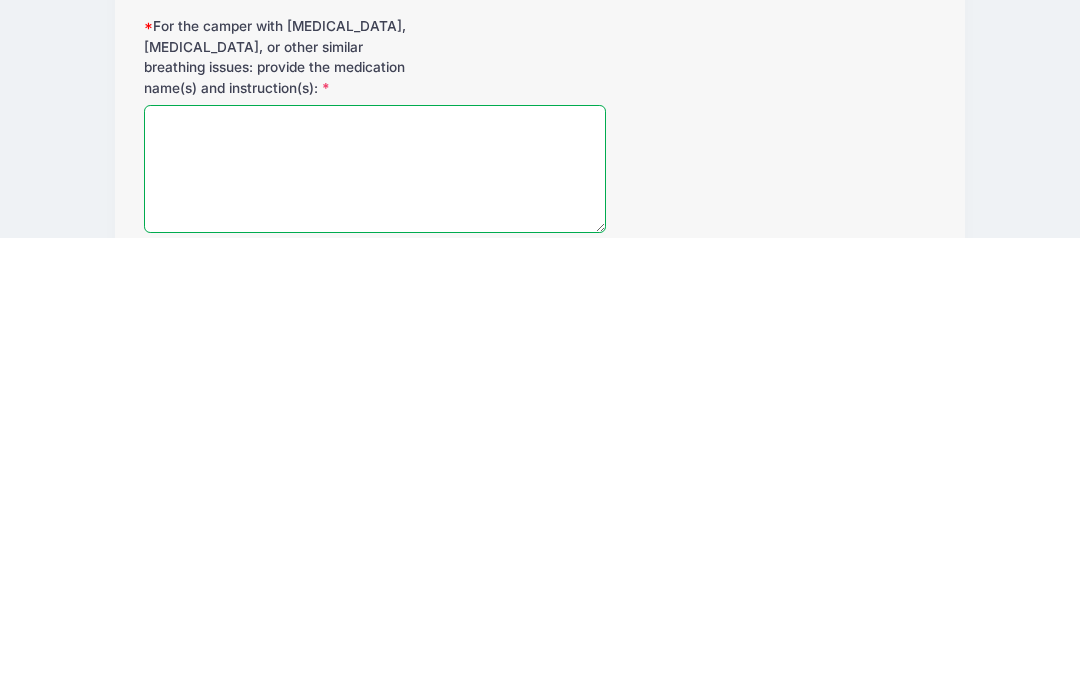click on "For the camper with asthma, reactive airway disease, or other similar breathing issues: provide the medication name(s) and instruction(s):" at bounding box center (375, 621) 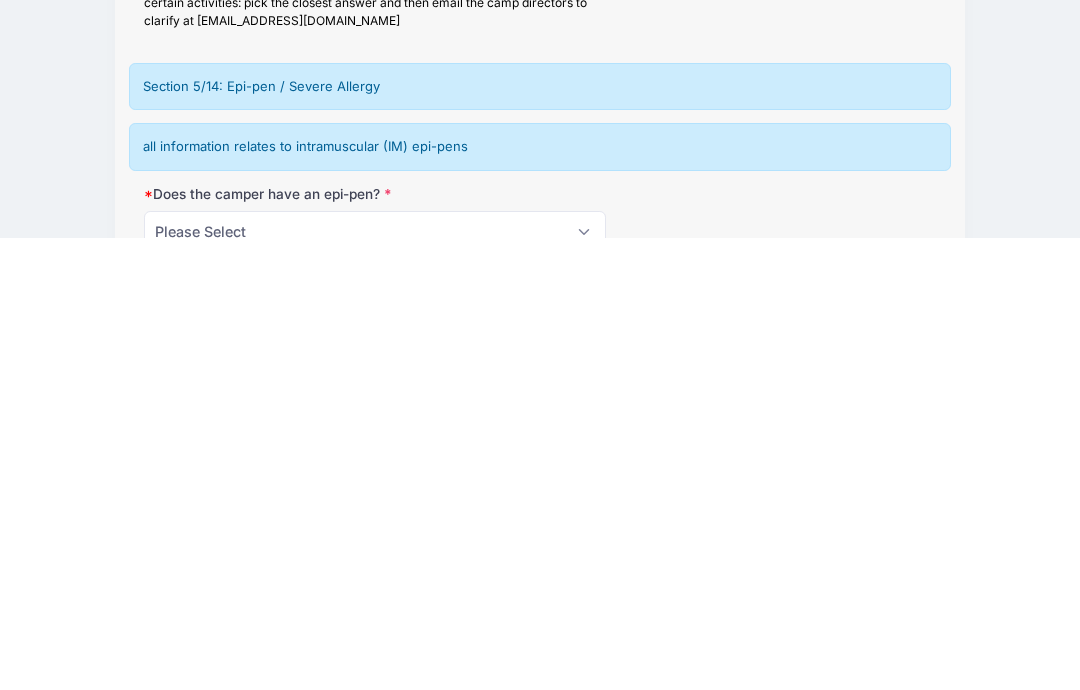 scroll, scrollTop: 2144, scrollLeft: 0, axis: vertical 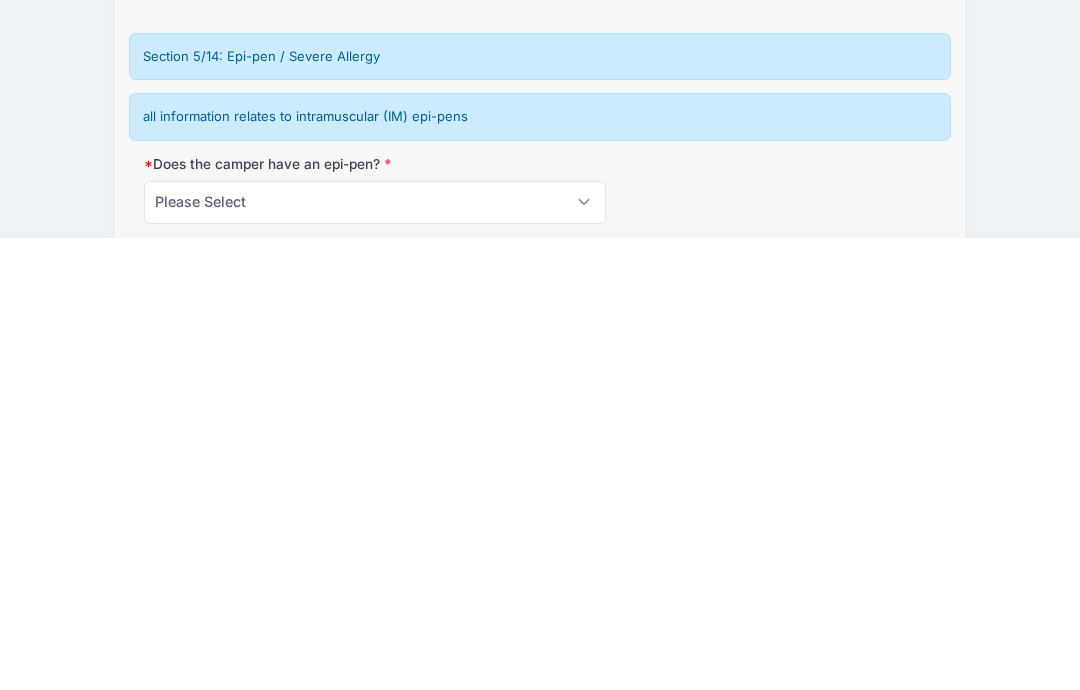 type on "N/a" 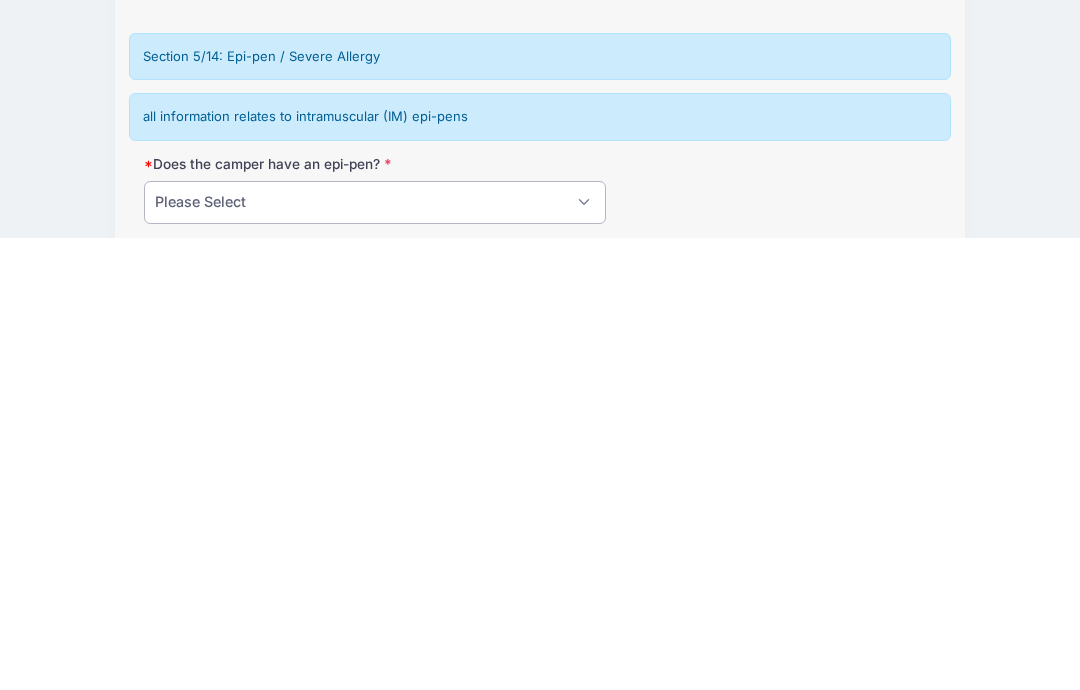 click on "Please Select No, no epi-pen is currently prescribed to camper
Yes" at bounding box center (375, 654) 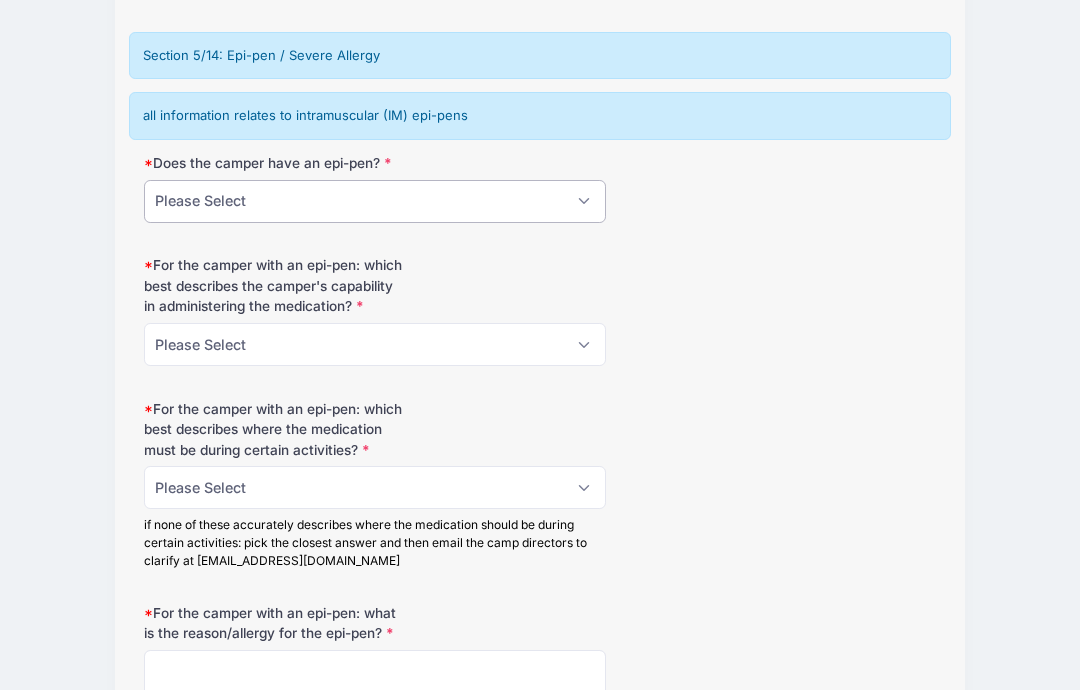 select on "No, no epi-pen is currently prescribed to camper" 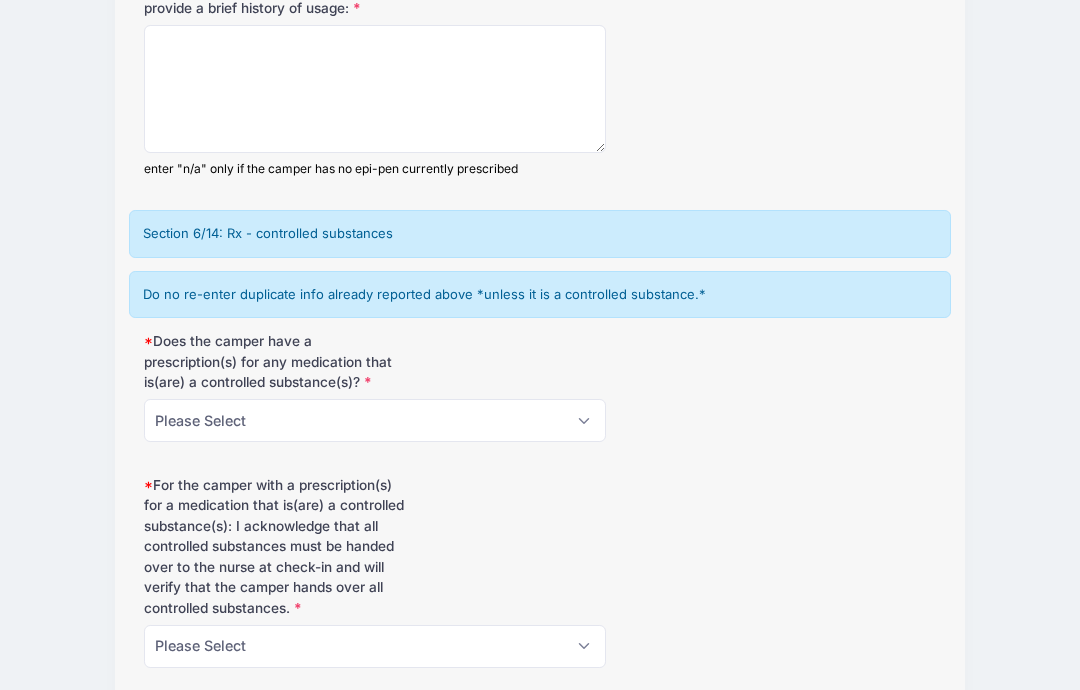 scroll, scrollTop: 4905, scrollLeft: 0, axis: vertical 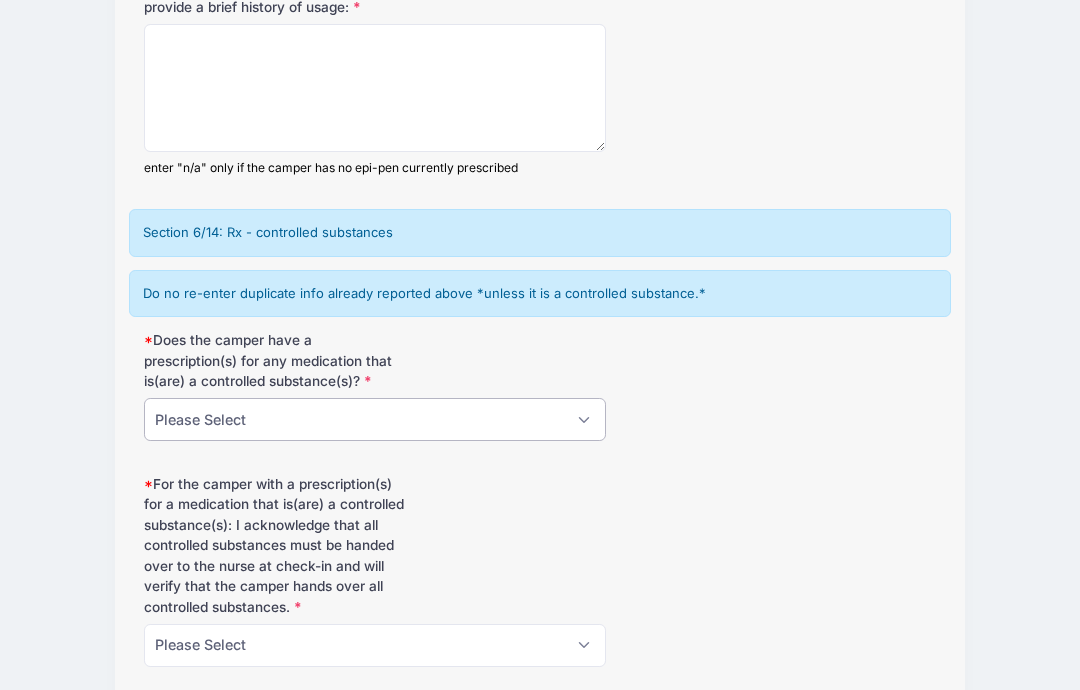 click on "Please Select No, no controlled substance Rx
Yes" at bounding box center (375, 420) 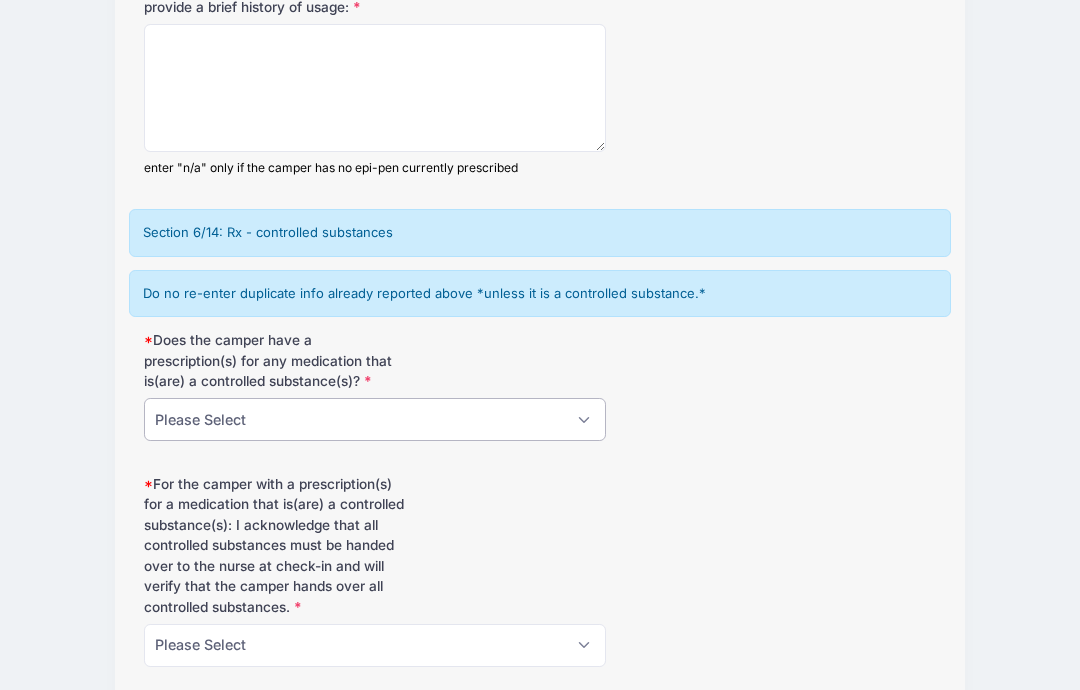 select on "Yes" 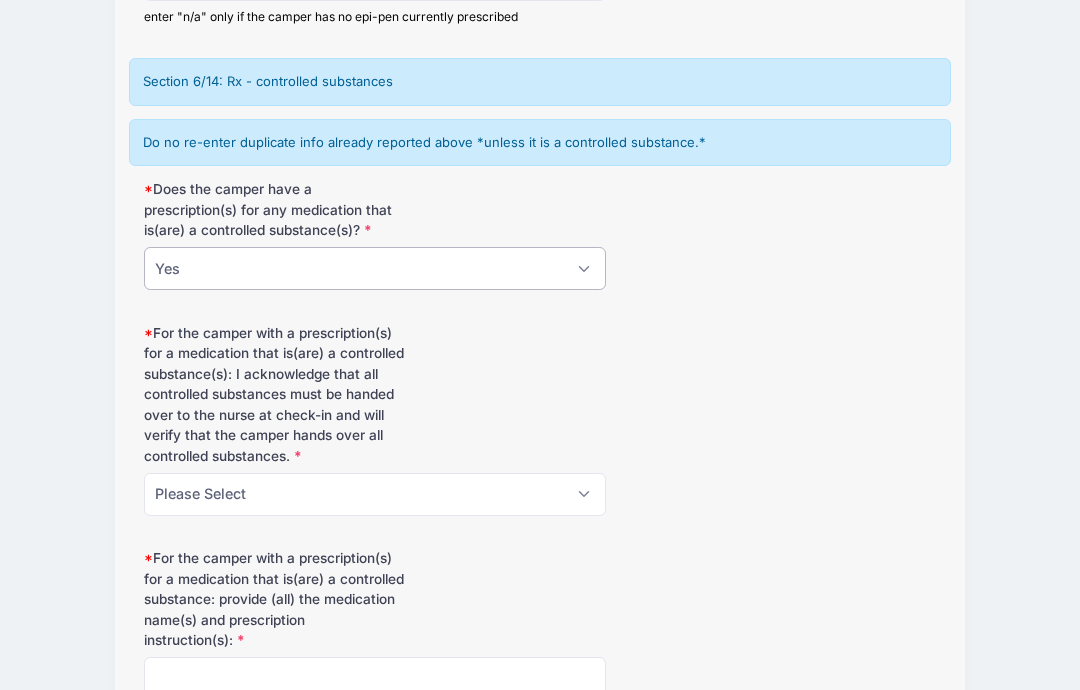 scroll, scrollTop: 5076, scrollLeft: 0, axis: vertical 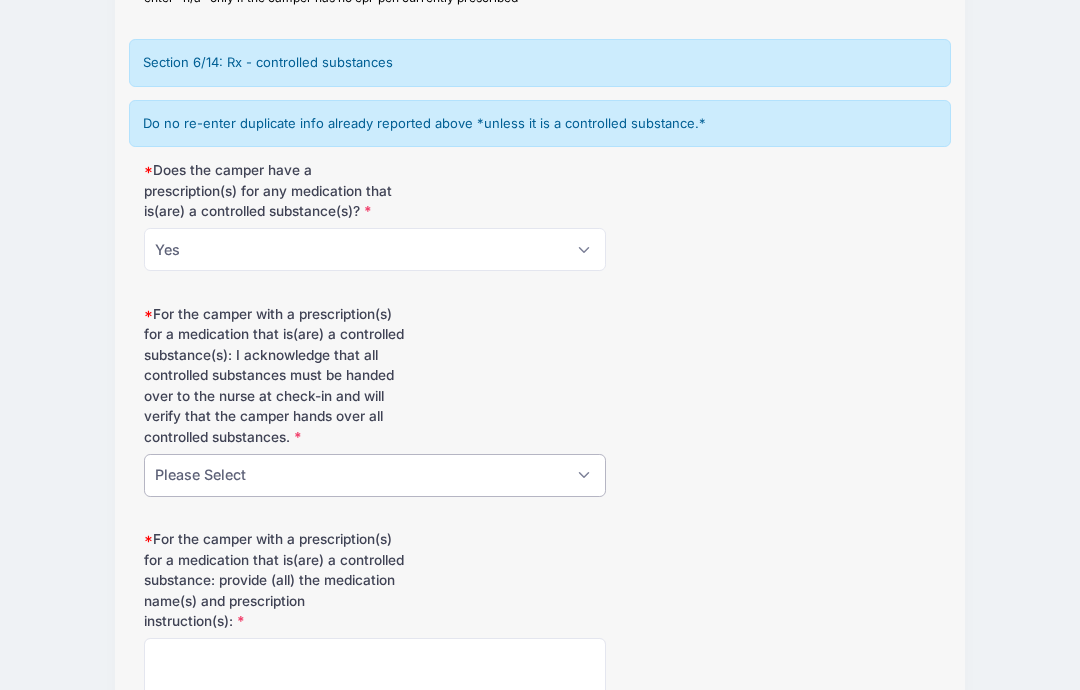 click on "Please Select Yes
Not applicable, the camper does not have a controlled substance Rx" at bounding box center [375, 475] 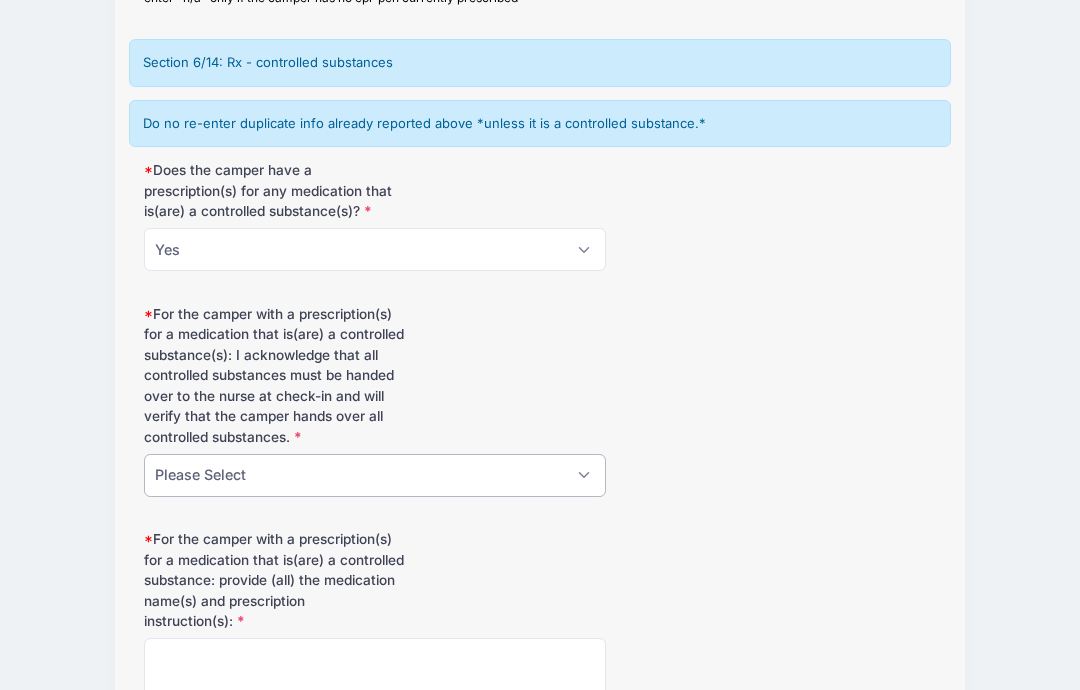 select on "Yes" 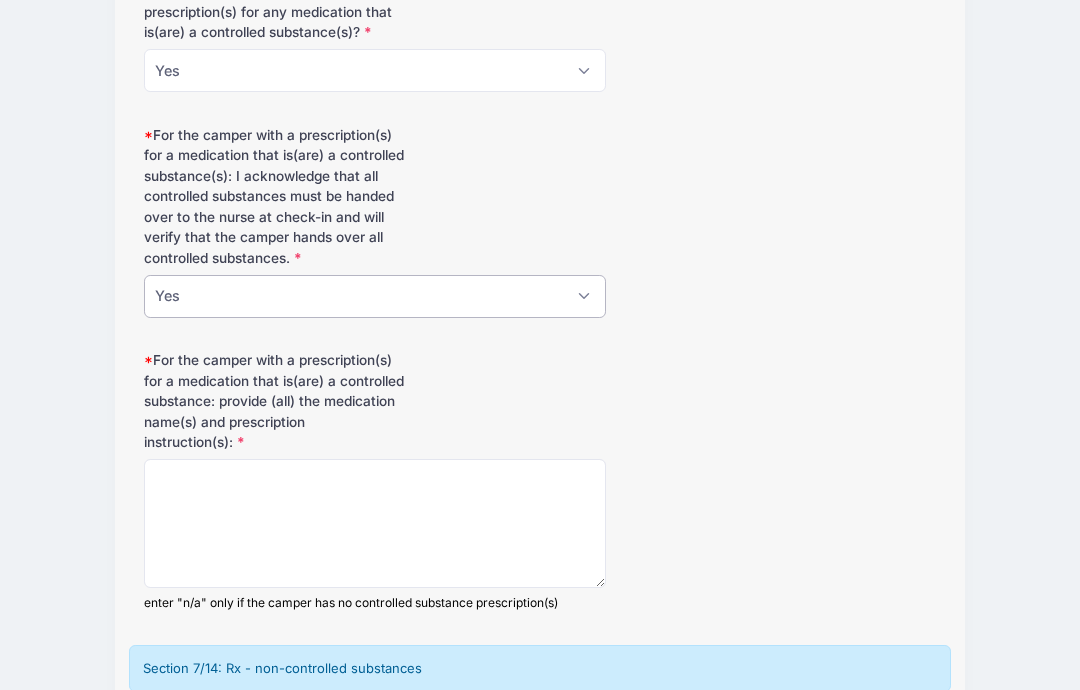 scroll, scrollTop: 5259, scrollLeft: 0, axis: vertical 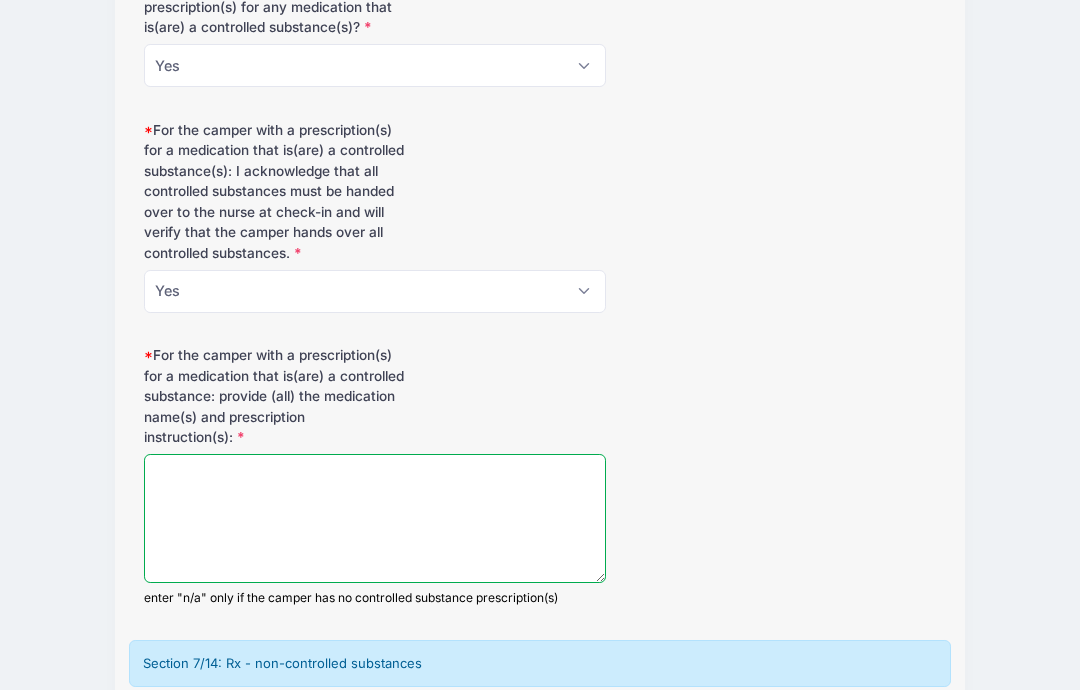 click on "For the camper with a prescription(s) for a medication that is(are) a controlled substance: provide (all) the medication name(s) and prescription instruction(s):" at bounding box center [375, 519] 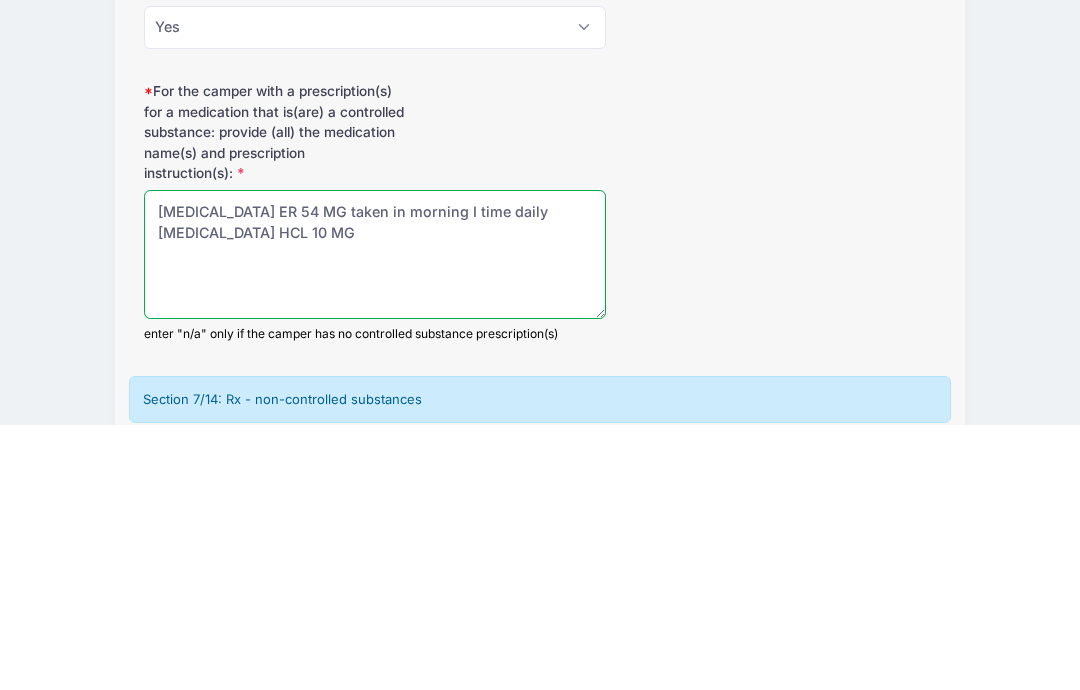 click on "Methylphenidate ER 54 MG taken in morning I time daily
Fluoxetine HCL 10 MG" at bounding box center (375, 519) 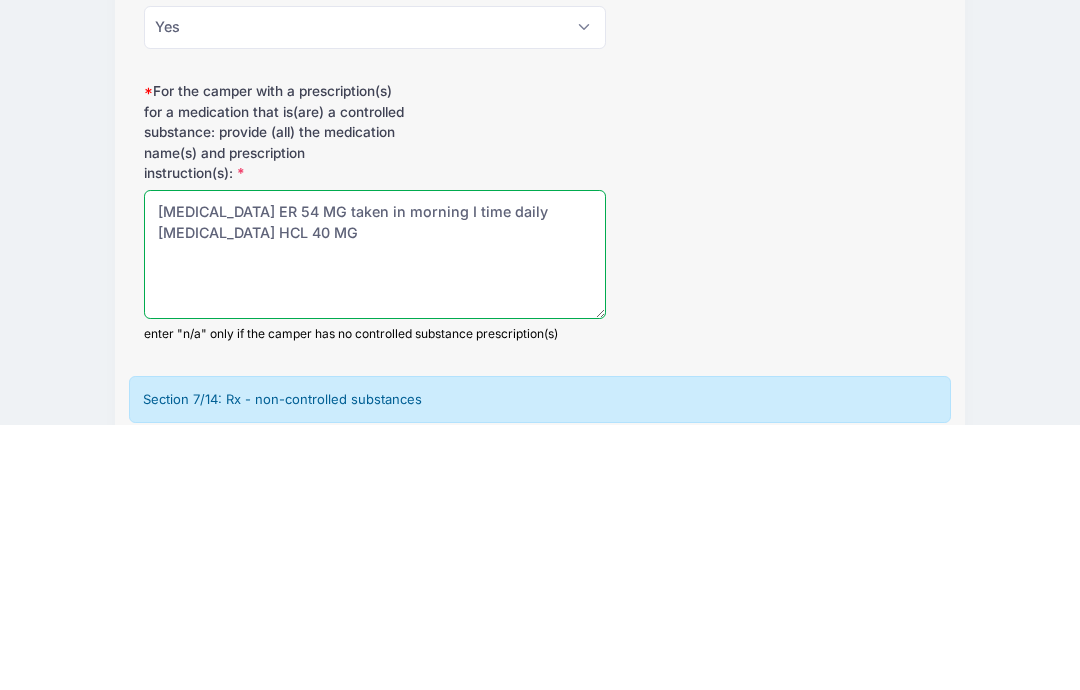click on "Methylphenidate ER 54 MG taken in morning I time daily
Fluoxetine HCL 40 MG" at bounding box center [375, 519] 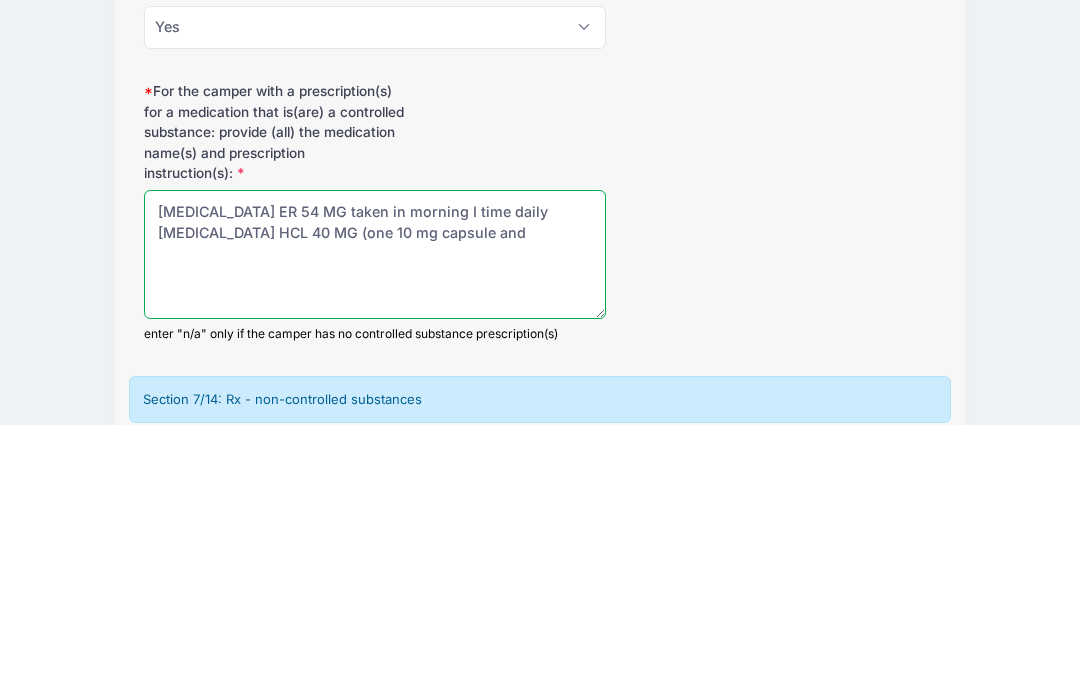 click on "Methylphenidate ER 54 MG taken in morning I time daily
Fluoxetine HCL 40 MG (one 10 mg capsule and" at bounding box center [375, 519] 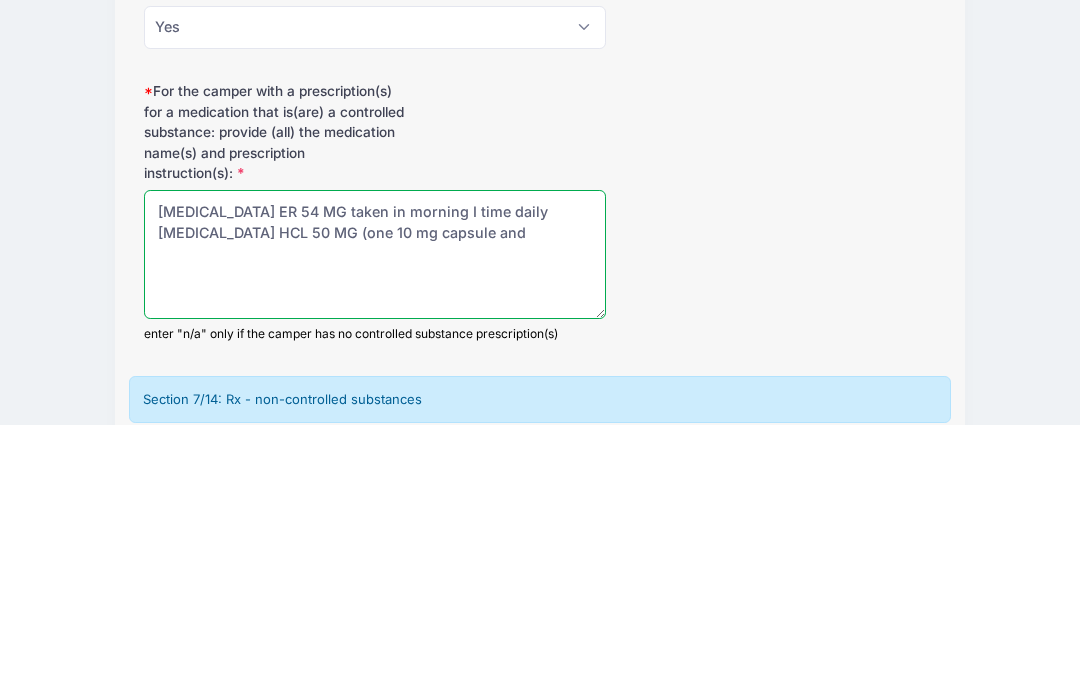 click on "Methylphenidate ER 54 MG taken in morning I time daily
Fluoxetine HCL 50 MG (one 10 mg capsule and" at bounding box center (375, 519) 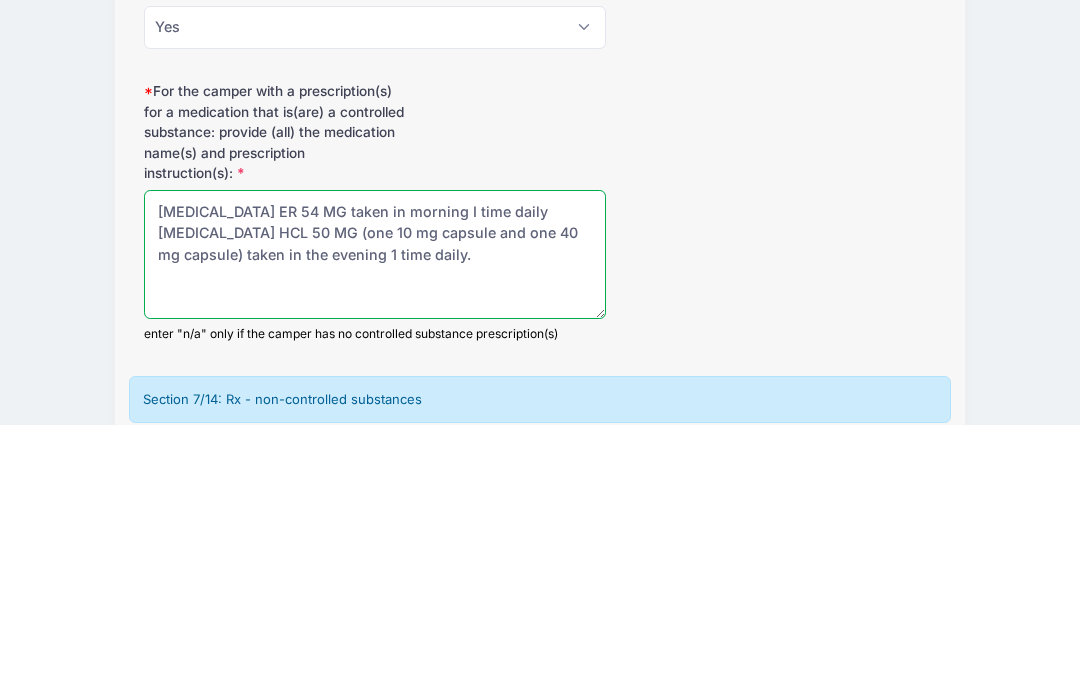 click on "Methylphenidate ER 54 MG taken in morning I time daily
Fluoxetine HCL 50 MG (one 10 mg capsule and one 40 mg capsule) taken in the evening 1 time daily." at bounding box center (375, 519) 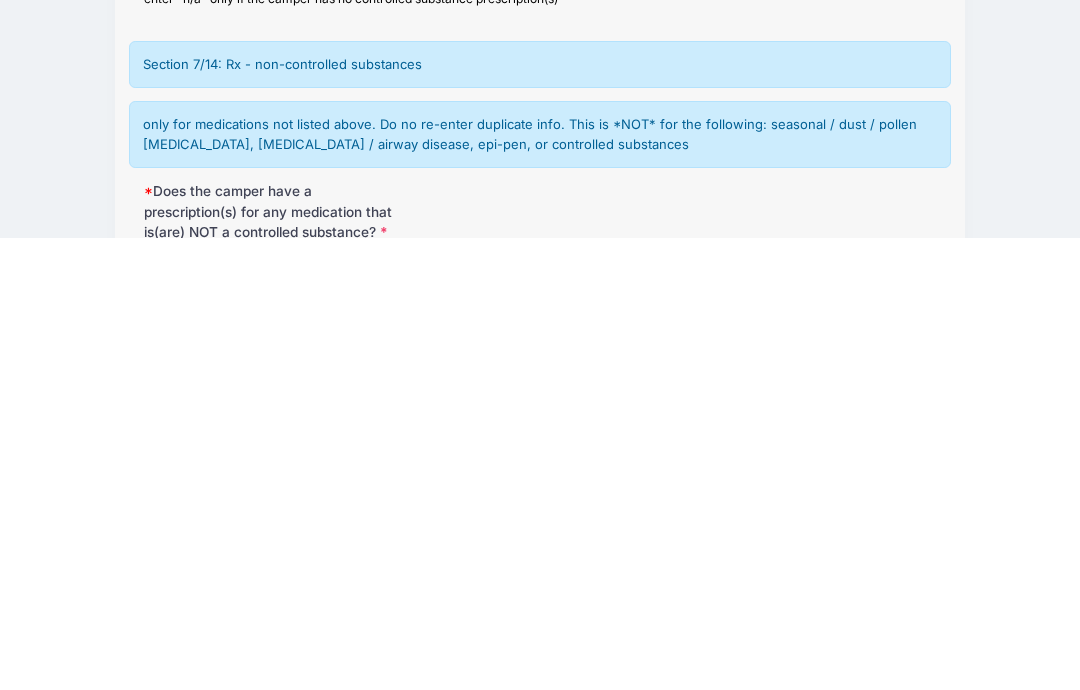 scroll, scrollTop: 5408, scrollLeft: 0, axis: vertical 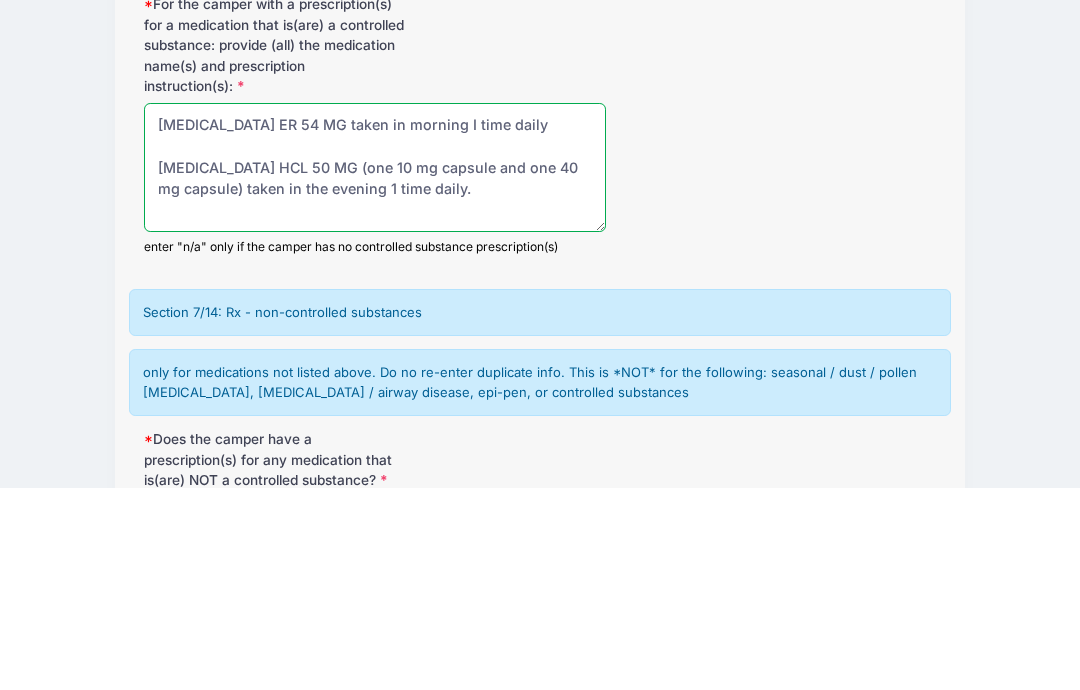 click on "Methylphenidate ER 54 MG taken in morning I time daily
Fluoxetine HCL 50 MG (one 10 mg capsule and one 40 mg capsule) taken in the evening 1 time daily." at bounding box center [375, 370] 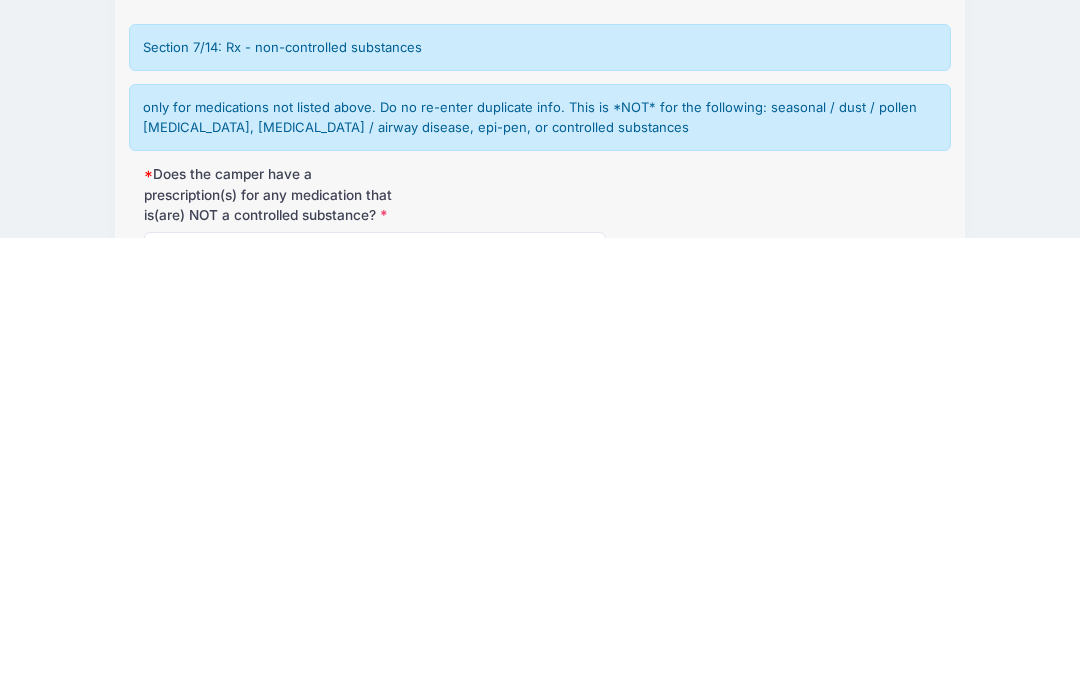type on "Methylphenidate ER 54 MG taken in morning I time daily" 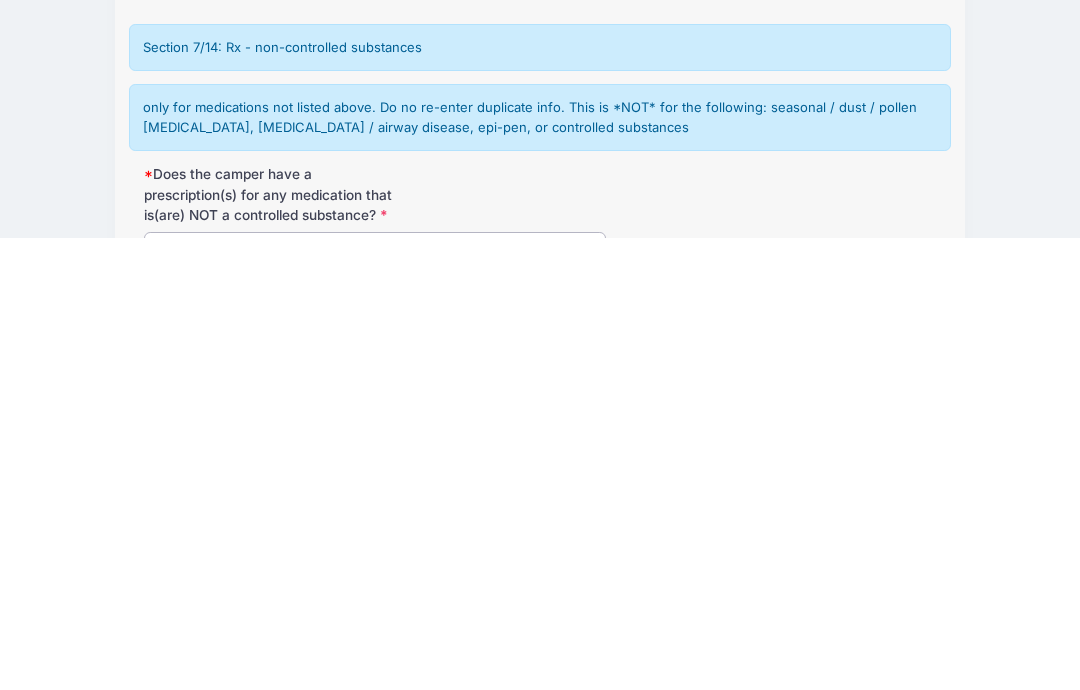 click on "Please Select No
Yes" at bounding box center [375, 705] 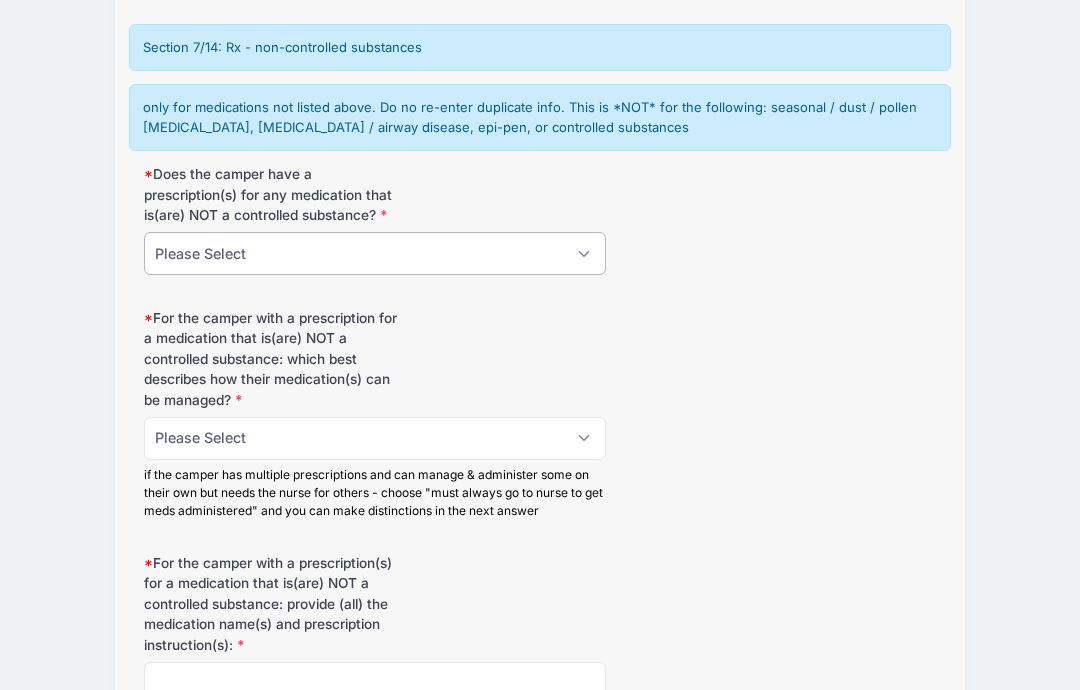 select on "Yes" 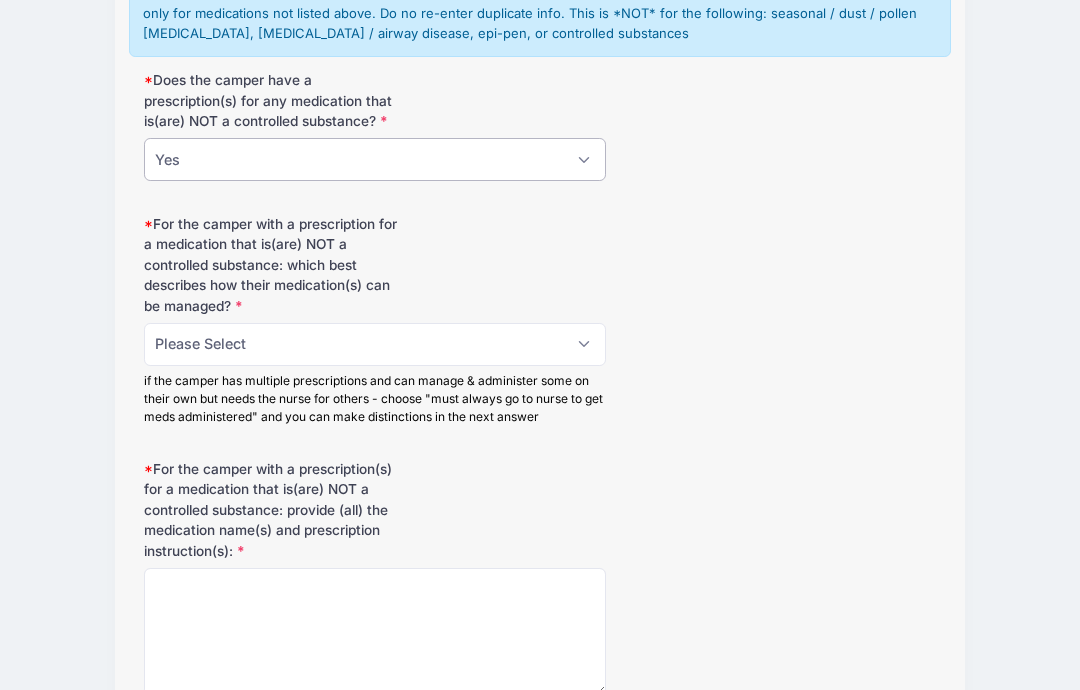scroll, scrollTop: 5970, scrollLeft: 0, axis: vertical 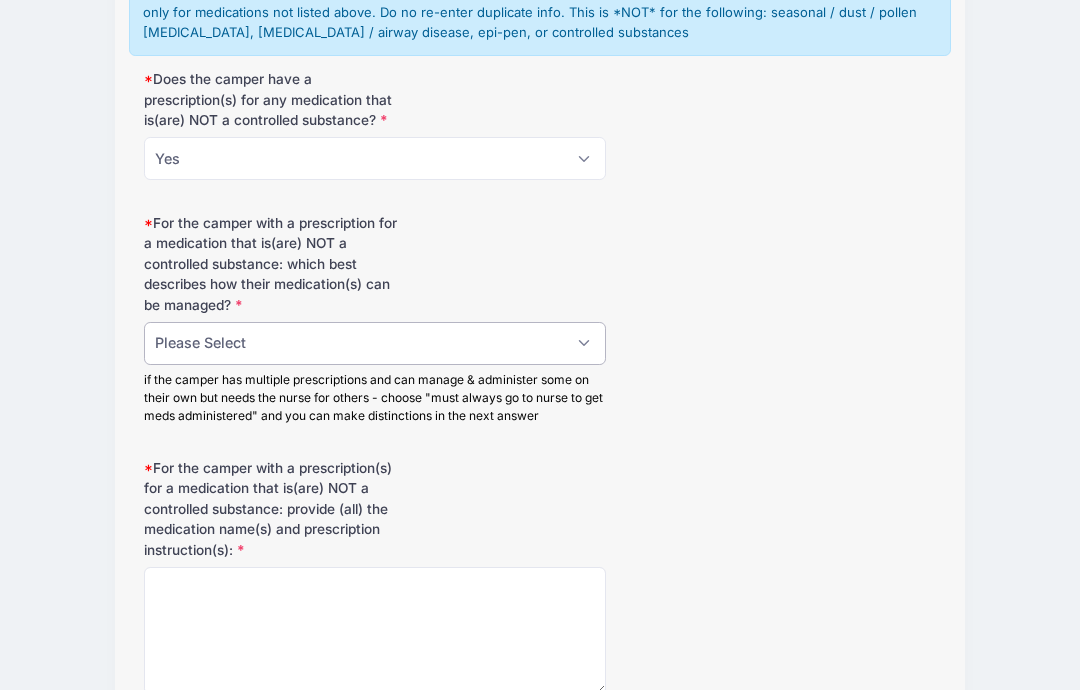 click on "Please Select manages & administers meds on their own.  can keep these particular meds in their cabin
must always go to nurse to get meds administered.  these meds must be handed over to the nurse for the camp session
n/a the camper doesn't have a prescription for a medication that is NOT a controlled substance" at bounding box center [375, 344] 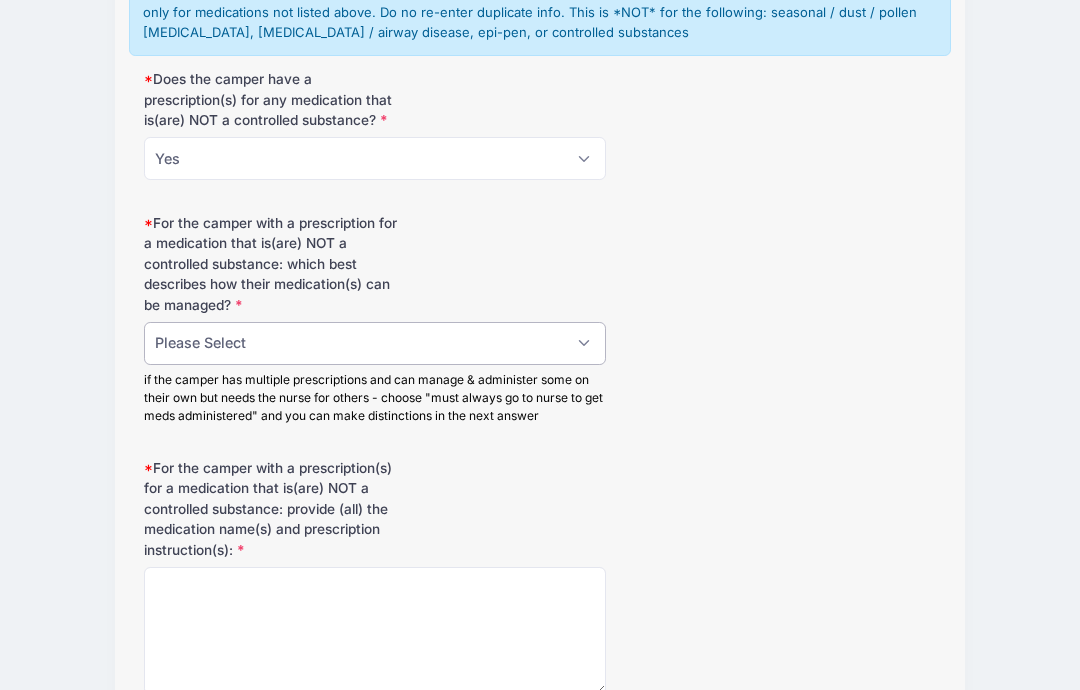 select on "must always go to nurse to get meds administered.  these meds must be handed over to the nurse for the camp session" 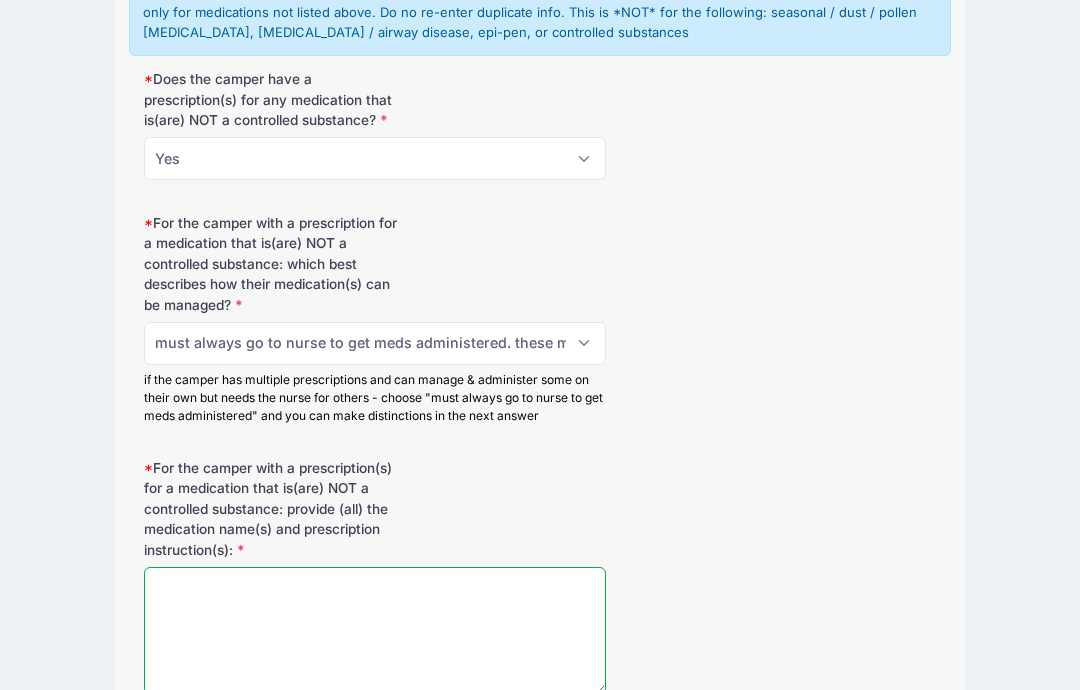 click on "For the camper with a prescription(s) for a medication that is(are) NOT a controlled substance: provide (all) the medication name(s) and prescription instruction(s):" at bounding box center [375, 631] 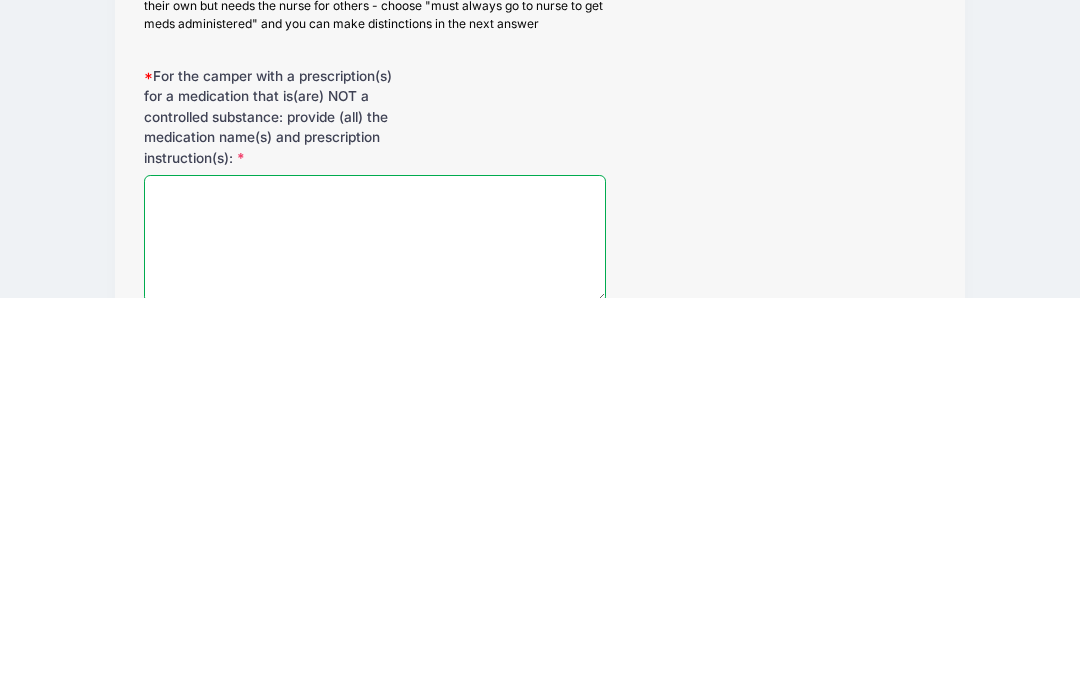 paste on "Fluoxetine HCL 50 MG (one 10 mg capsule and one 40 mg capsule) taken in the evening 1 time daily." 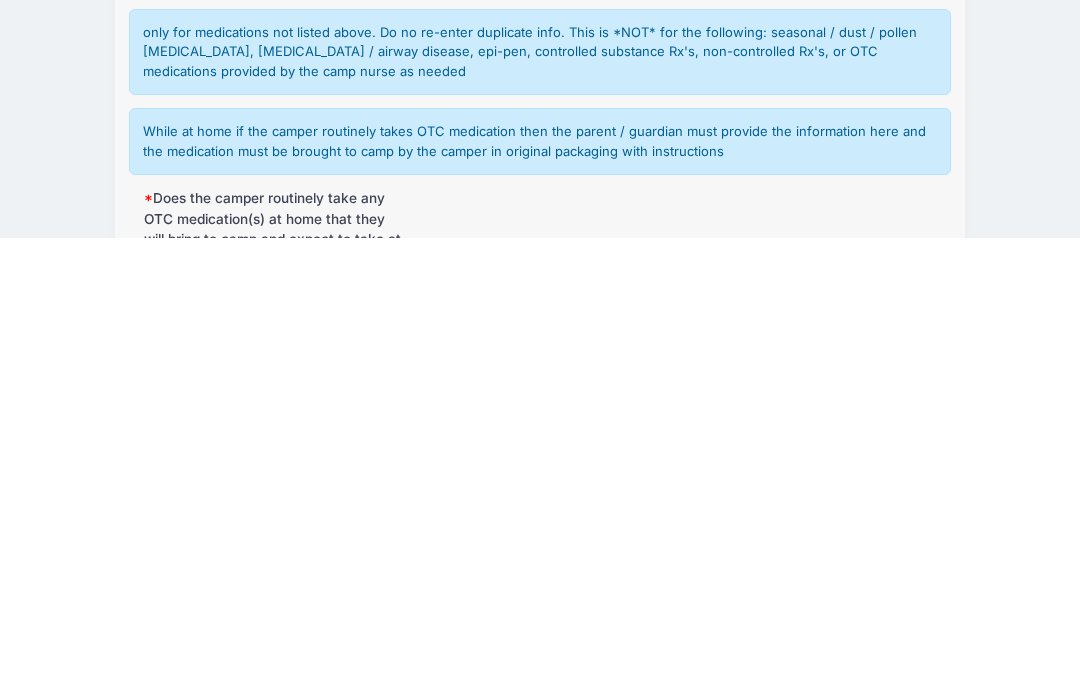 scroll, scrollTop: 6380, scrollLeft: 0, axis: vertical 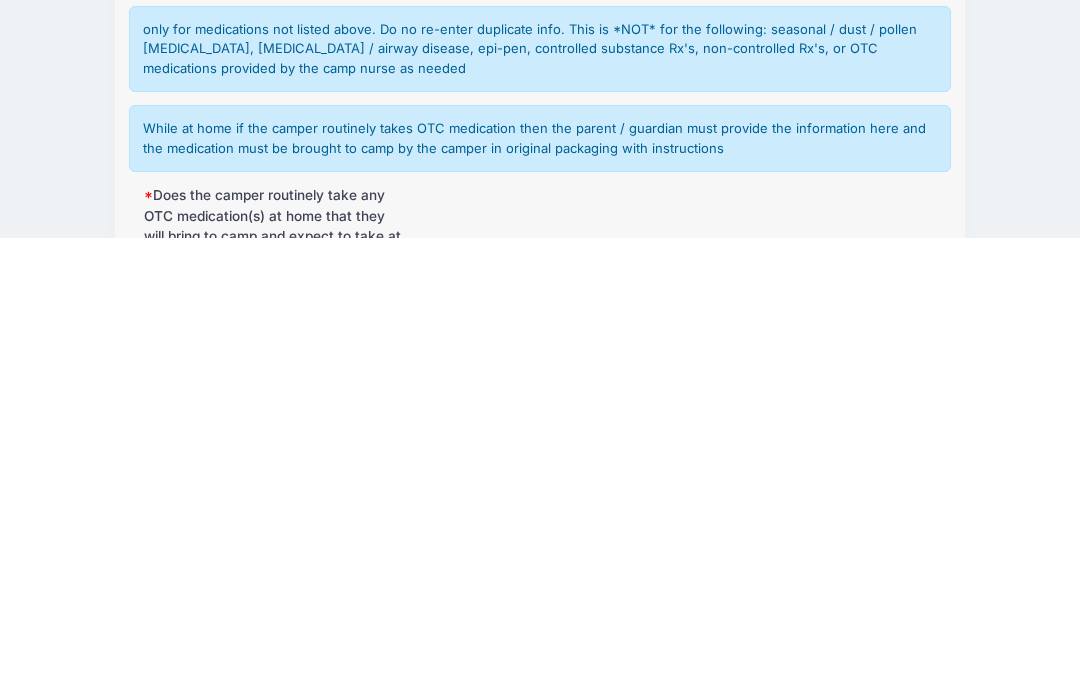 type on "Fluoxetine HCL 50 MG (one 10 mg capsule and one 40 mg capsule) taken in the evening 1 time daily." 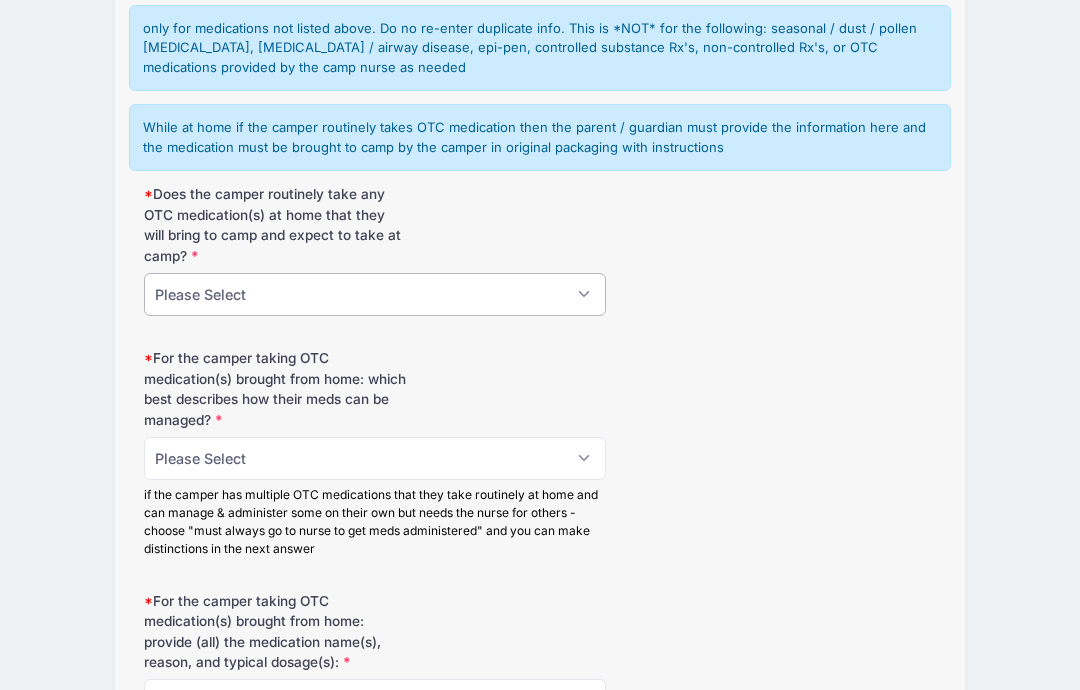 select on "Yes" 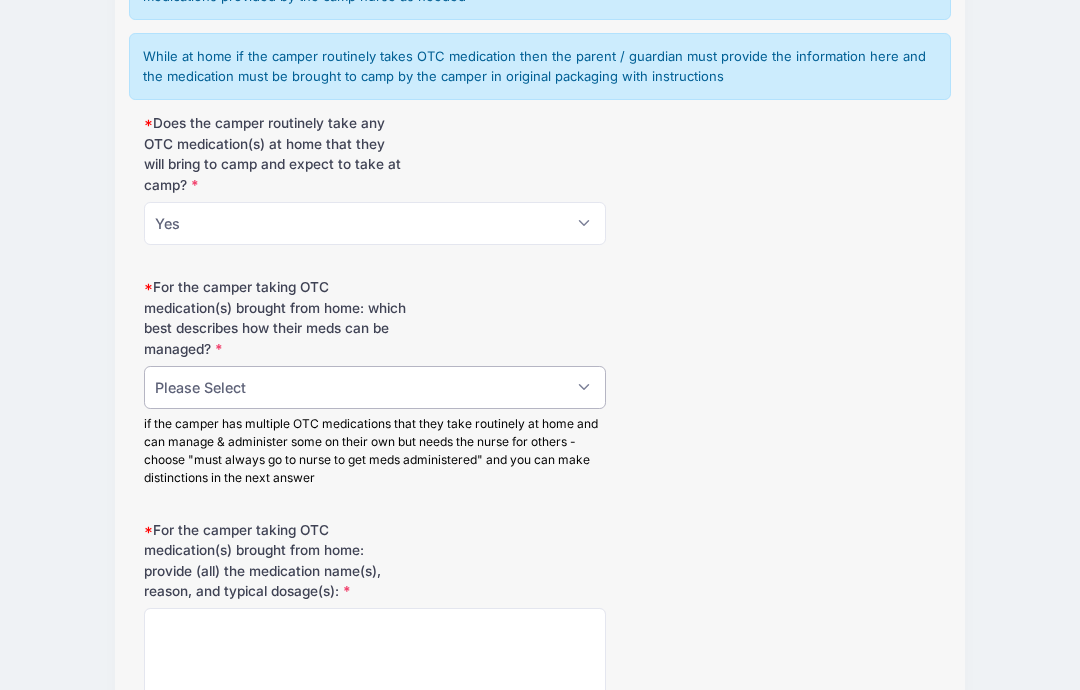 click on "Please Select manages & administers meds on their own.  can keep these particular meds in their cabin
must always go to nurse to get meds administered.  these meds must be handed over to the nurse for the camp session
n/a the camper isn't bringing and doesn't take OTC medications at home routinely" at bounding box center [375, 388] 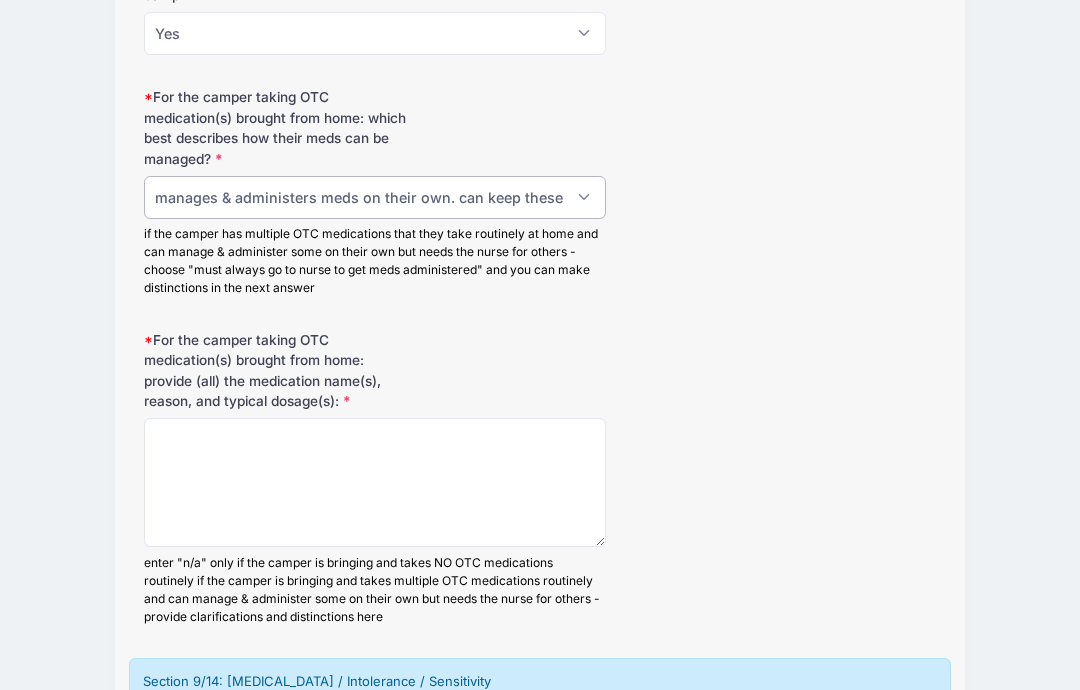 scroll, scrollTop: 7097, scrollLeft: 0, axis: vertical 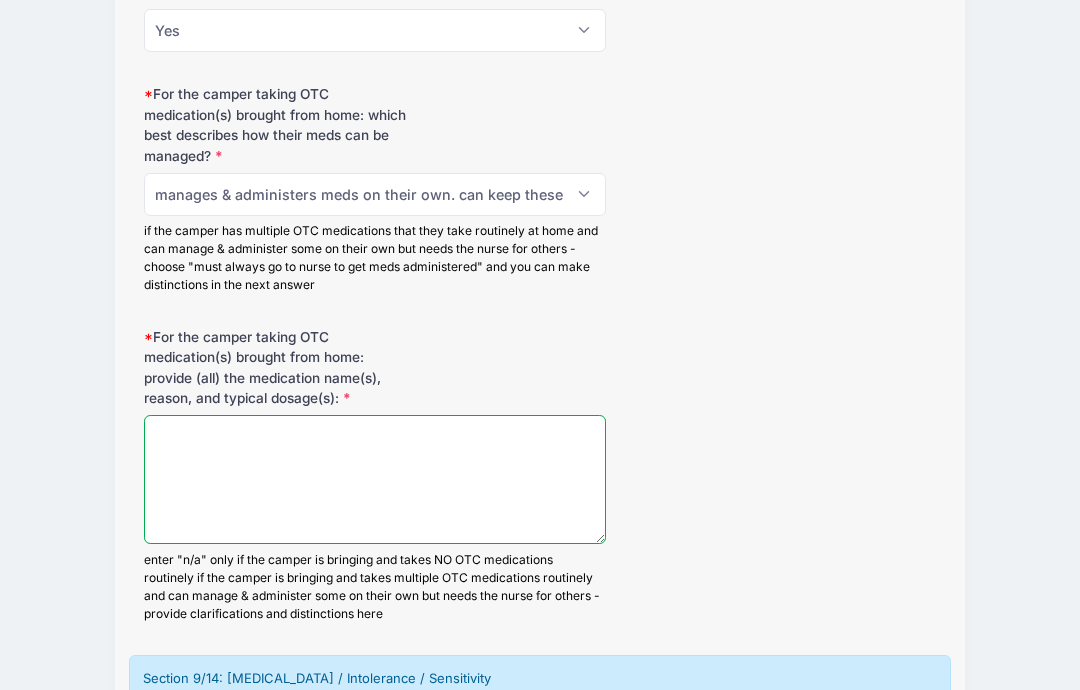 click on "For the camper taking OTC medication(s) brought from home: provide (all) the medication name(s), reason, and typical dosage(s):" at bounding box center [375, 479] 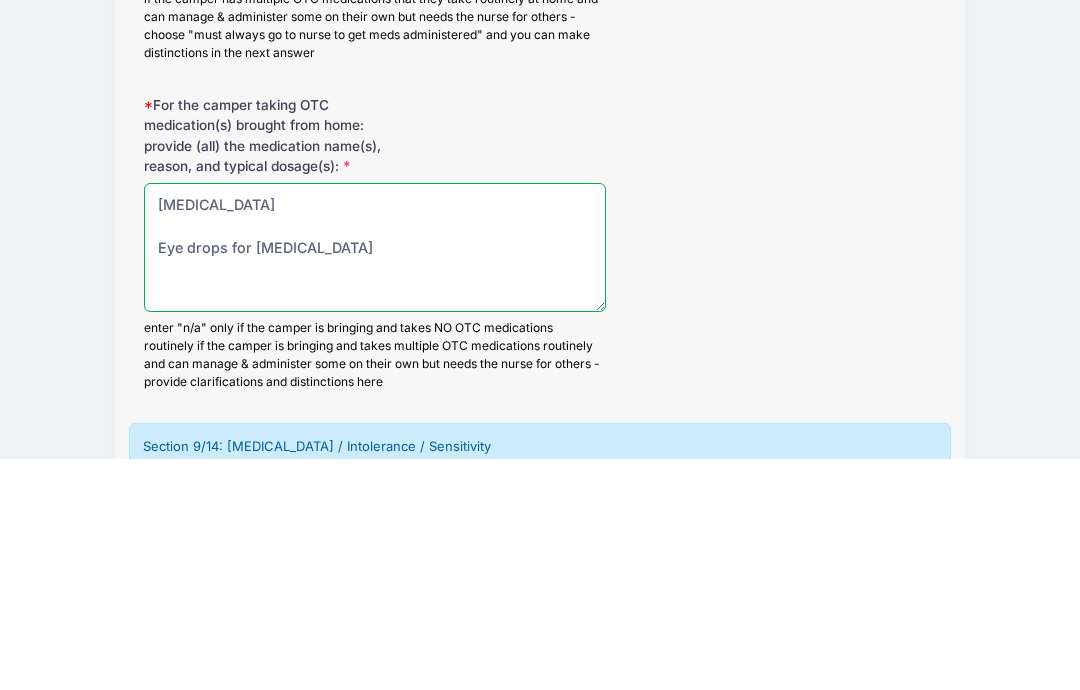 click on "Flonase
Eye drops for allergies" at bounding box center (375, 479) 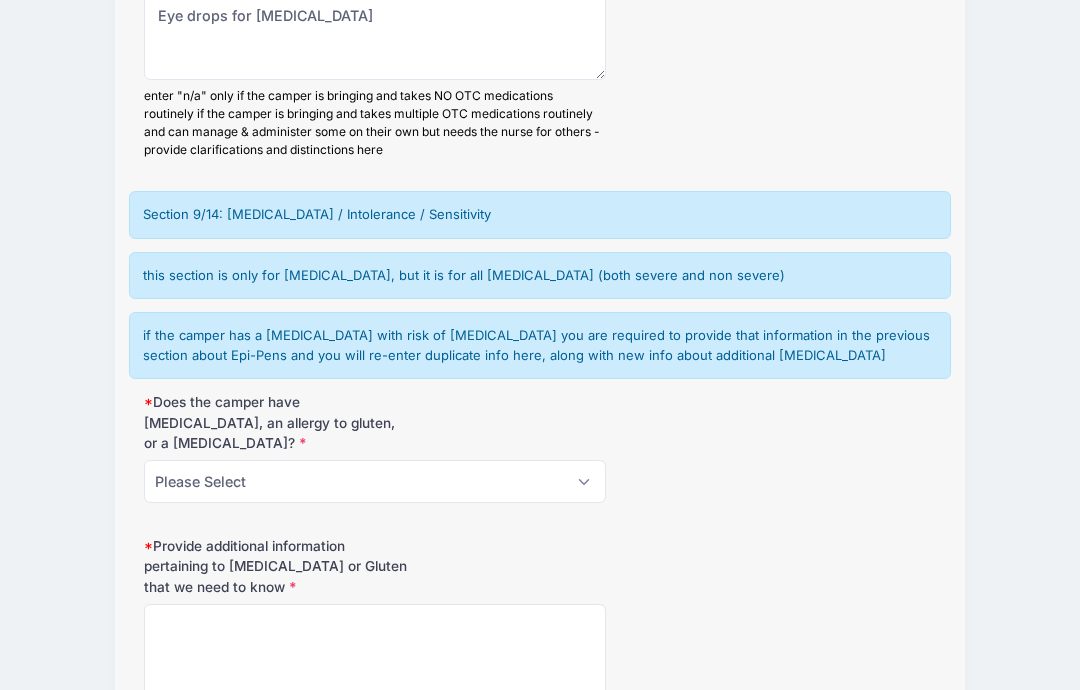 scroll, scrollTop: 7572, scrollLeft: 0, axis: vertical 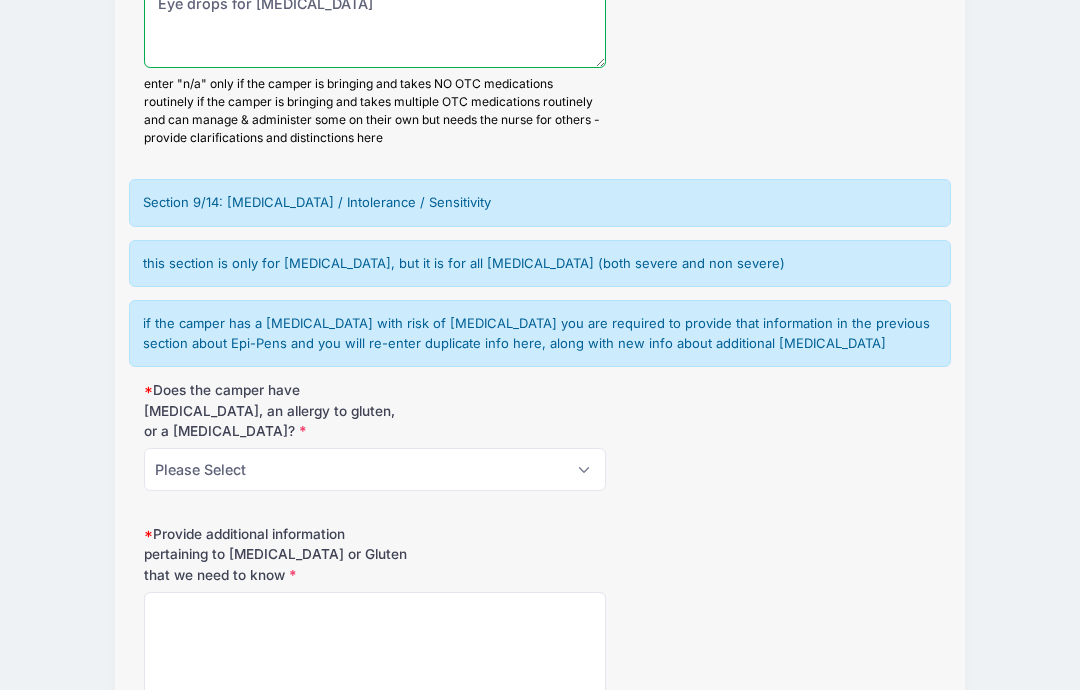 type on "Flonase for allergies
Eye drops for allergies" 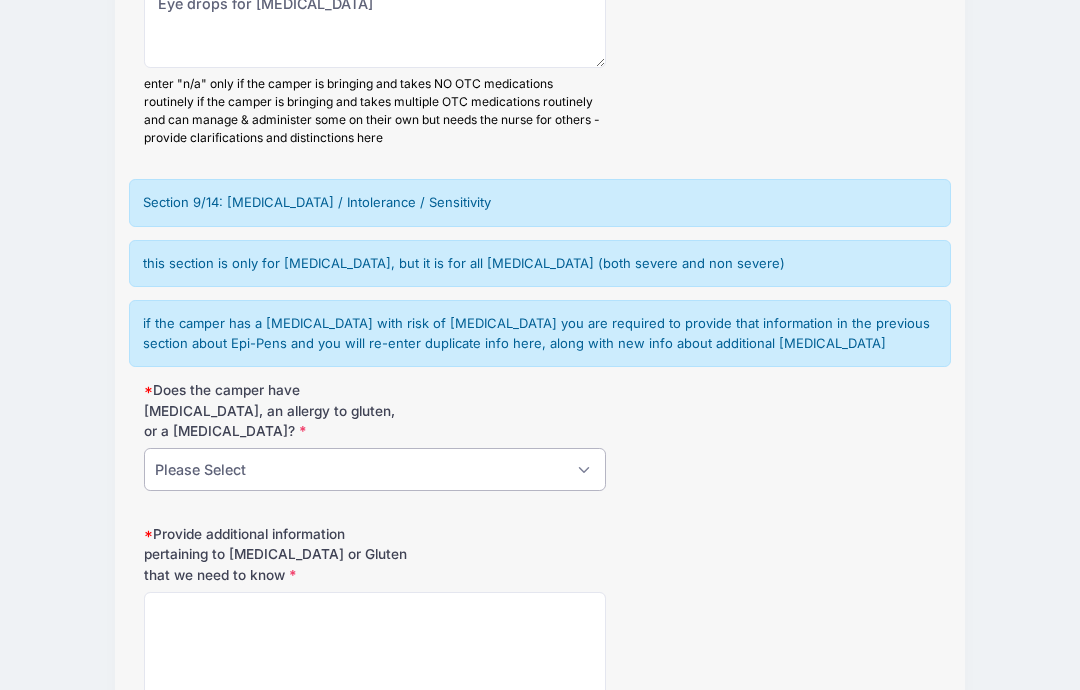 click on "Please Select No
Yes" at bounding box center (375, 470) 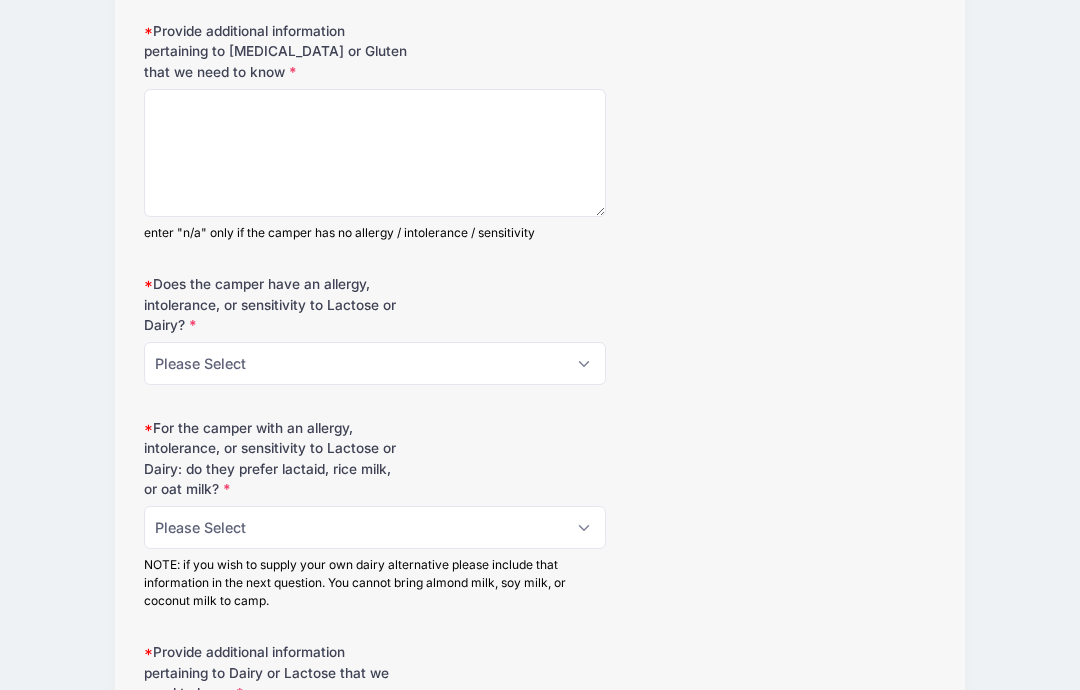 scroll, scrollTop: 8092, scrollLeft: 0, axis: vertical 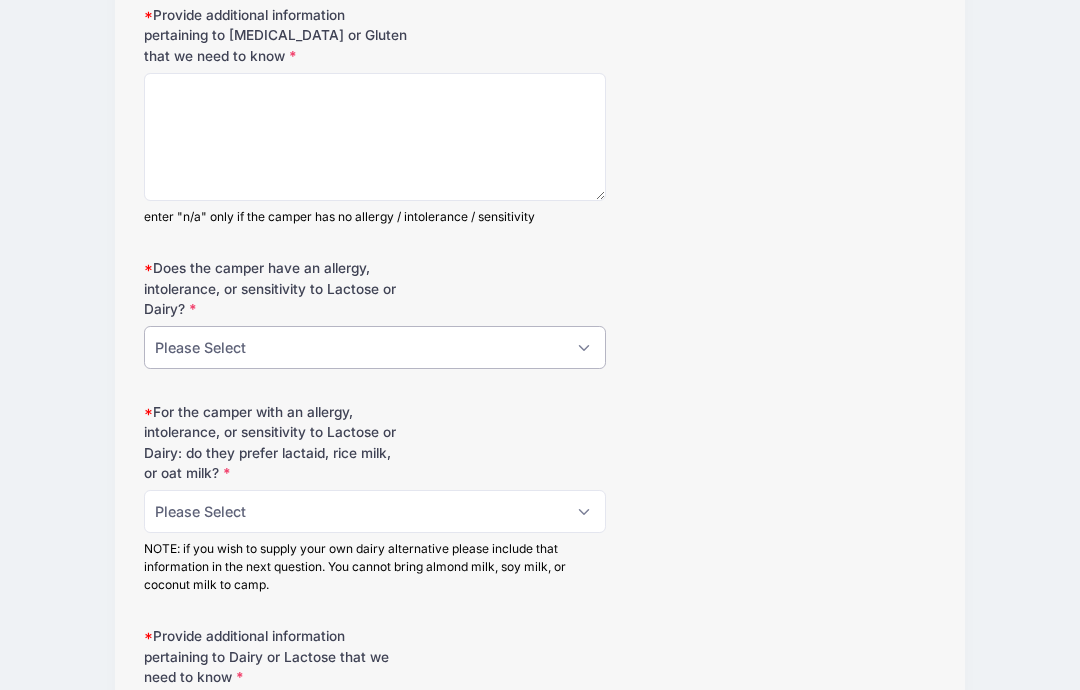 click on "Please Select No
Yes" at bounding box center (375, 347) 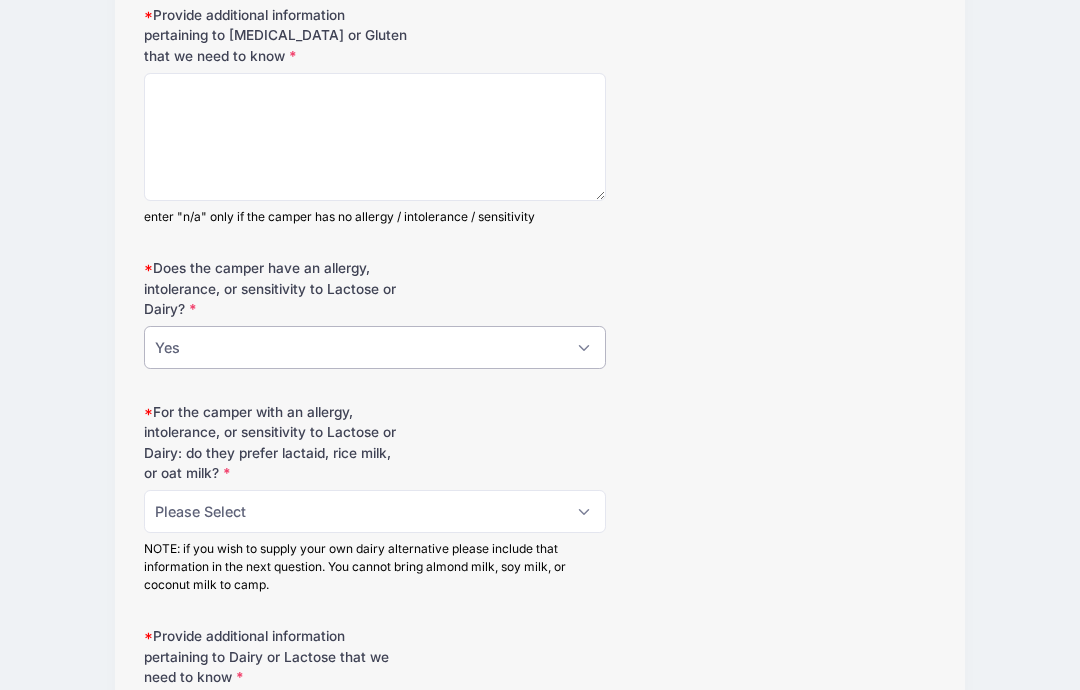 click on "Please Select No
Yes" at bounding box center (375, 347) 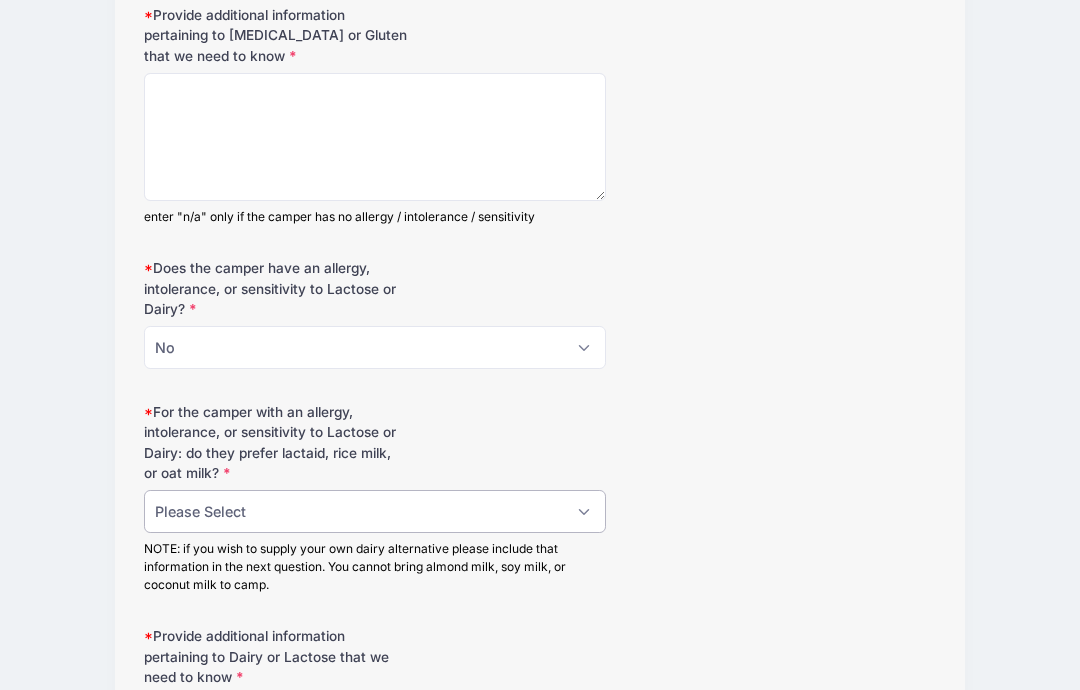 click on "Please Select Lactaid
Rice milk
Oat milk
Supply my own alternative (see below for restrictions)
not applicable - camper has no lactose or dairy allergy" at bounding box center [375, 511] 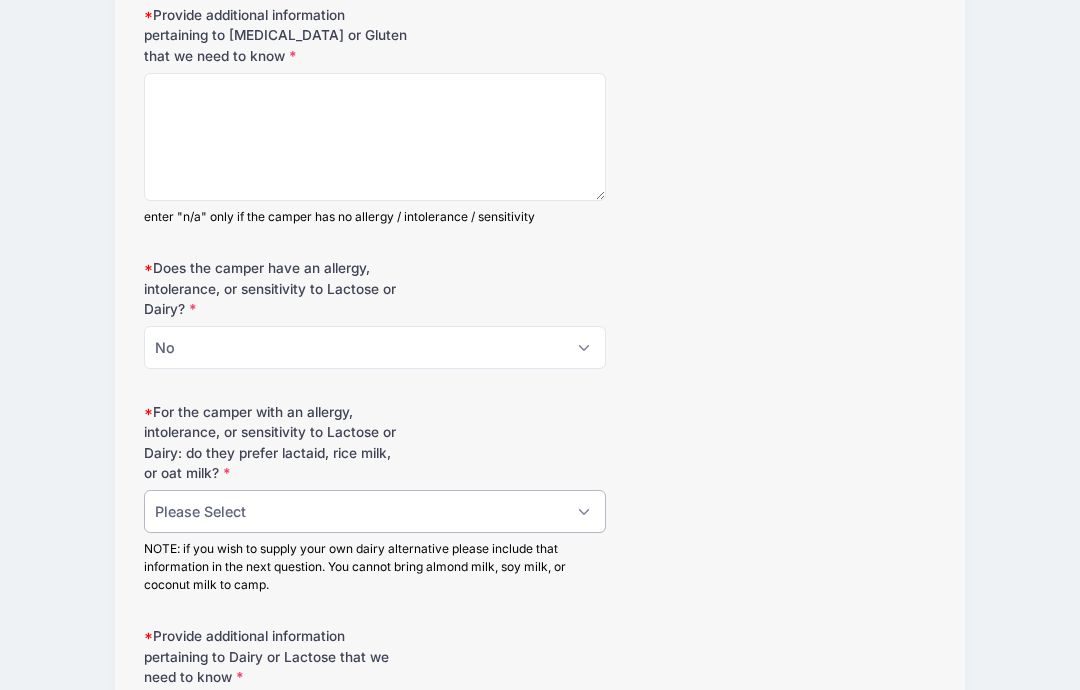 select on "not applicable - camper has no lactose or dairy allergy" 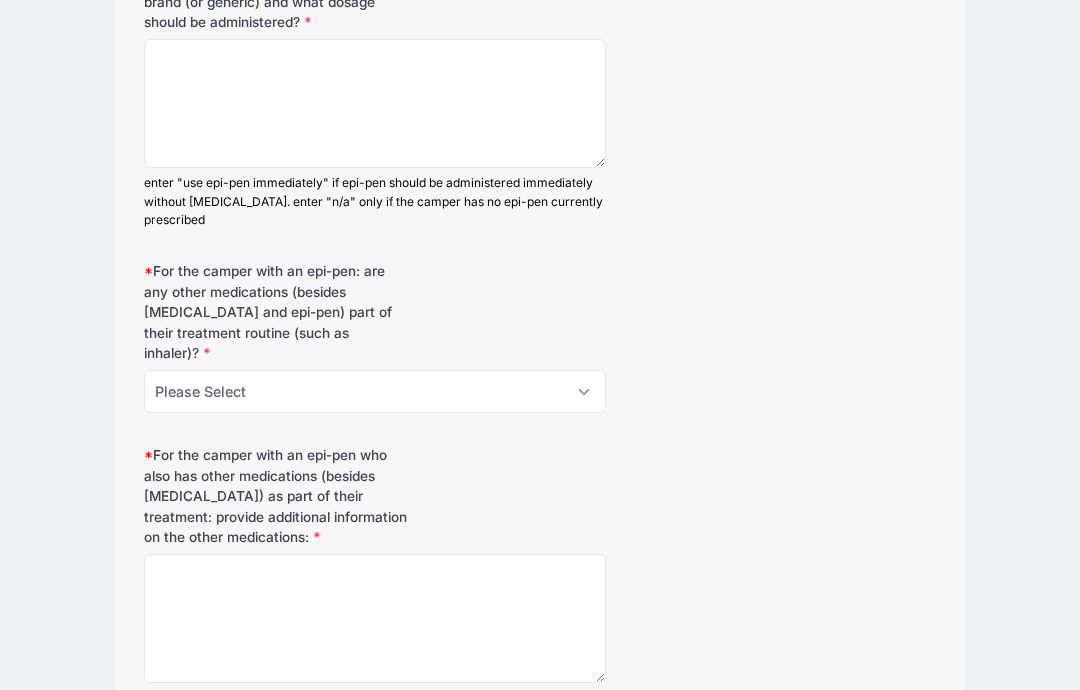 scroll, scrollTop: 4114, scrollLeft: 0, axis: vertical 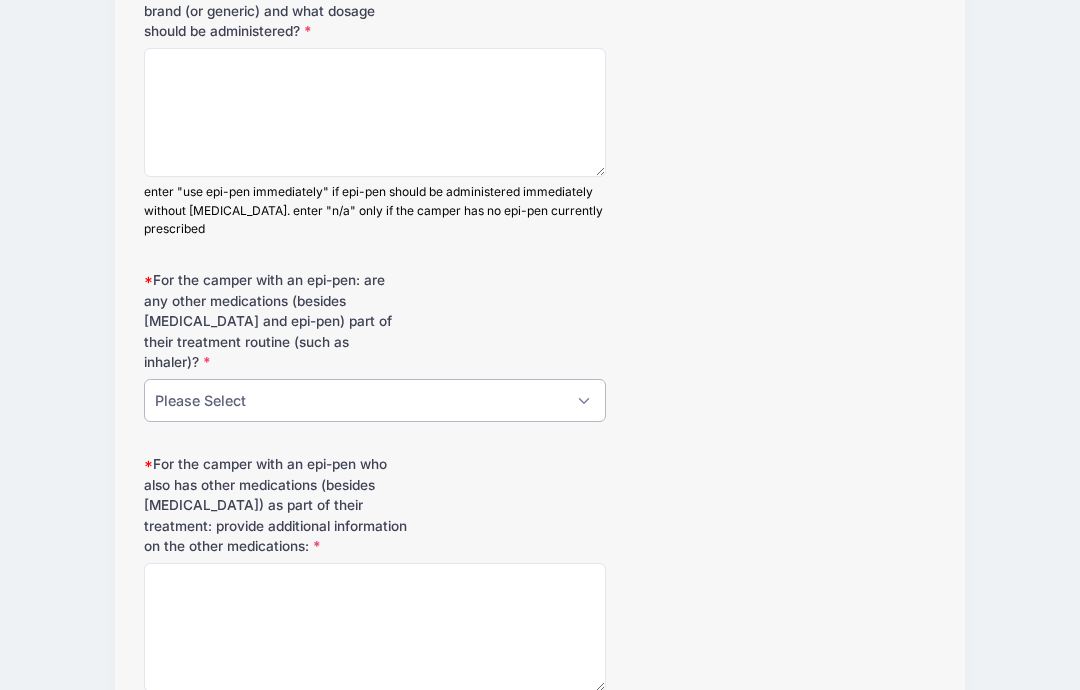 click on "Please Select No, no other meds besides those reported above
Yes, there are additional meds
Not applicable, no epi-pen is currently prescribed to the camper" at bounding box center [375, 401] 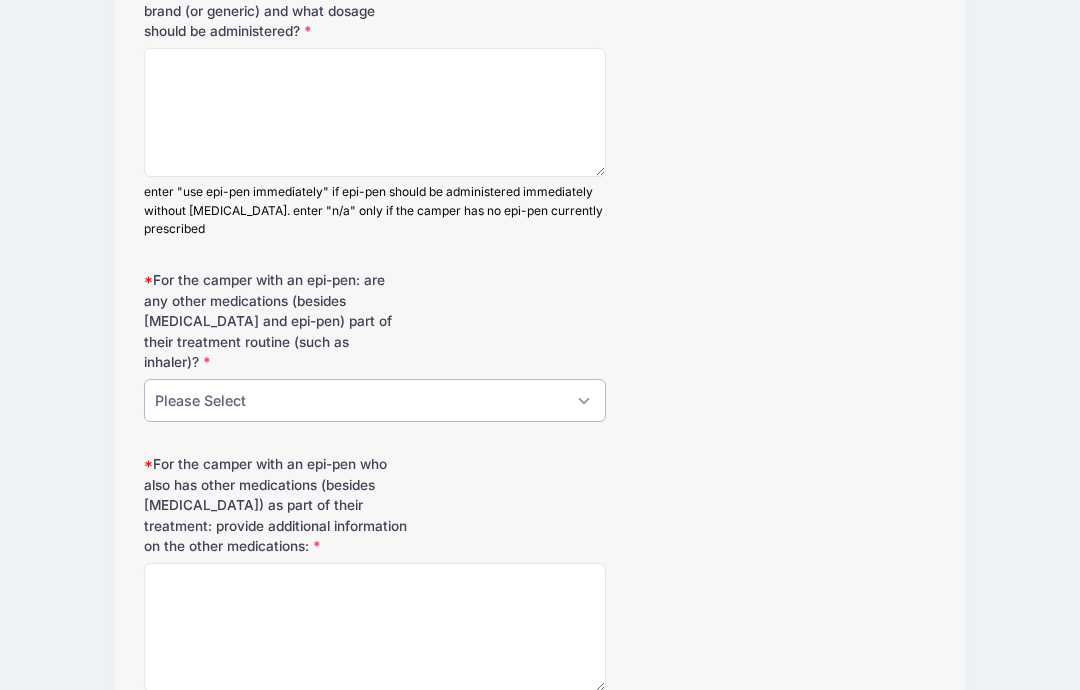 select on "Not applicable, no epi-pen is currently prescribed to the camper" 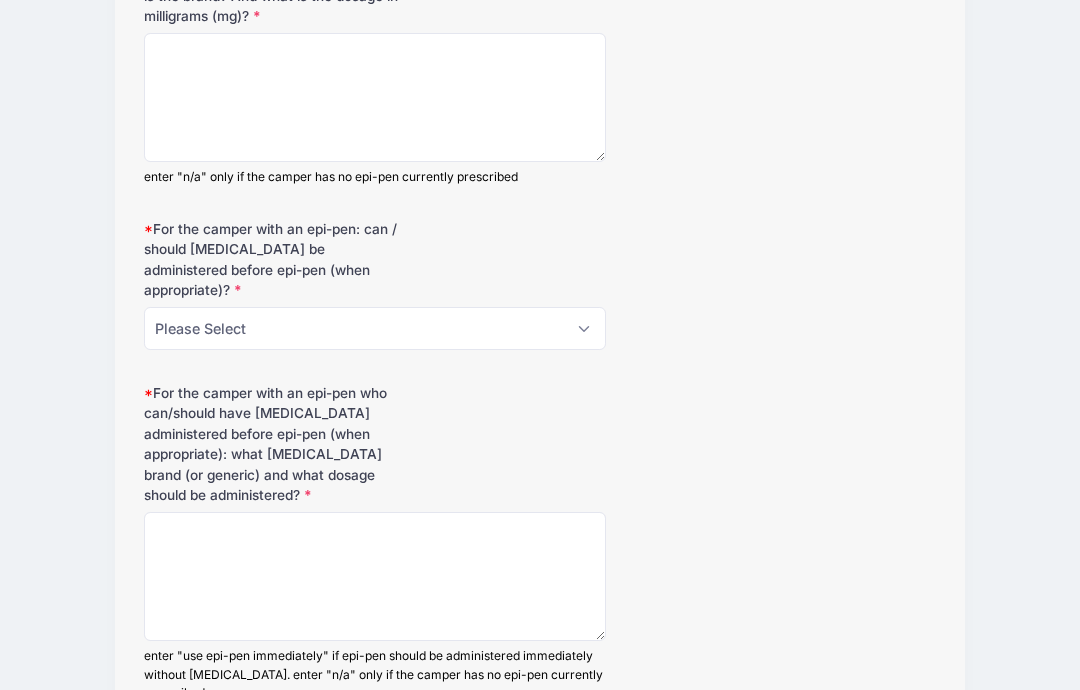 scroll, scrollTop: 3647, scrollLeft: 0, axis: vertical 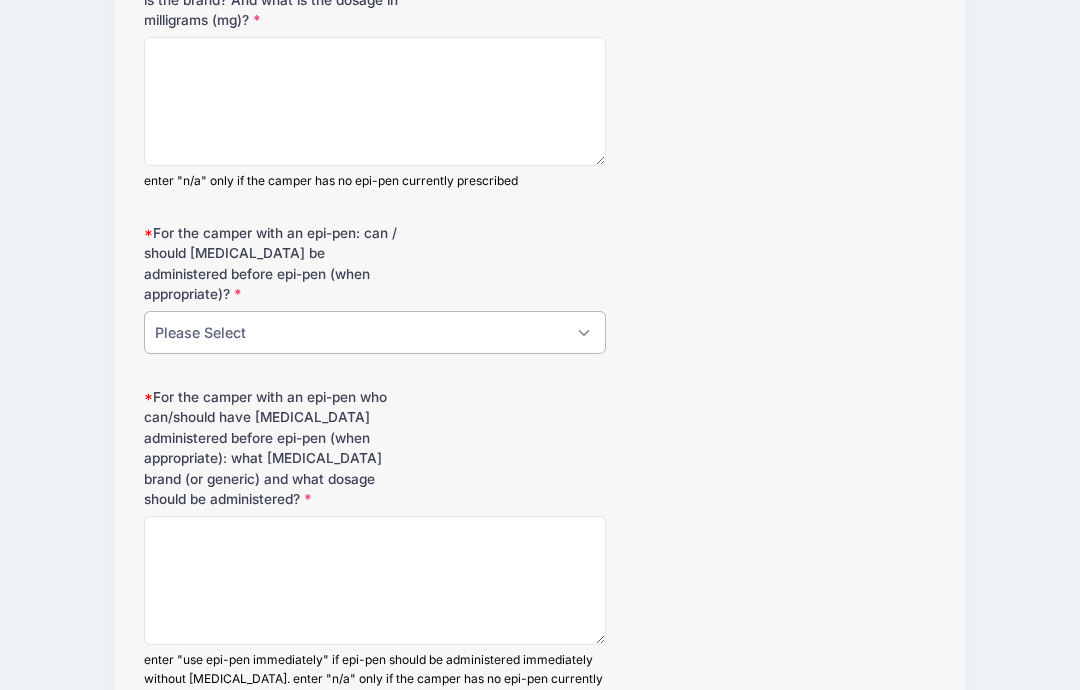 click on "Please Select No, use epi-pen immediately
Yes, use antihistamine first
Not applicable, no epi-pen is currently prescribed to the camper" at bounding box center [375, 332] 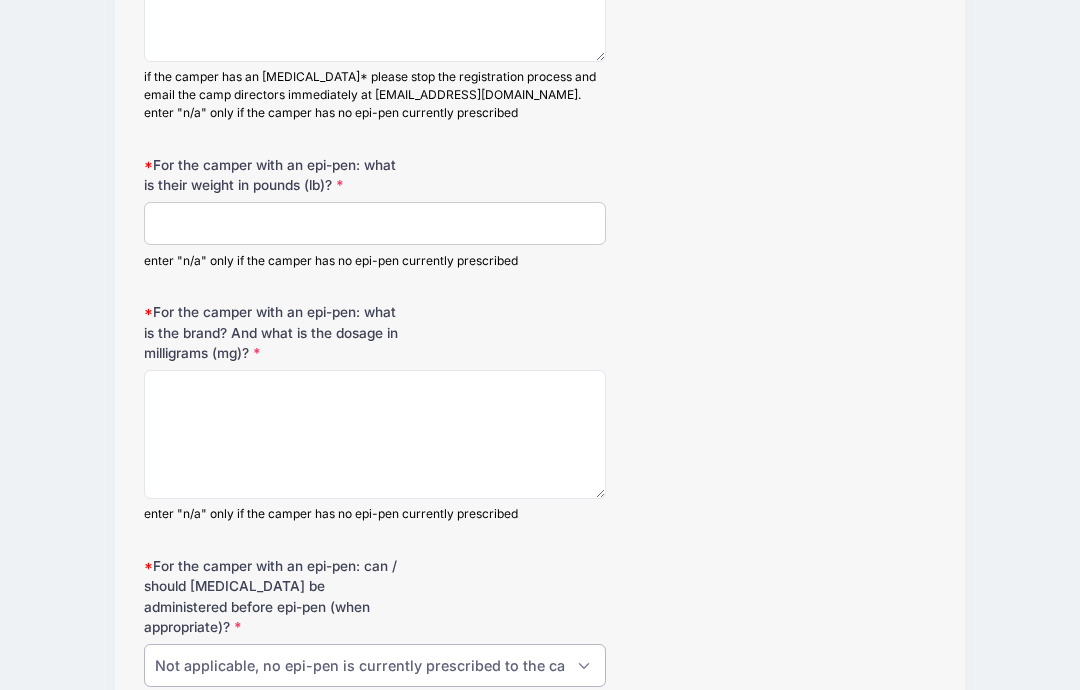 scroll, scrollTop: 3313, scrollLeft: 0, axis: vertical 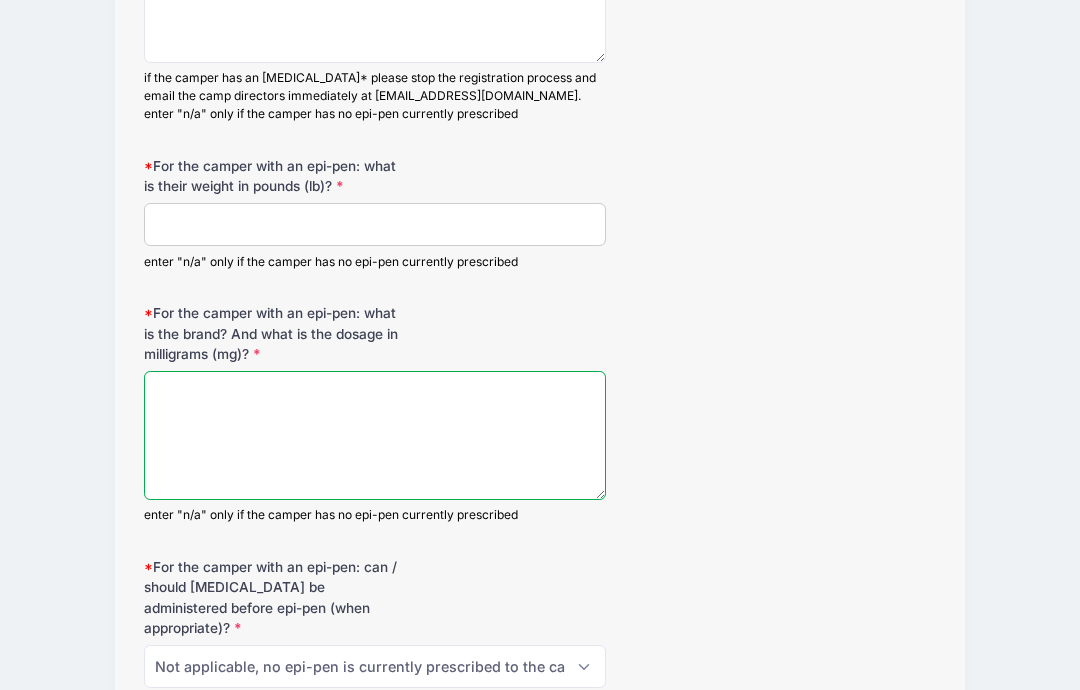 click on "For the camper with an epi-pen: what is the brand?  And what is the dosage in milligrams (mg)?" at bounding box center (375, 435) 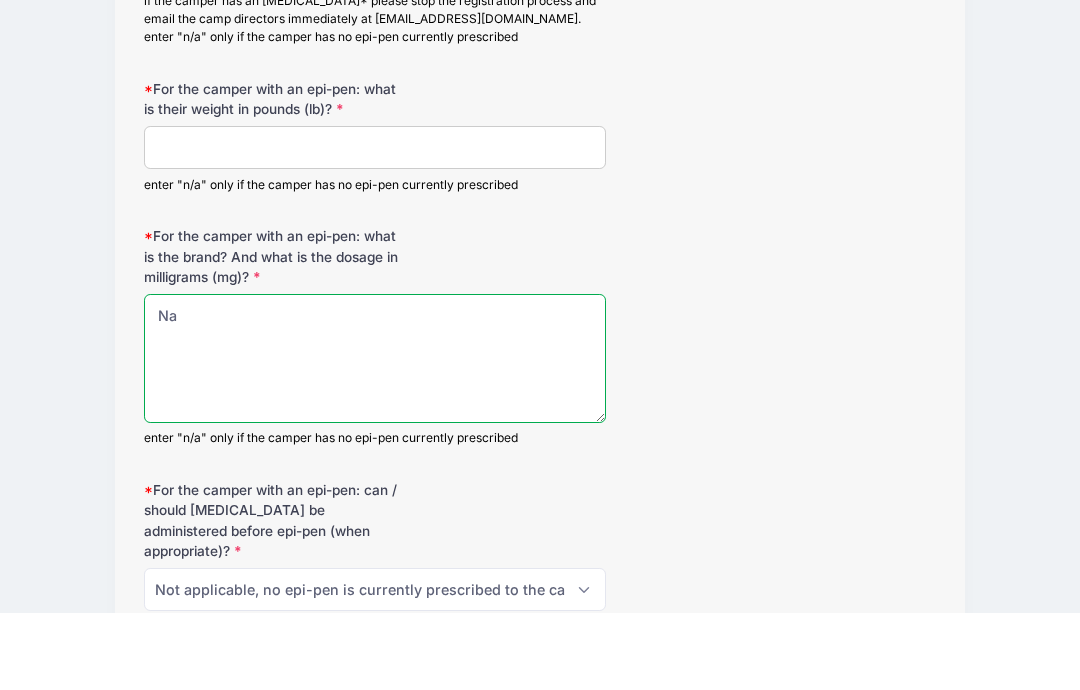 type on "Na" 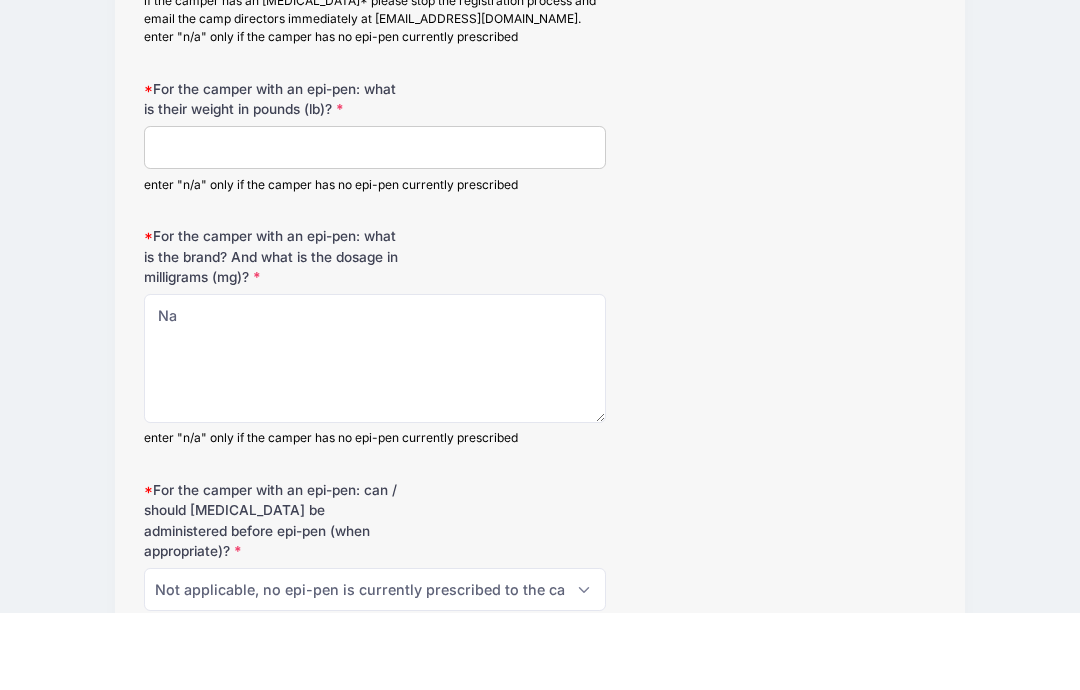 click on "For the camper with an epi-pen: what is their weight in pounds (lb)?
enter "n/a" only if the camper has no epi-pen currently prescribed" at bounding box center [540, 213] 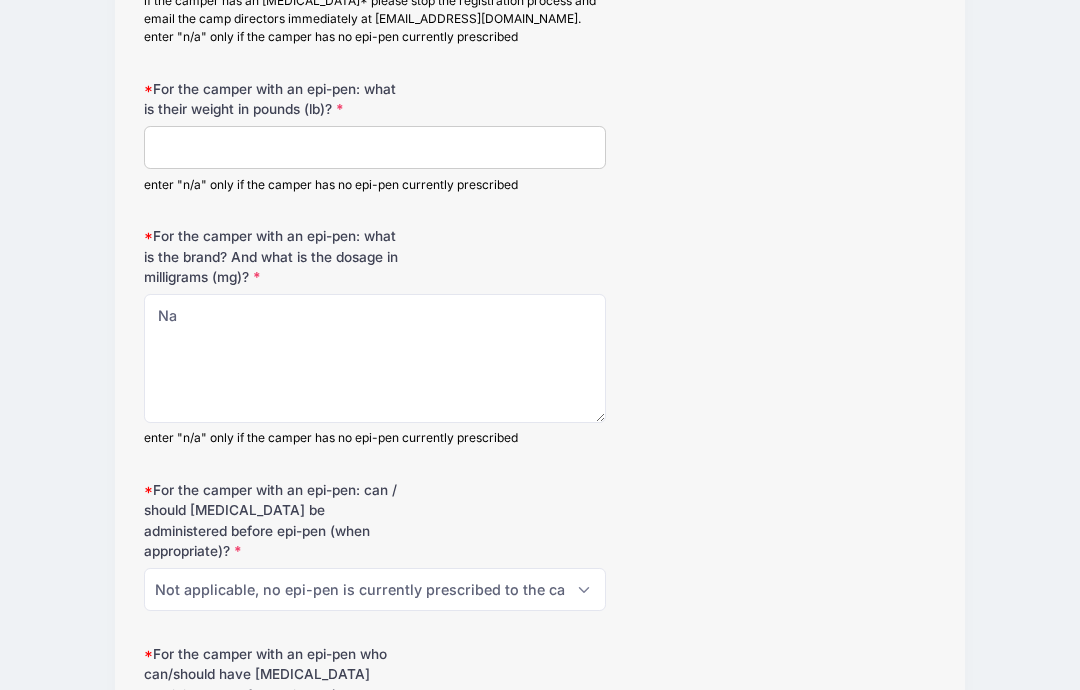 click on "For the camper with an epi-pen: what is their weight in pounds (lb)?" at bounding box center [375, 147] 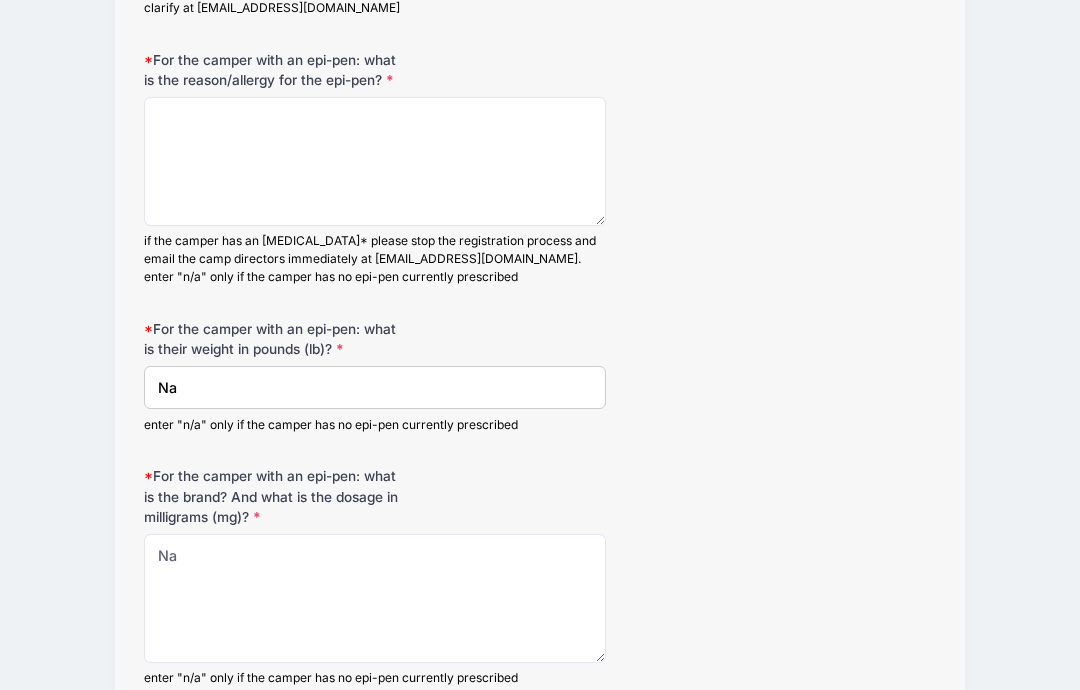 scroll, scrollTop: 3135, scrollLeft: 0, axis: vertical 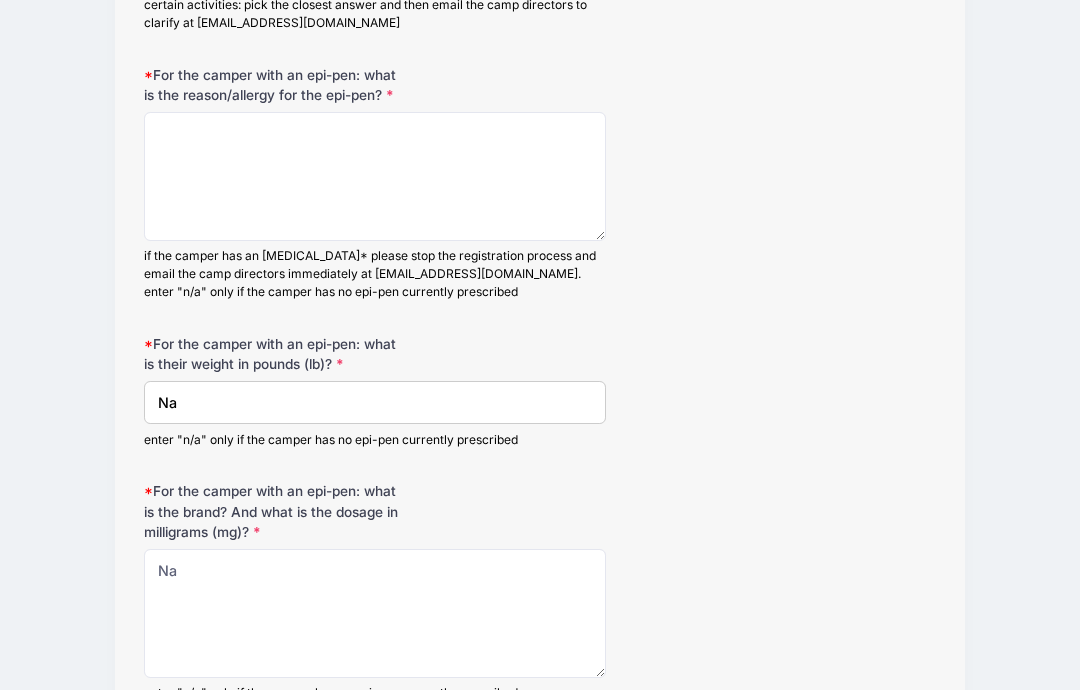 type on "Na" 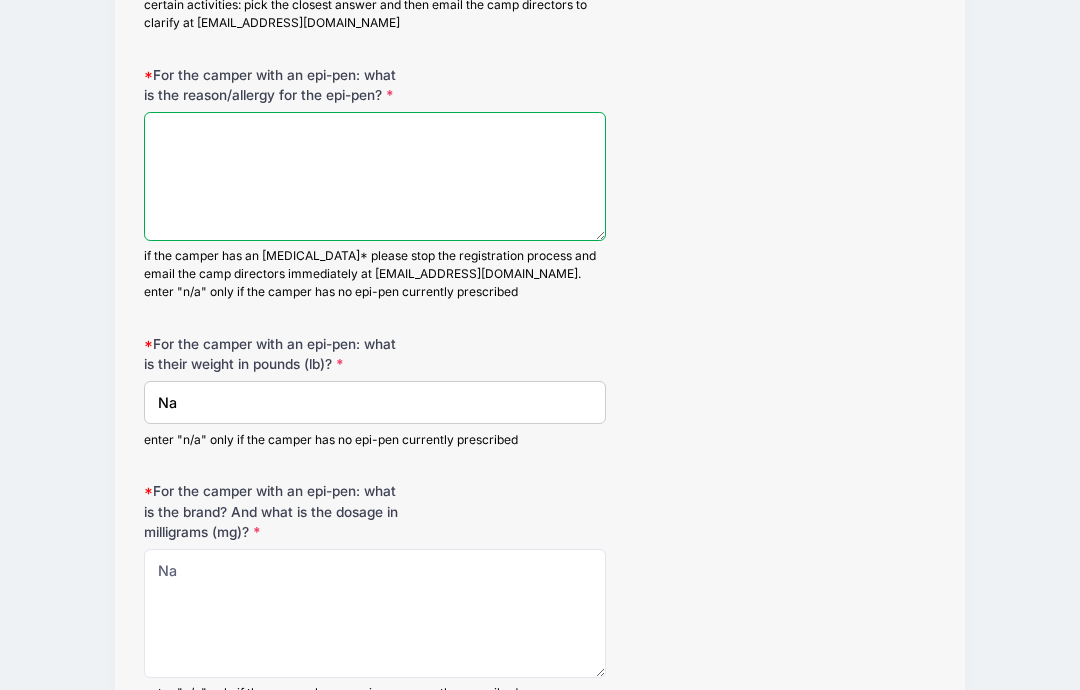 click on "For the camper with an epi-pen: what is the reason/allergy for the epi-pen?" at bounding box center (375, 176) 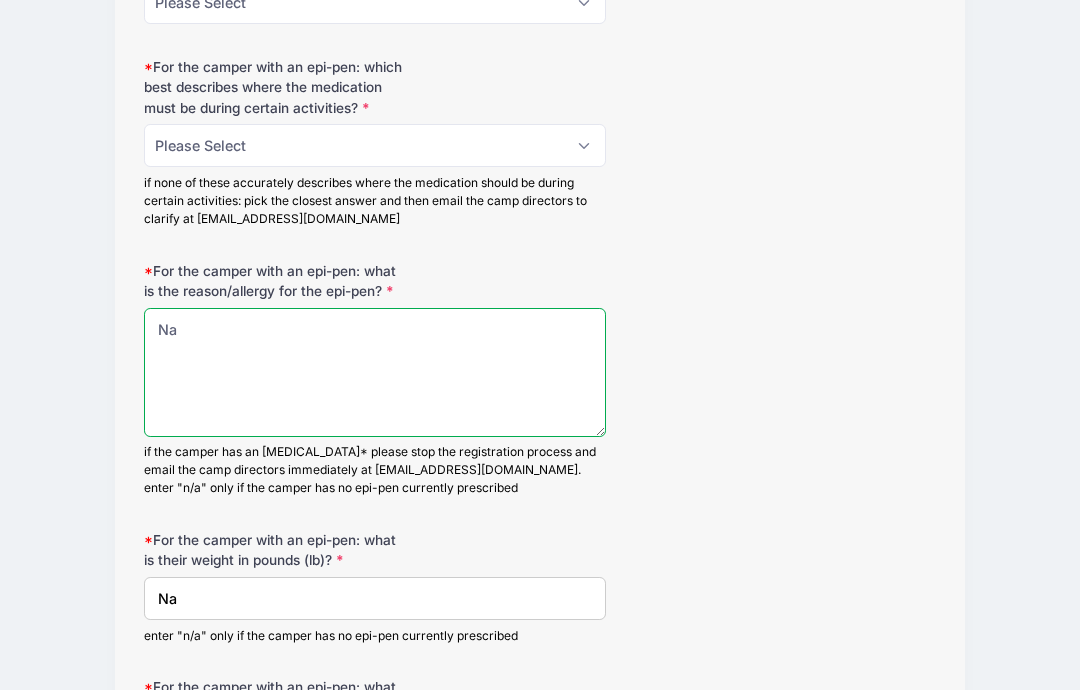 type on "Na" 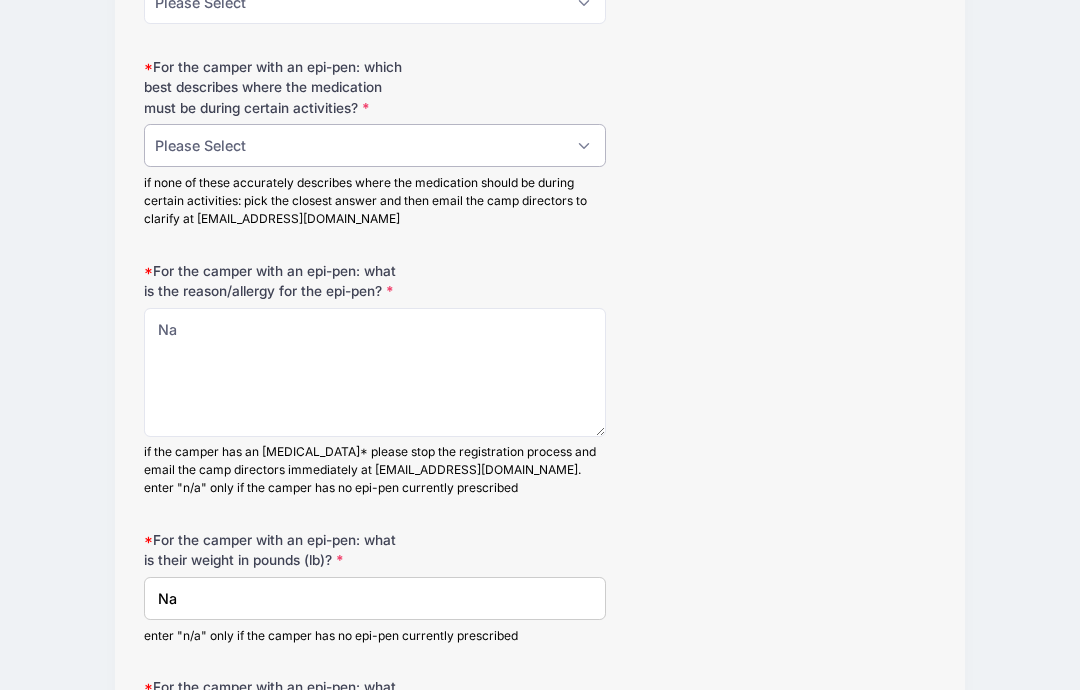 click on "Please Select may/must be left with nurse
must always have meds on their person
must always carry meds on runs
must always carry meds while eating
must always carry meds on runs & while eating
Not applicable, no epi-pen is currently prescribed to the camper" at bounding box center [375, 145] 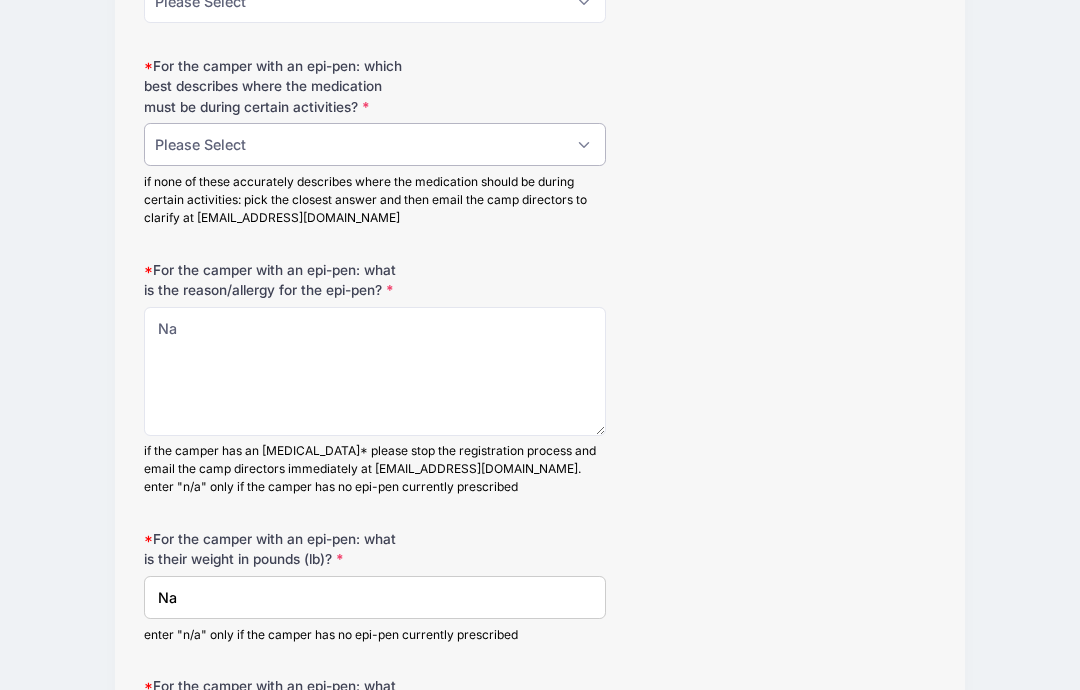 select on "Not applicable, no epi-pen is currently prescribed to the camper" 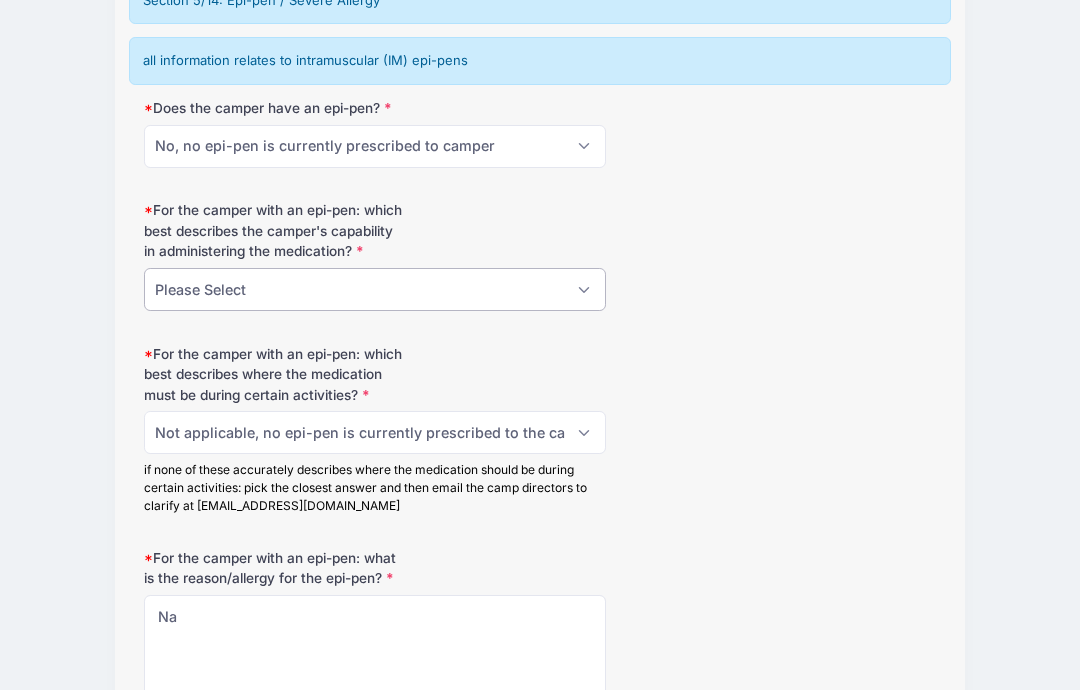 click on "Please Select Camper is capable/trained in self-administration
Camper is NOT capable/trained in self-administration
Not applicable, no epi-pen is currently prescribed to the camper" at bounding box center (375, 290) 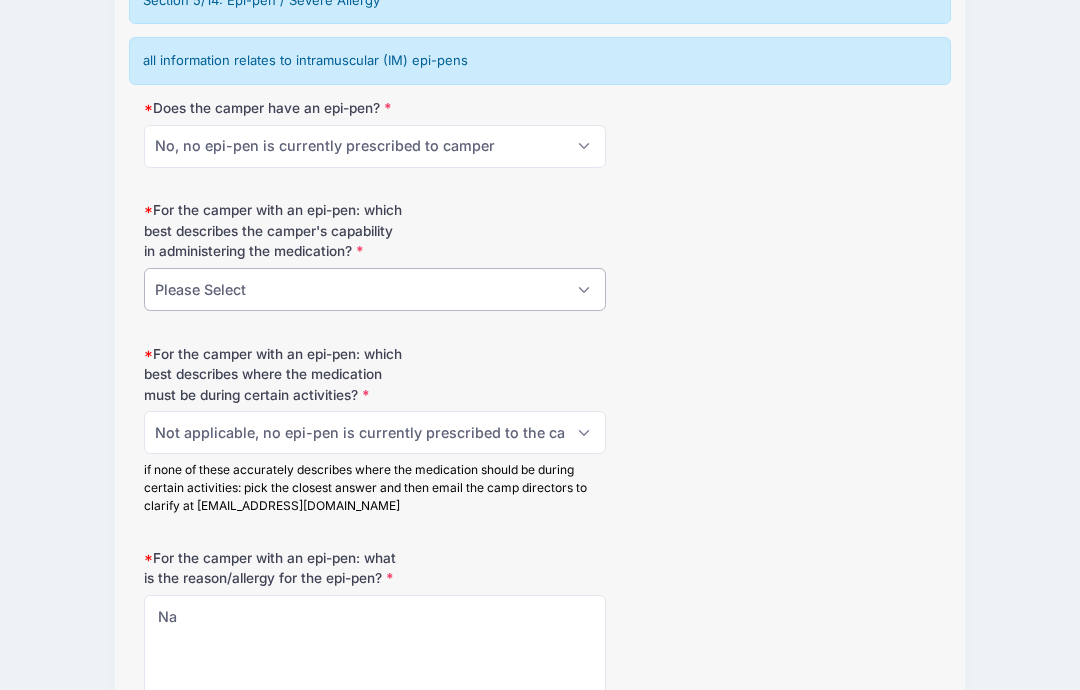 select on "Not applicable, no epi-pen is currently prescribed to the camper" 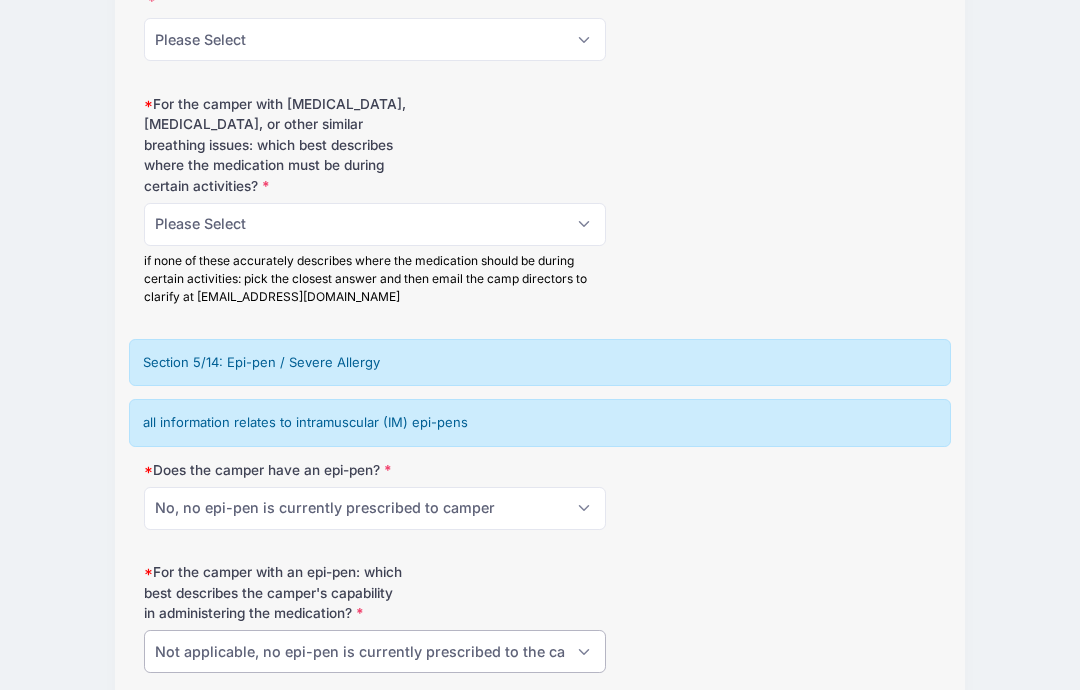 scroll, scrollTop: 2288, scrollLeft: 0, axis: vertical 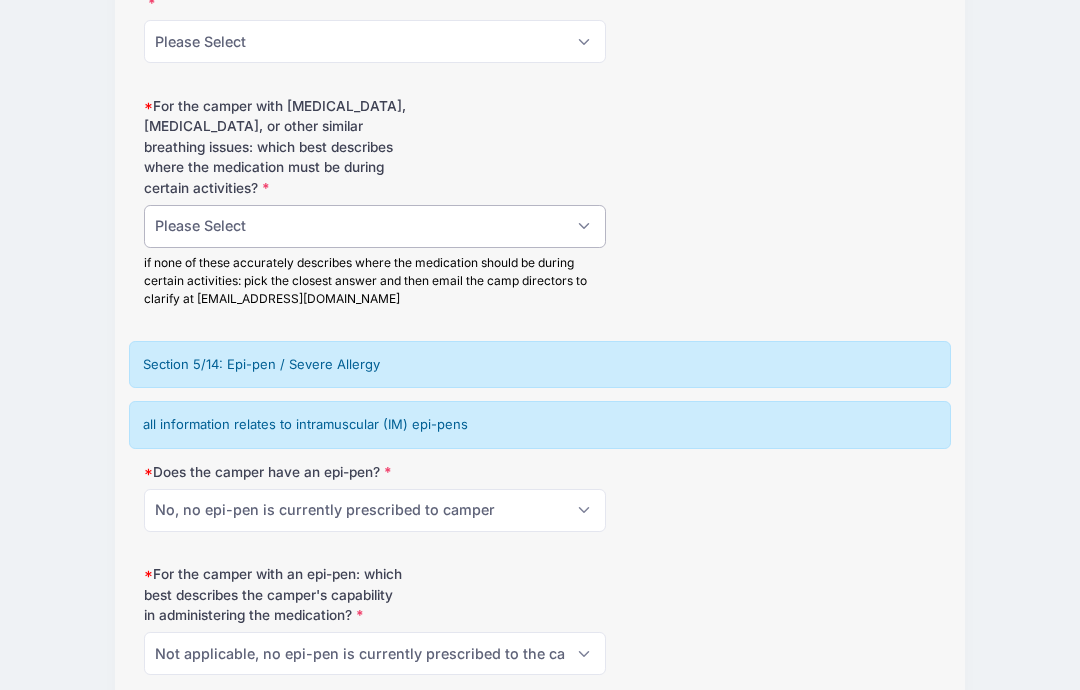 click on "Please Select must *always* have meds with them on their person
must carry meds with them on runs & during all physical activity
must see nurse for administration before runs/activities, does not need to carry meds for anything
self-administers before runs/activities, does not need to carry meds for anything
Not applicable, the camper does not have asthma, reactive airway disease, or other similar breathing issues" at bounding box center [375, 226] 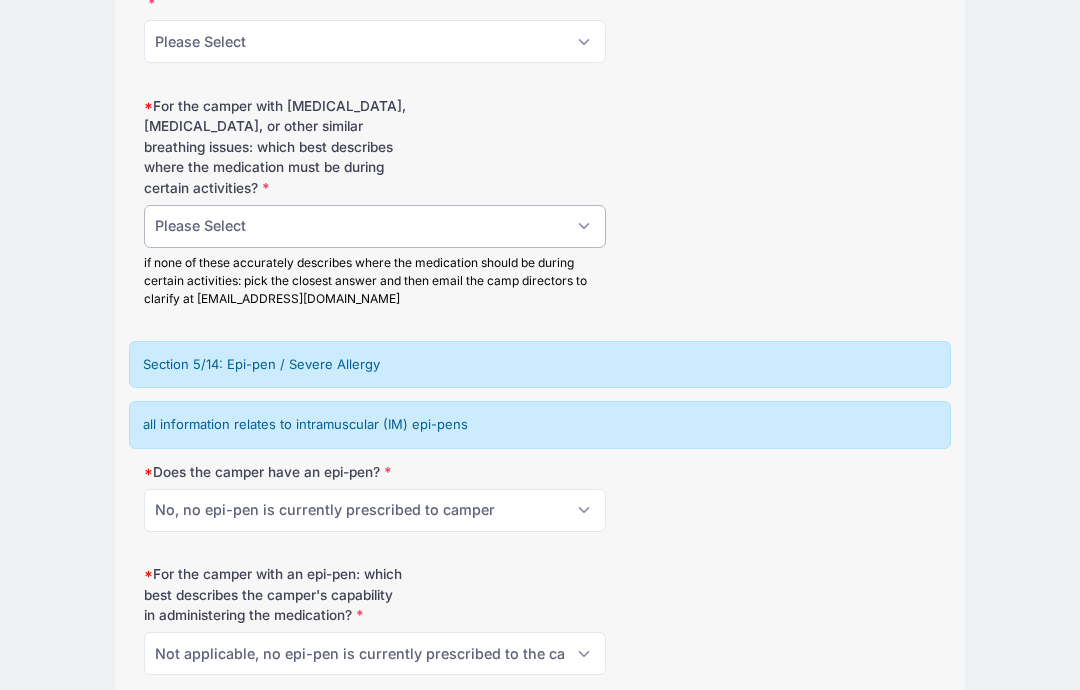 select on "Not applicable, the camper does not have asthma, reactive airway disease, or other similar breathing issues" 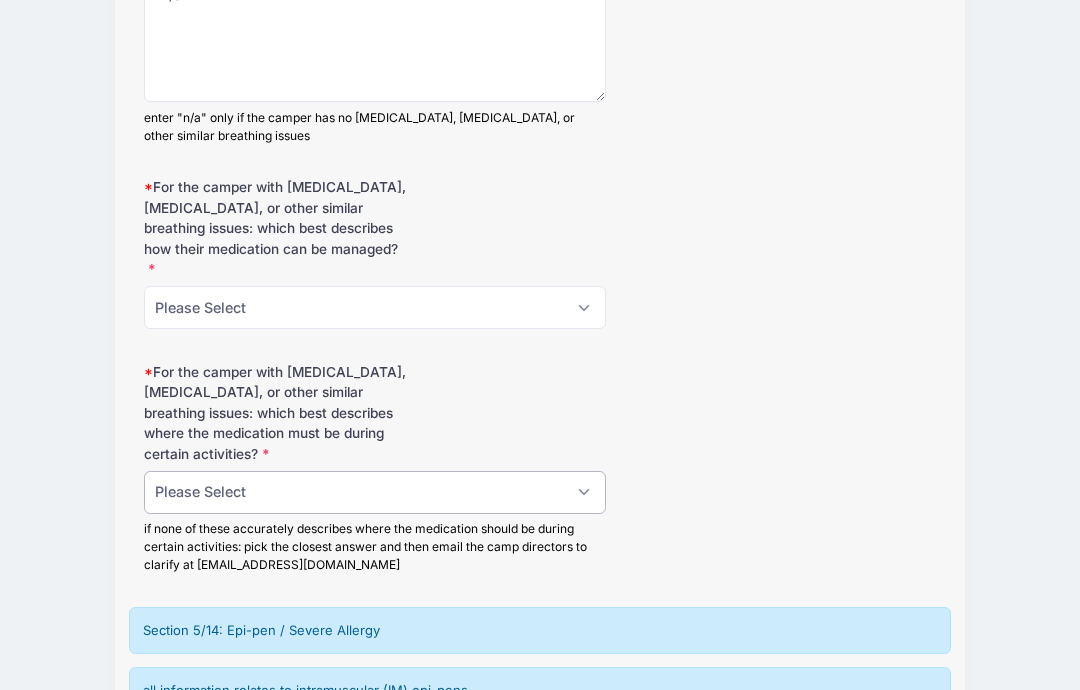scroll, scrollTop: 2020, scrollLeft: 0, axis: vertical 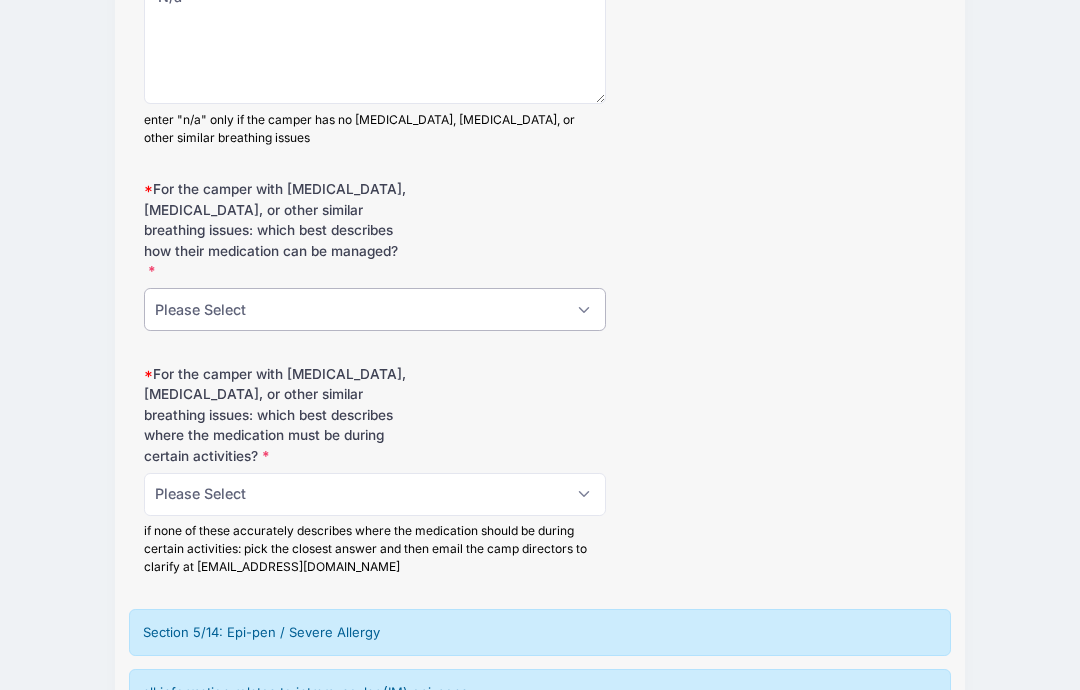 click on "Please Select manages & administers meds on their own
must always go to nurse to get meds administered.  these meds must be handed over to the nurse for the camp session
Not applicable, the camper does not have asthma, reactive airway disease, or other similar breathing issues" at bounding box center (375, 309) 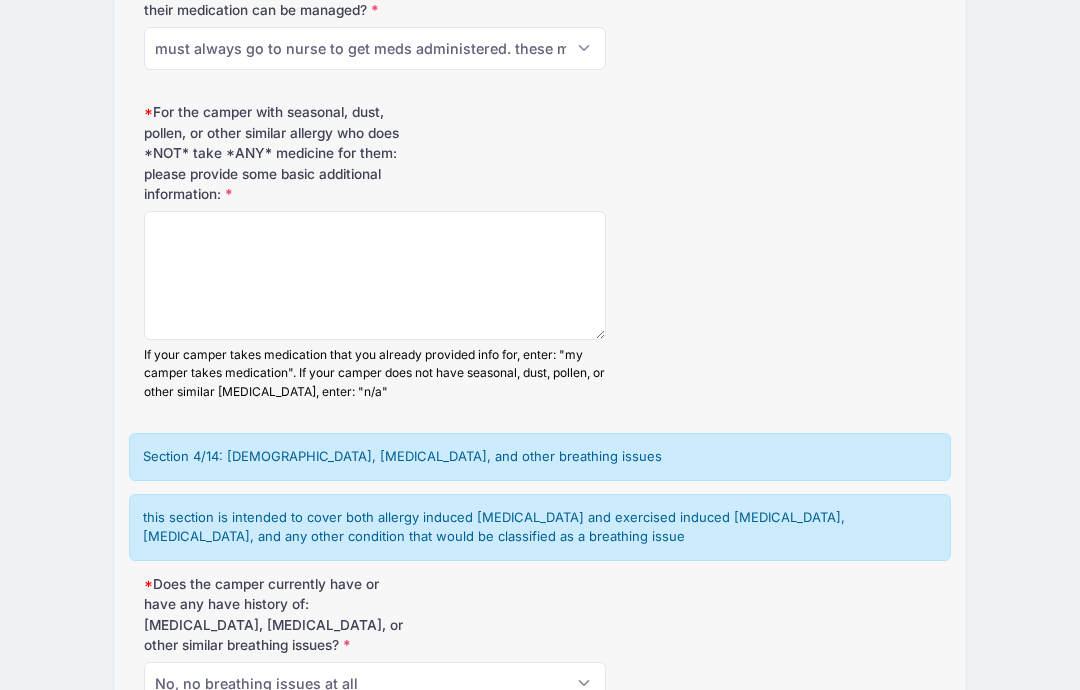 scroll, scrollTop: 856, scrollLeft: 0, axis: vertical 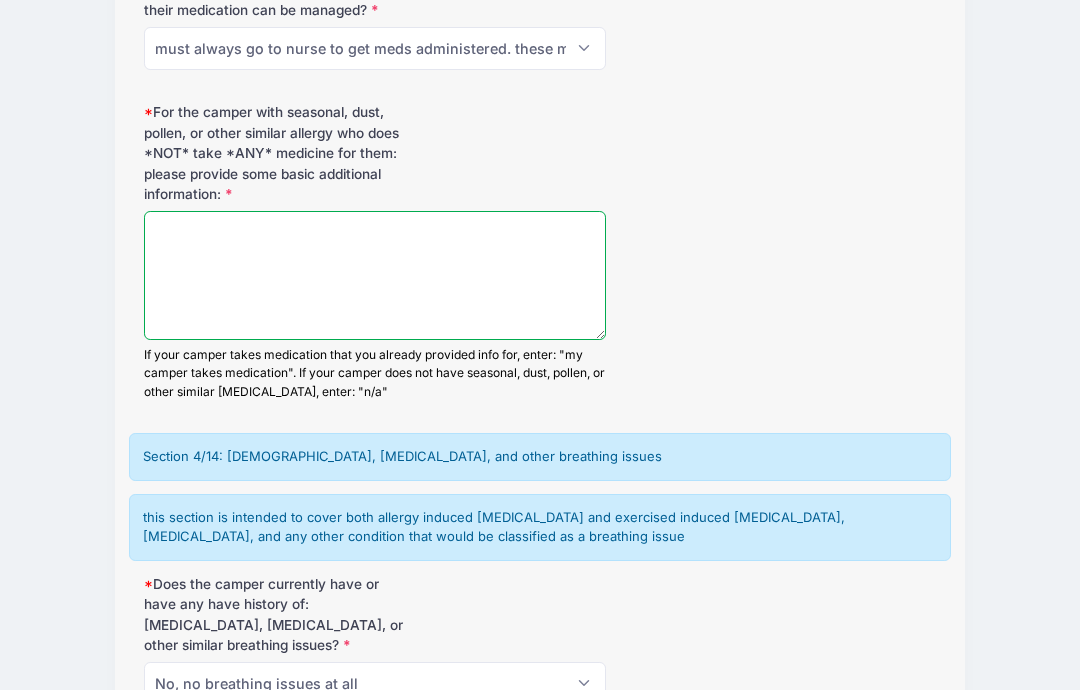 click on "For the camper with seasonal, dust, pollen, or other similar allergy who does *NOT* take *ANY* medicine for them: please provide some basic additional information:" at bounding box center [375, 276] 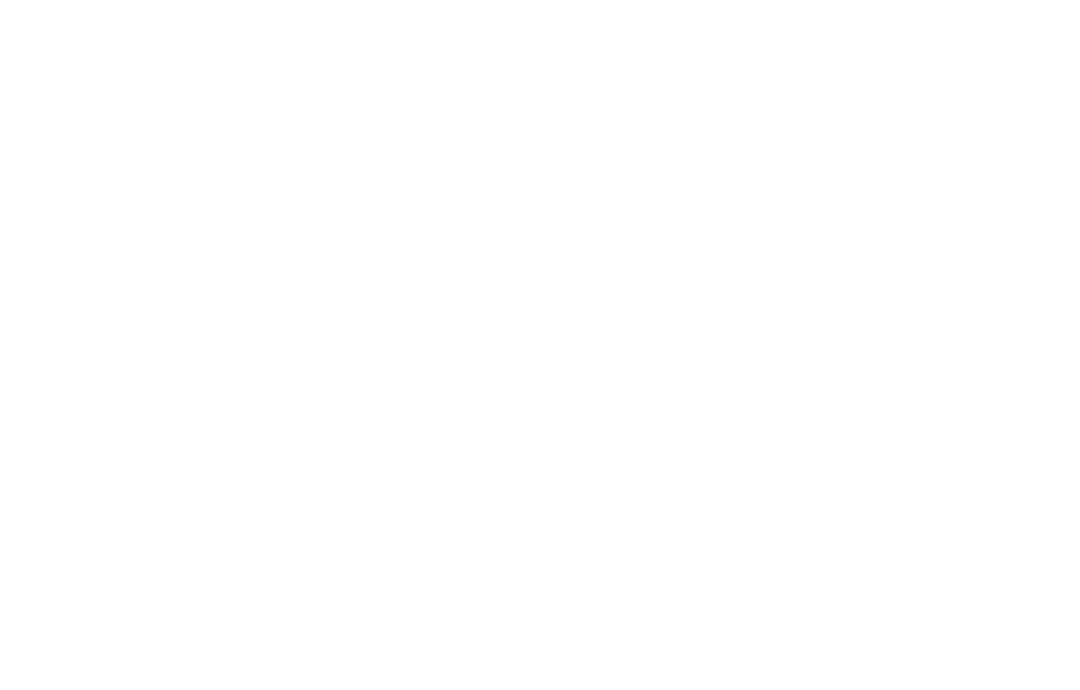 scroll, scrollTop: 3860, scrollLeft: 0, axis: vertical 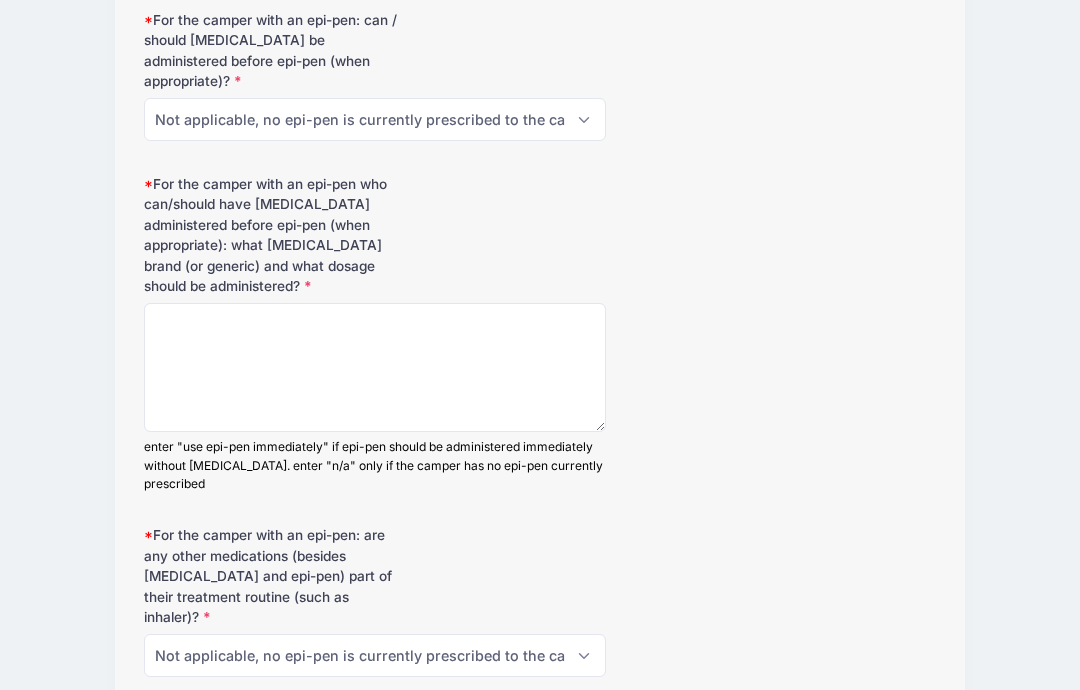 type on "Na" 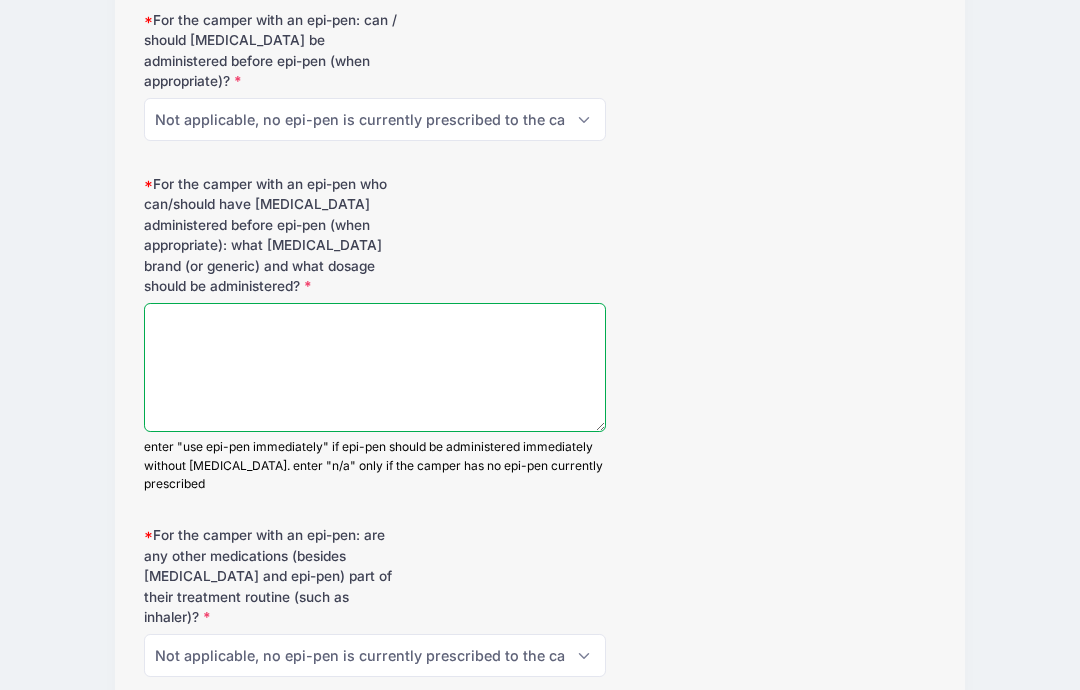 click on "For the camper with an epi-pen who can/should have antihistamine administered before epi-pen (when appropriate): what antihistamine brand (or generic) and what dosage should be administered?" at bounding box center (375, 367) 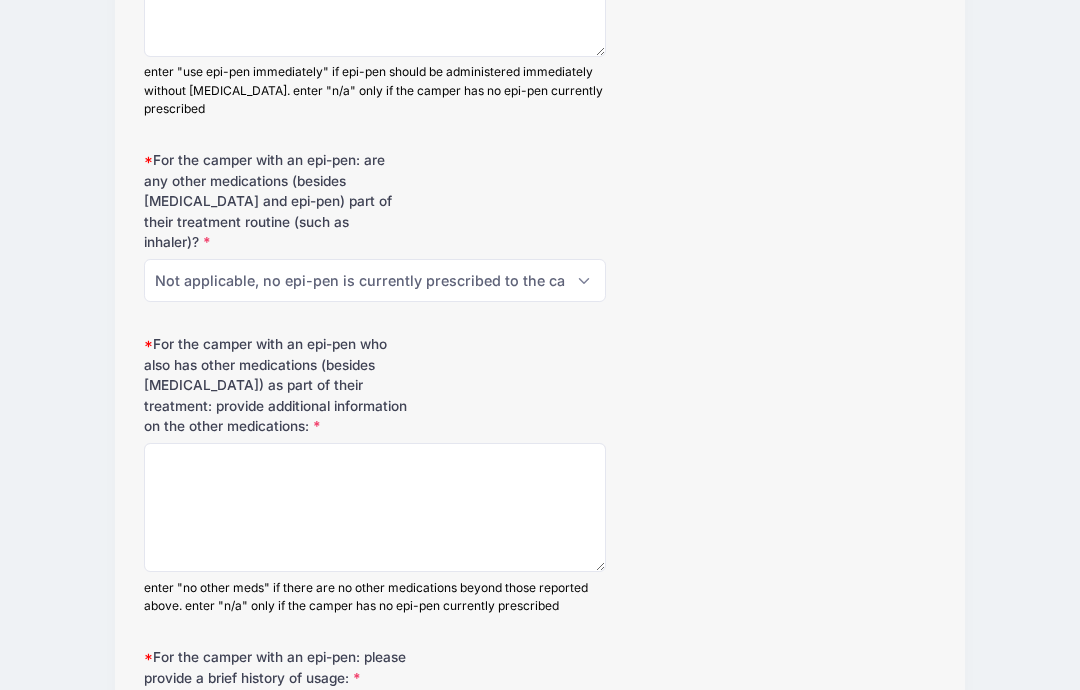 scroll, scrollTop: 4243, scrollLeft: 0, axis: vertical 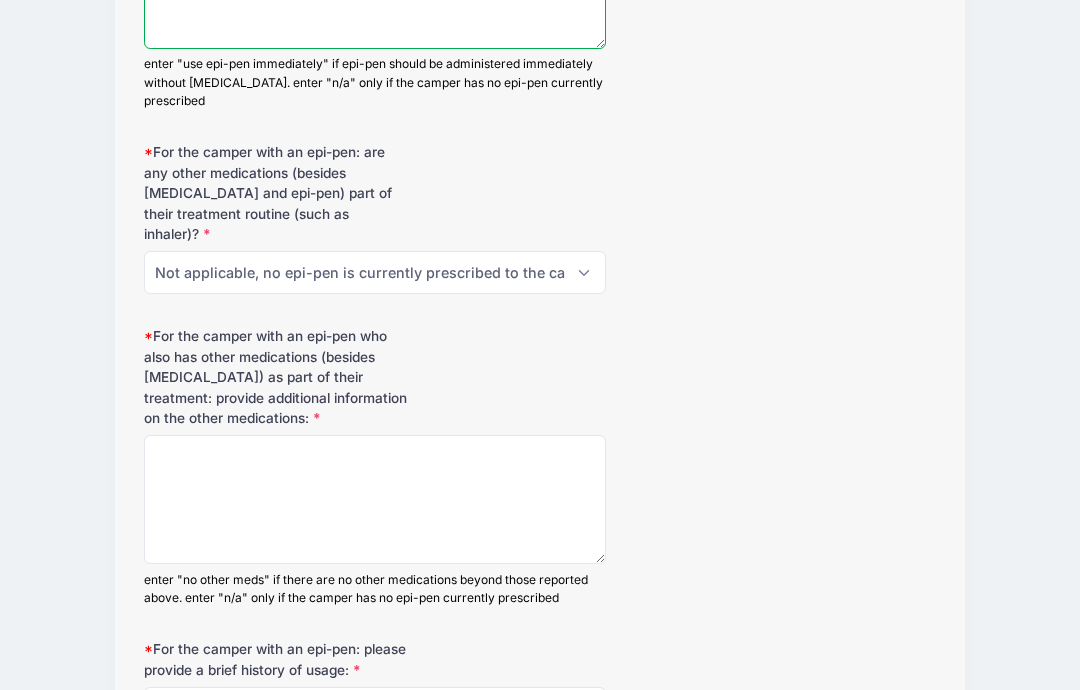 type on "Na" 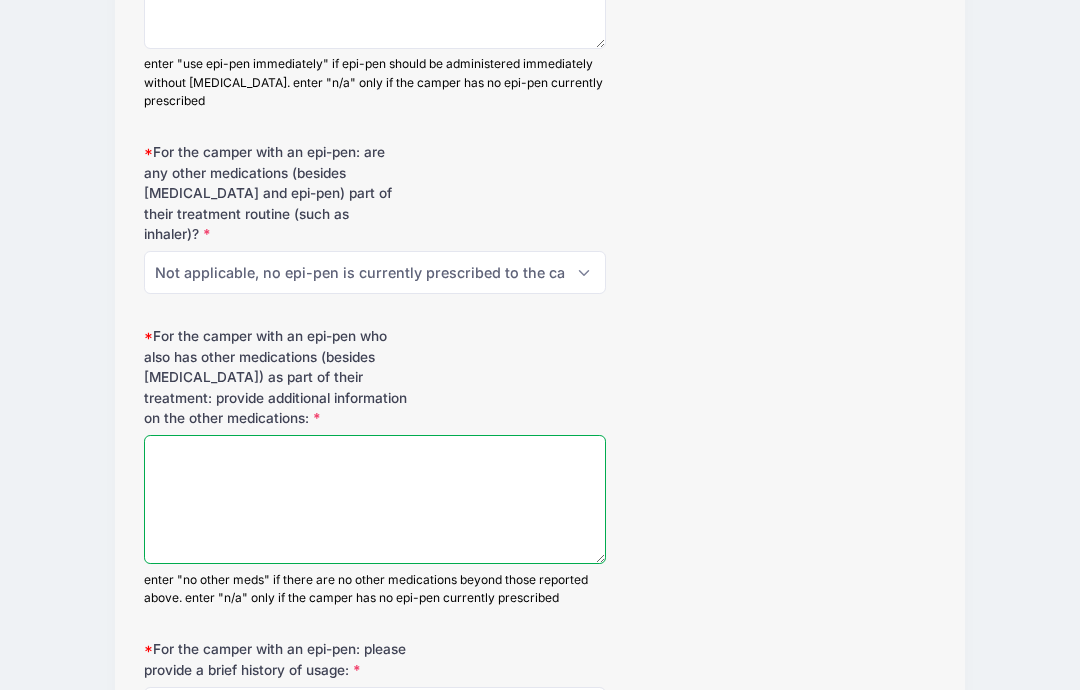 click on "For the camper with an epi-pen who also has other medications (besides antihistamine) as part of their treatment: provide additional information on the other medications:" at bounding box center (375, 499) 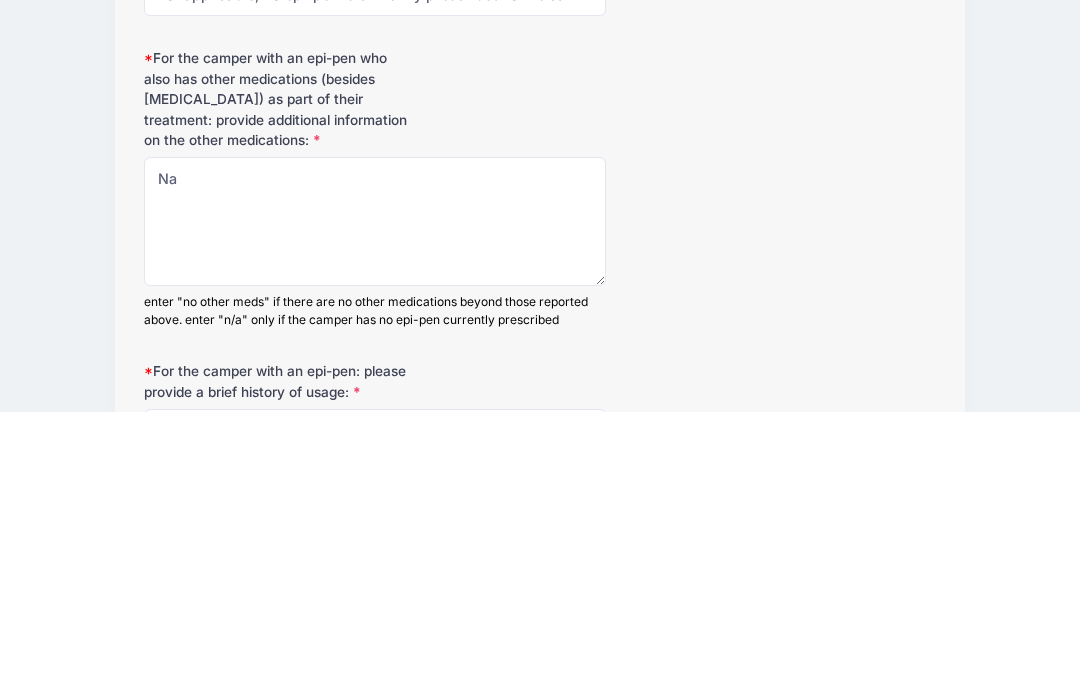 scroll, scrollTop: 4521, scrollLeft: 0, axis: vertical 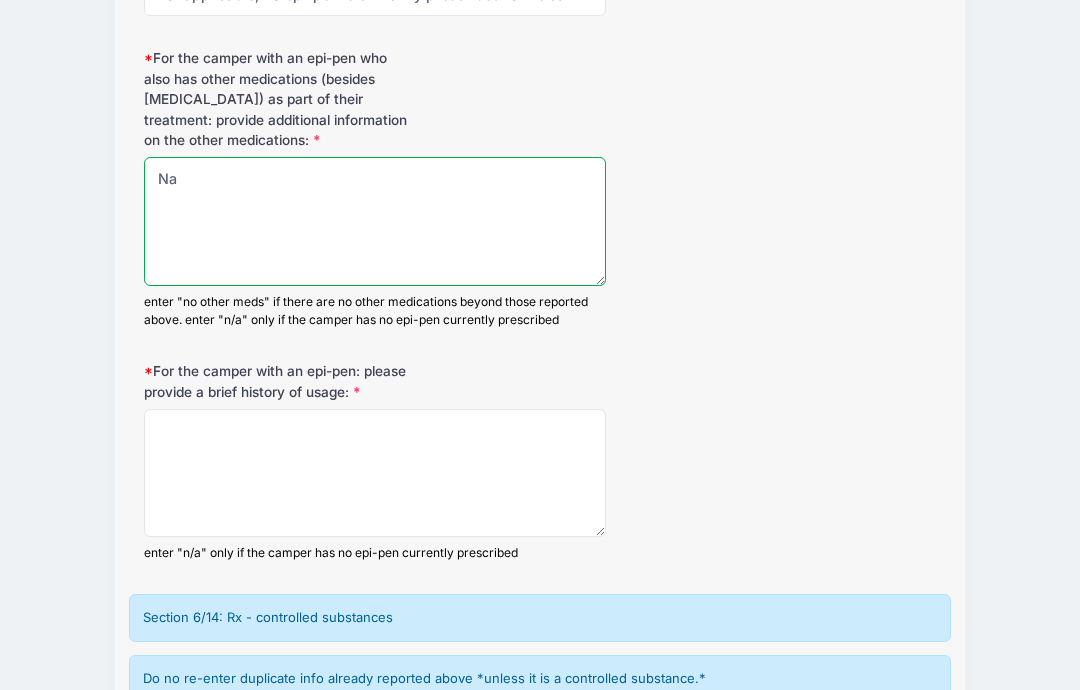 type on "Na" 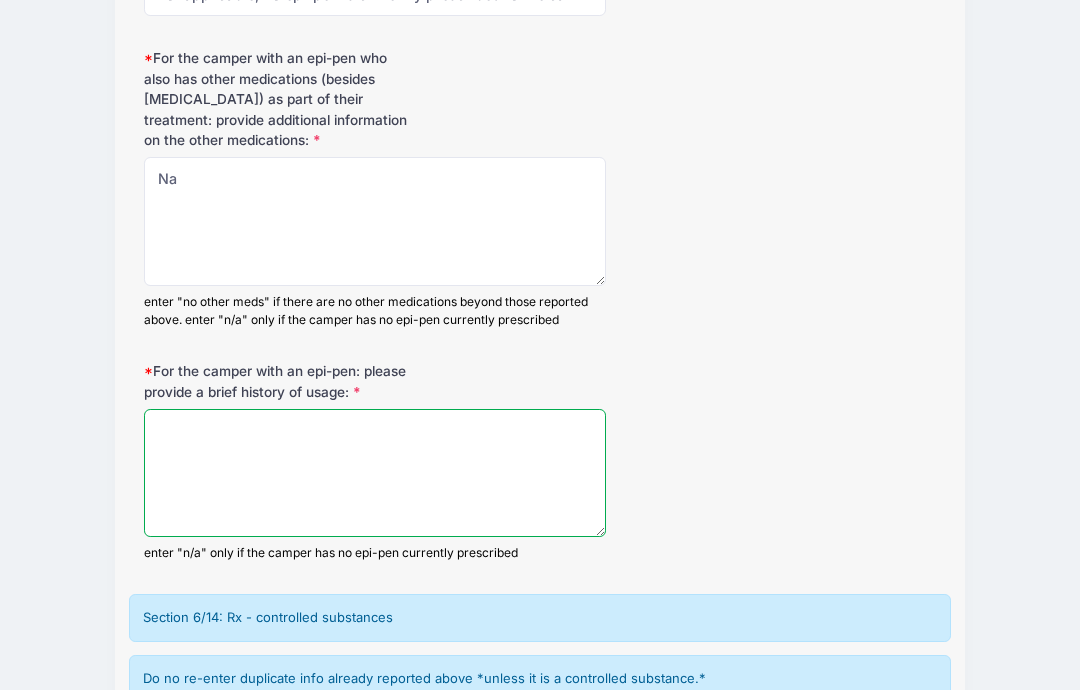 click on "For the camper with an epi-pen: please provide a brief history of usage:" at bounding box center [375, 473] 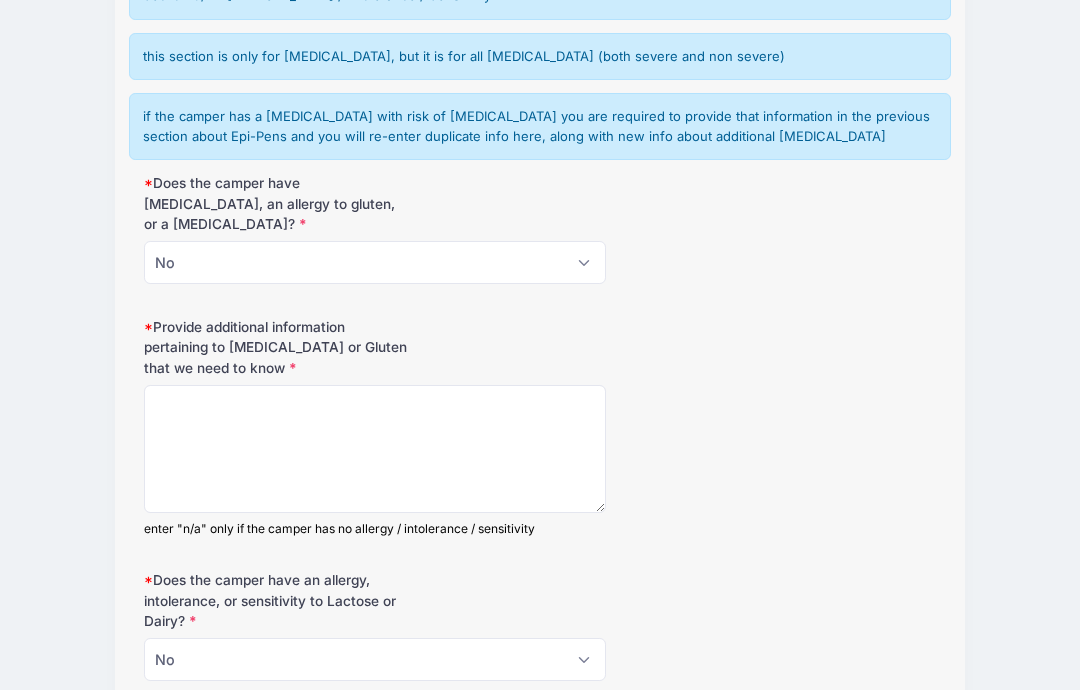 scroll, scrollTop: 7781, scrollLeft: 0, axis: vertical 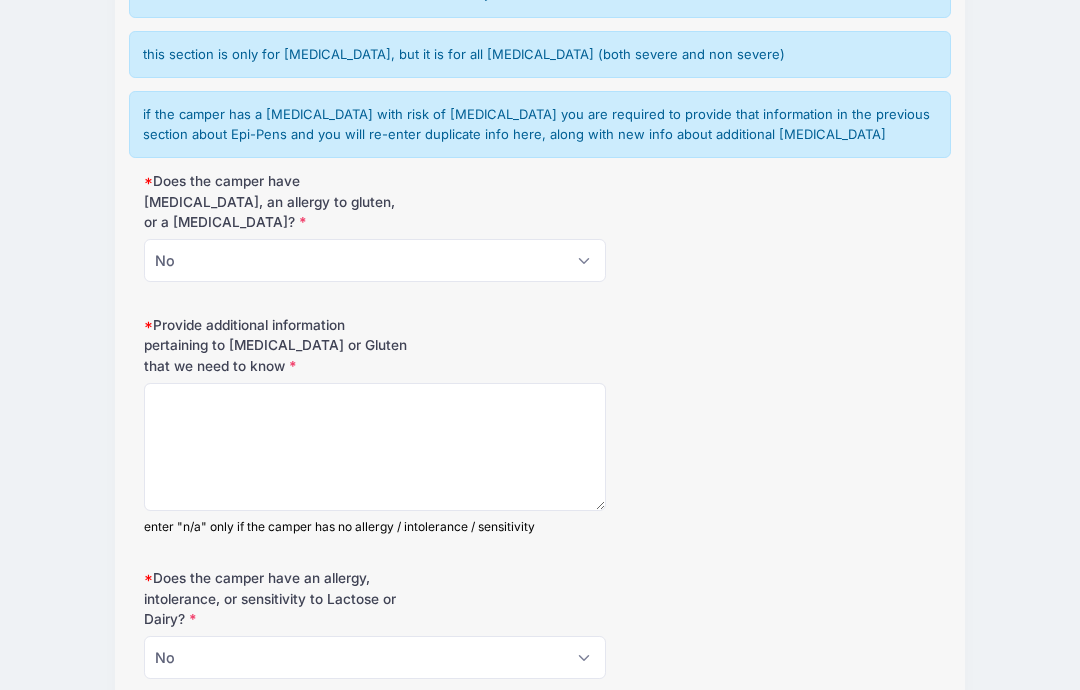 type on "Na" 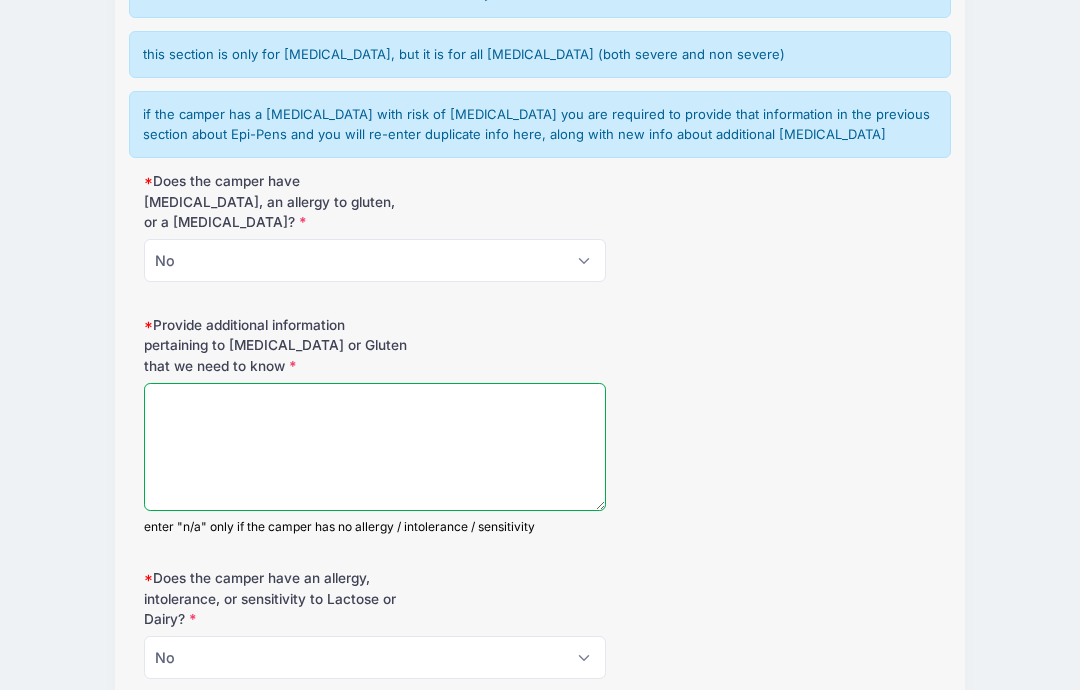 click on "Provide additional information pertaining to Celiac or Gluten that we need to know" at bounding box center [375, 448] 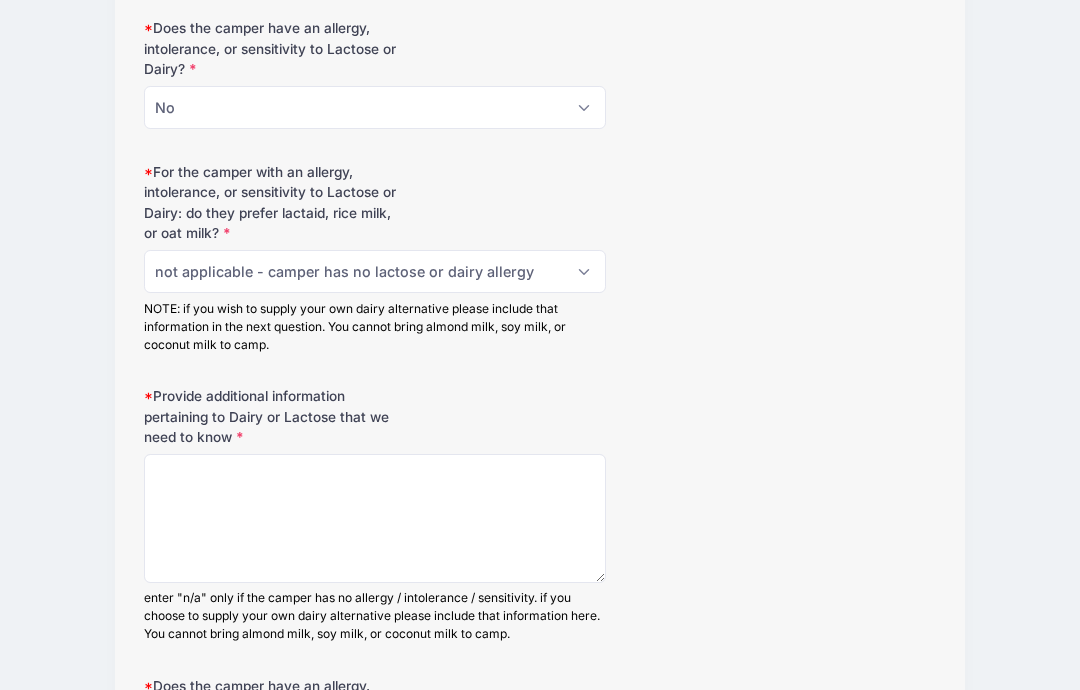 scroll, scrollTop: 8334, scrollLeft: 0, axis: vertical 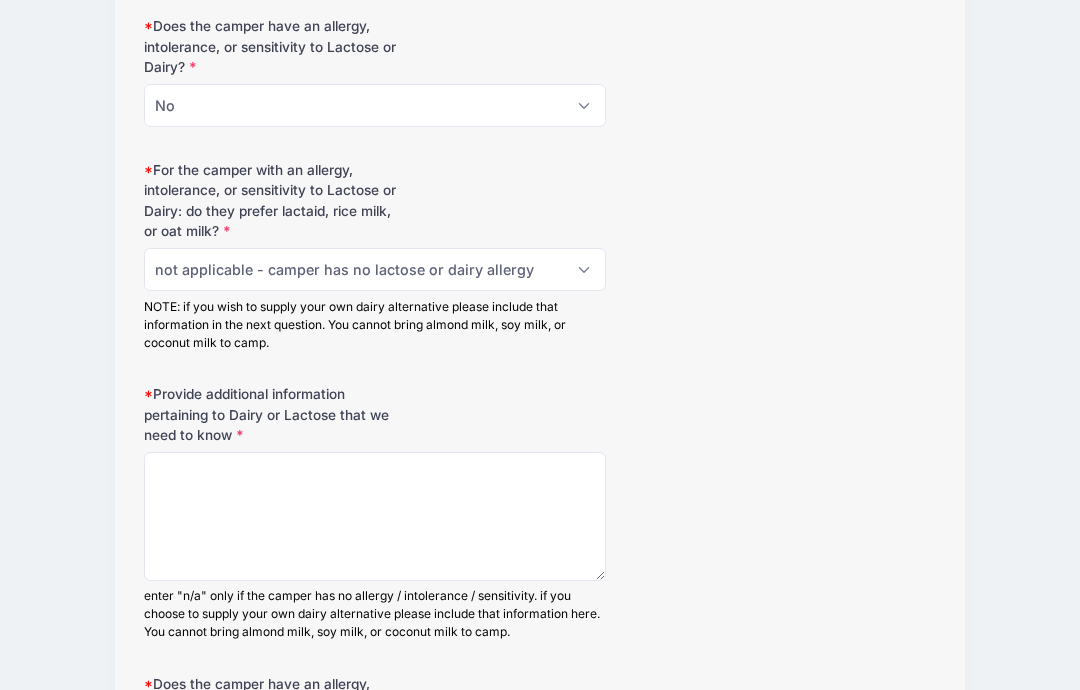 type on "Na" 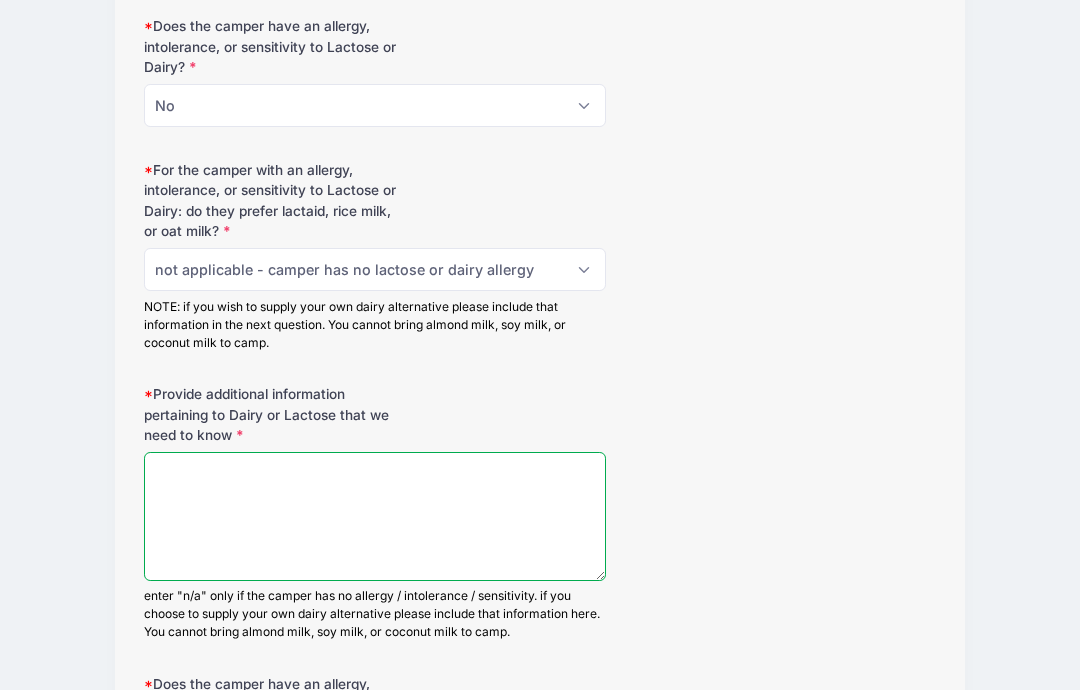 click on "Provide additional information pertaining to Dairy or Lactose that we need to know" at bounding box center [375, 516] 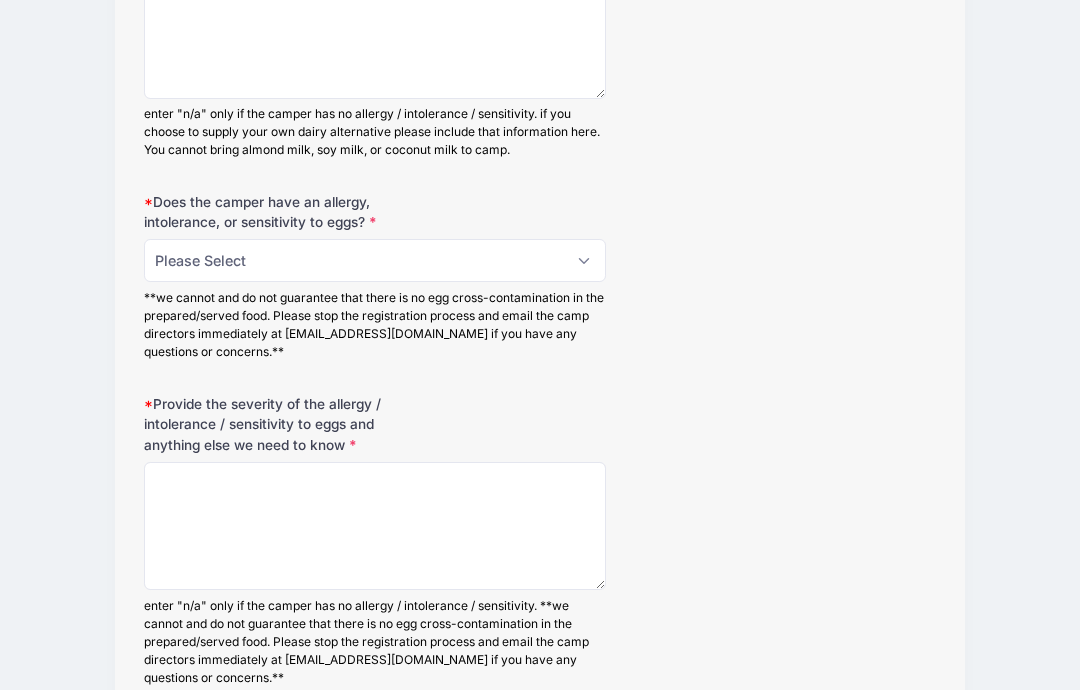 scroll, scrollTop: 8816, scrollLeft: 0, axis: vertical 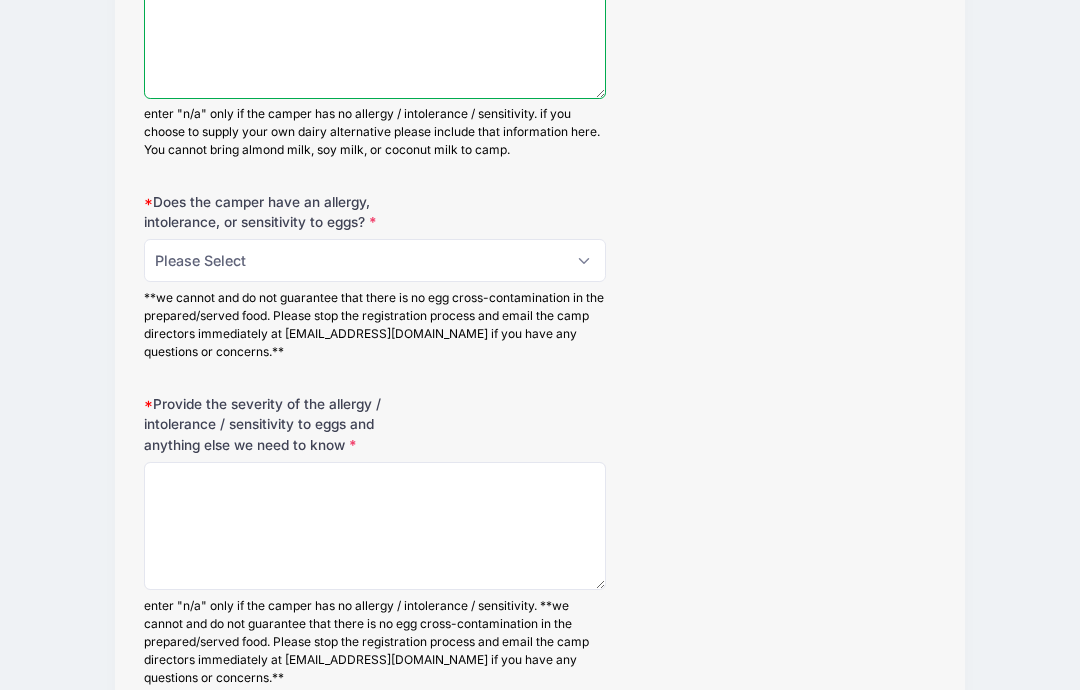 type on "Na" 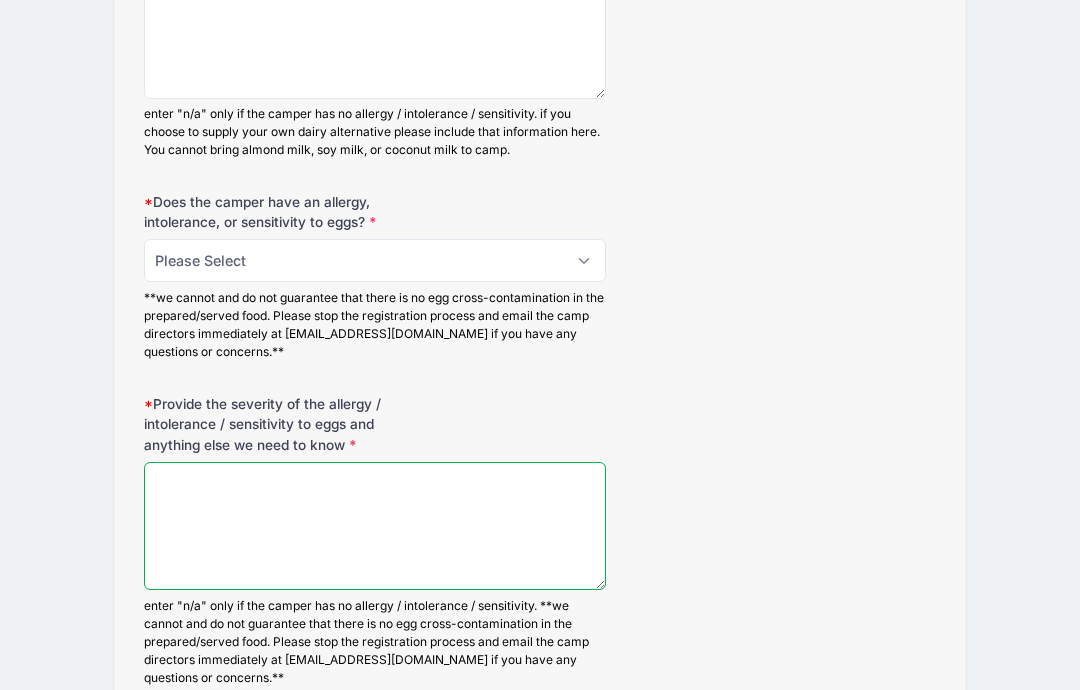 click on "Provide the severity of the allergy / intolerance / sensitivity to eggs and anything else we need to know" at bounding box center (375, 526) 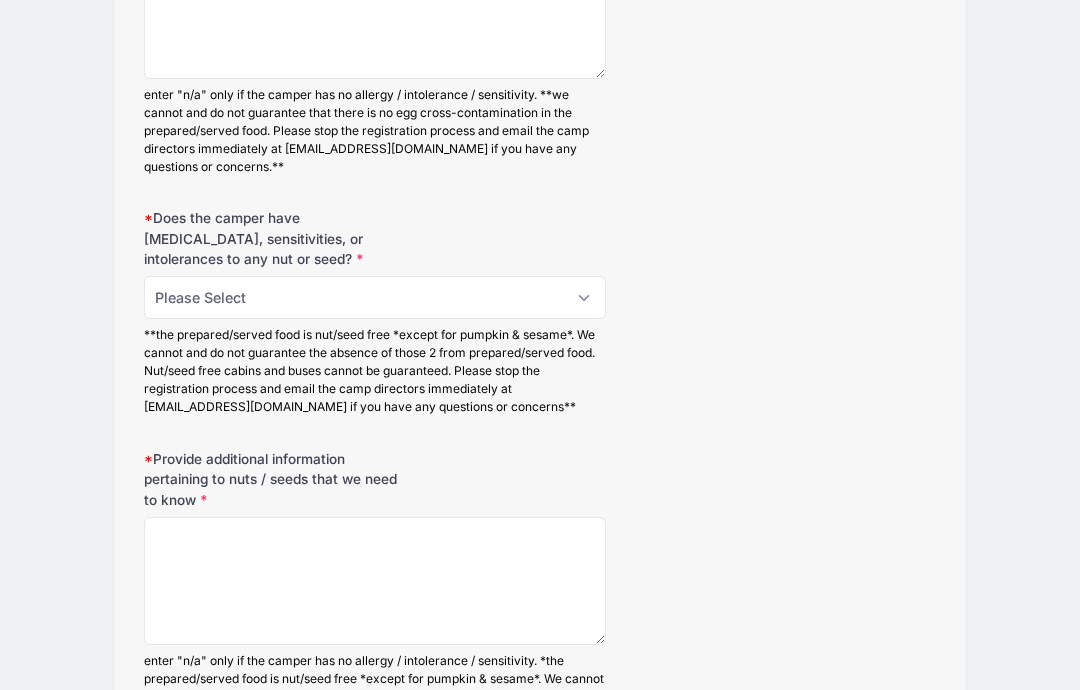 scroll, scrollTop: 9327, scrollLeft: 0, axis: vertical 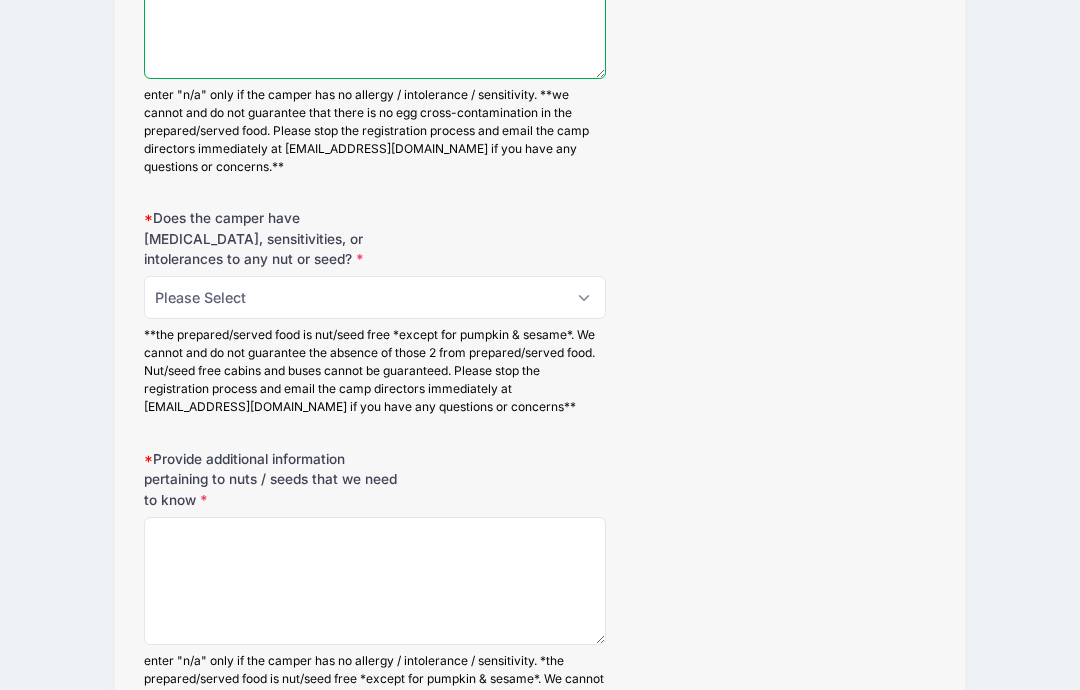 type on "Na" 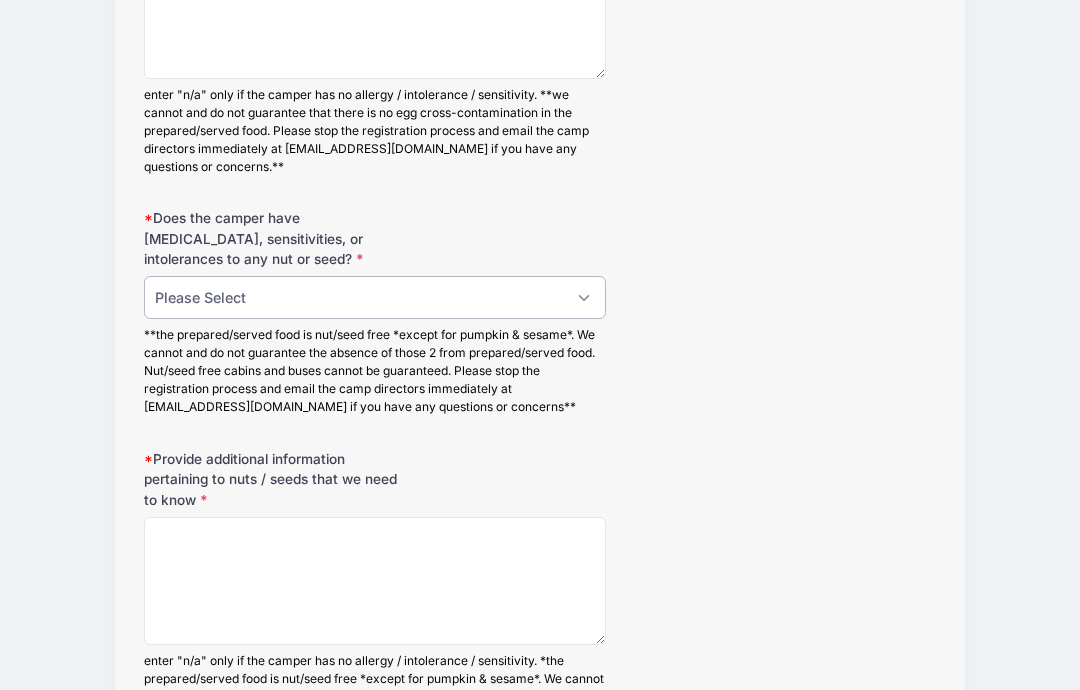 click on "Please Select No
Yes" at bounding box center [375, 297] 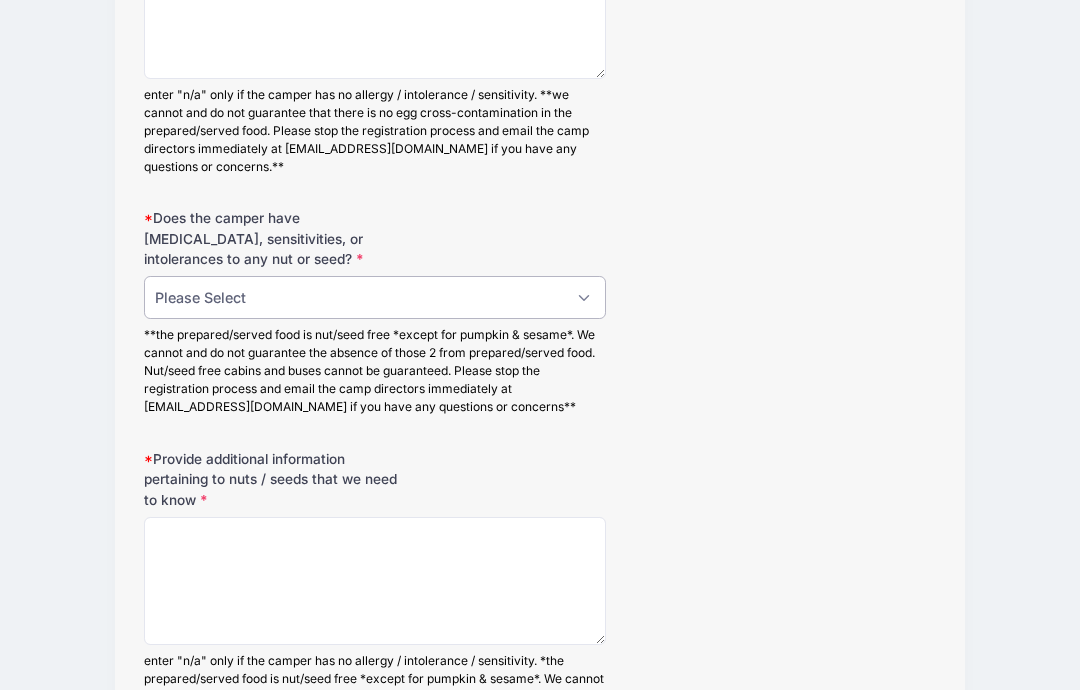 select on "No" 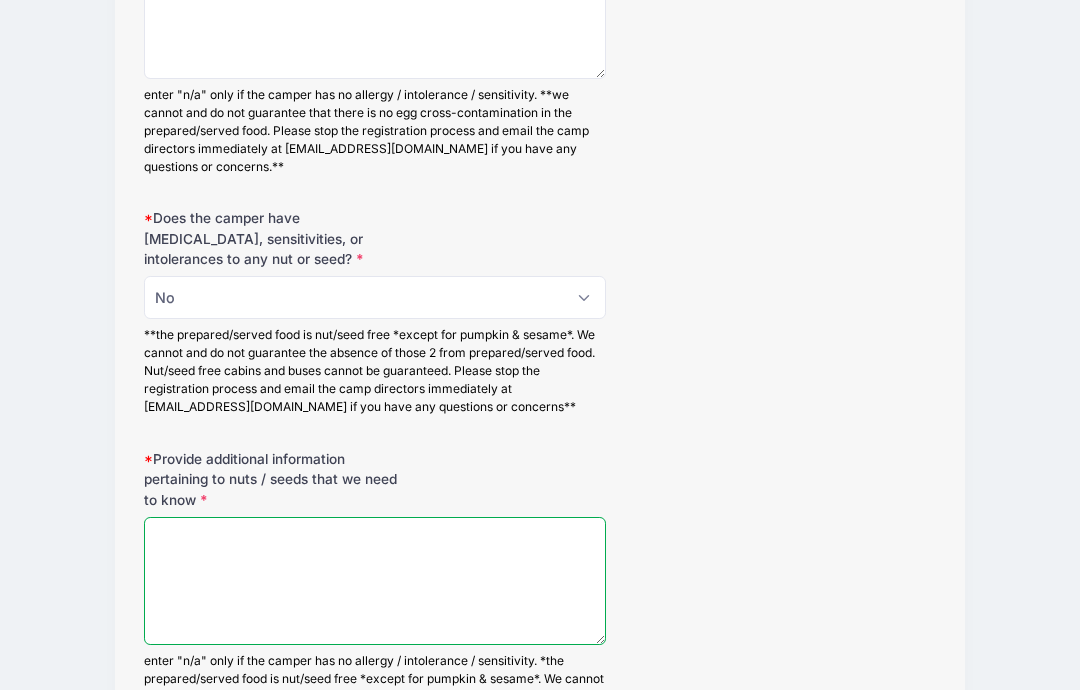click on "Provide additional information pertaining to nuts / seeds that we need to know" at bounding box center [375, 581] 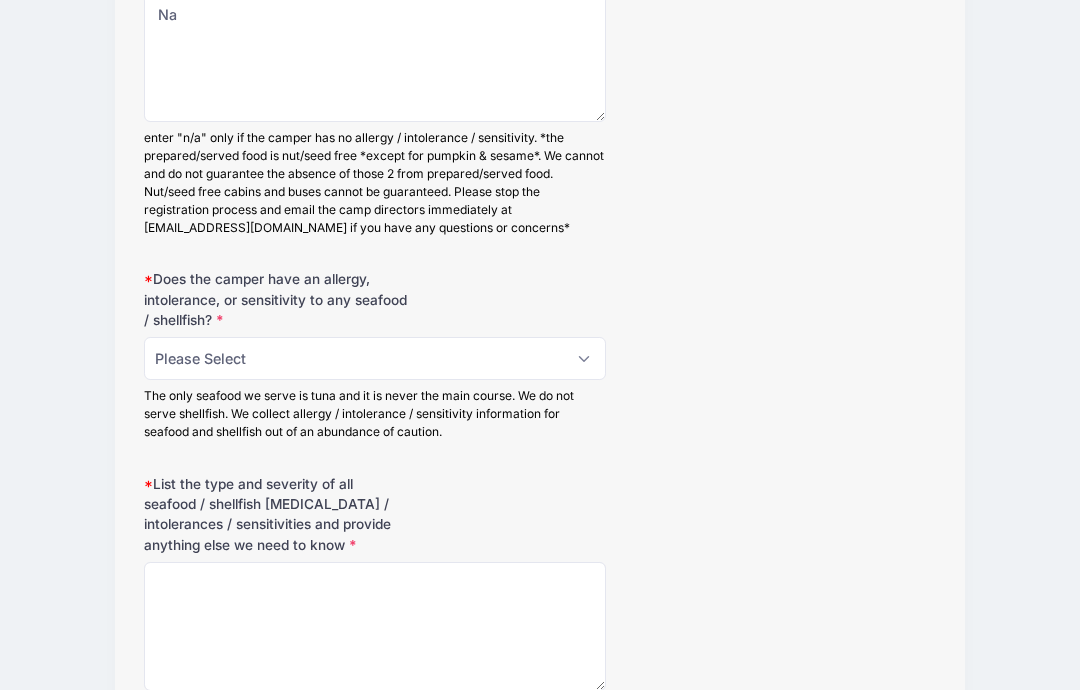 scroll, scrollTop: 9850, scrollLeft: 0, axis: vertical 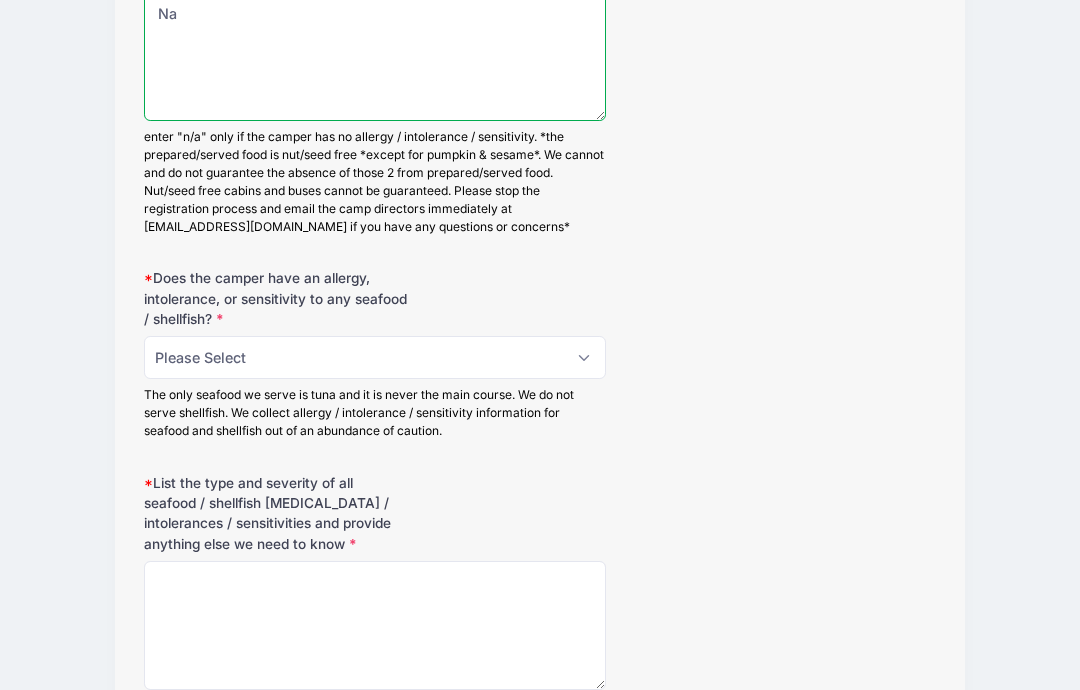 type on "Na" 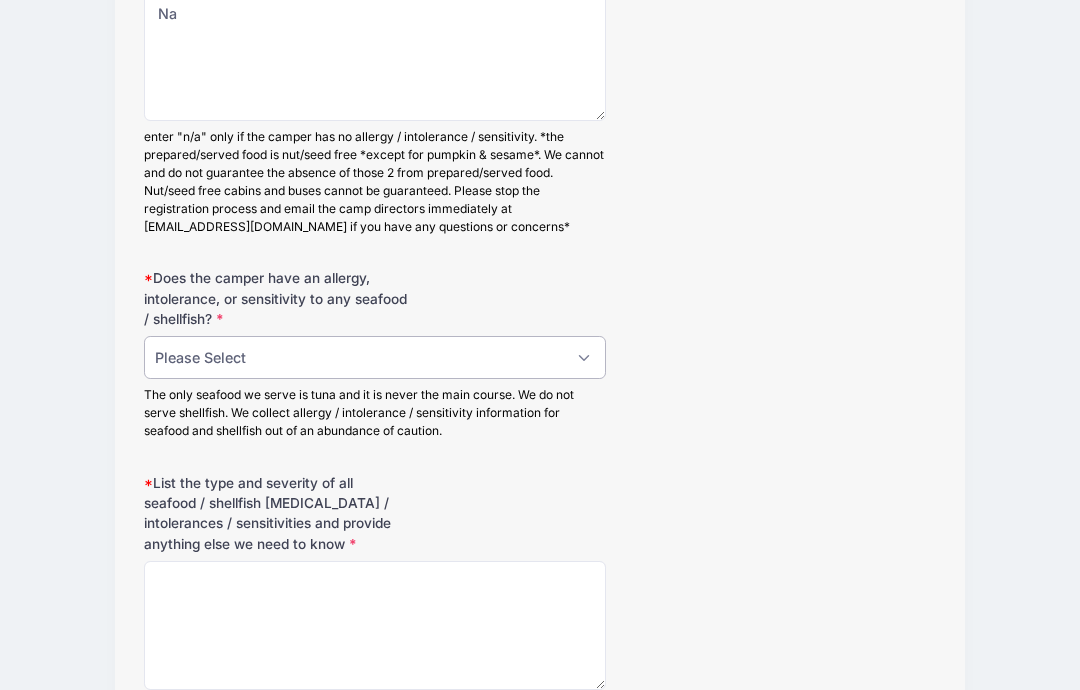 click on "Please Select No
Yes" at bounding box center (375, 358) 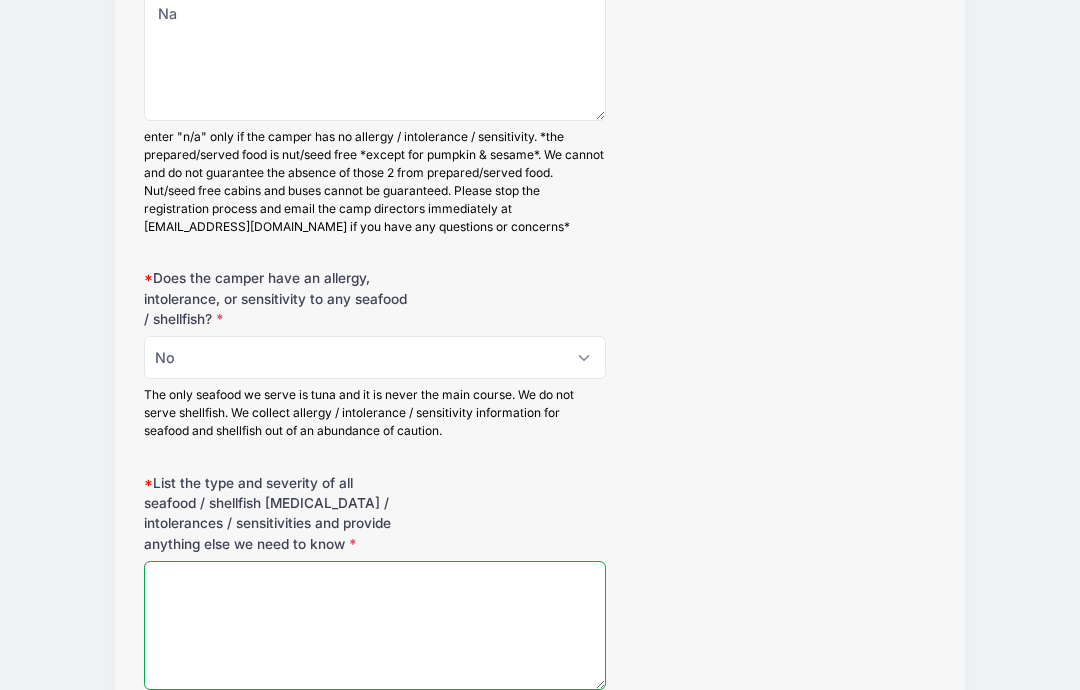 click on "List the type and severity of all seafood / shellfish allergies / intolerances / sensitivities and provide anything else we need to know" at bounding box center (375, 625) 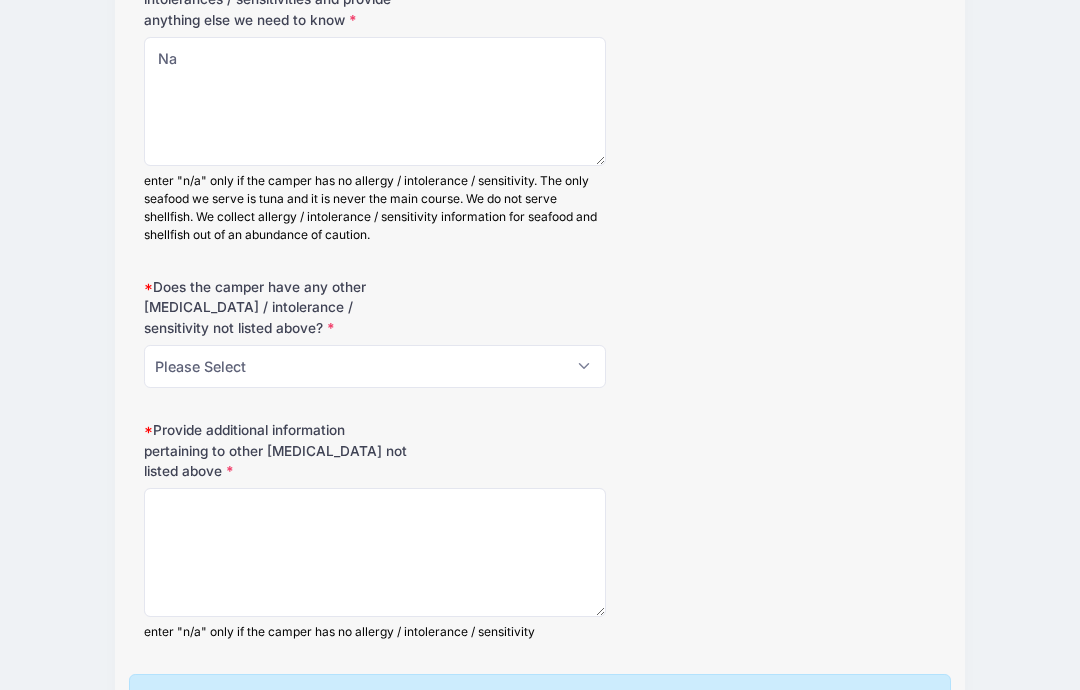 scroll, scrollTop: 10376, scrollLeft: 0, axis: vertical 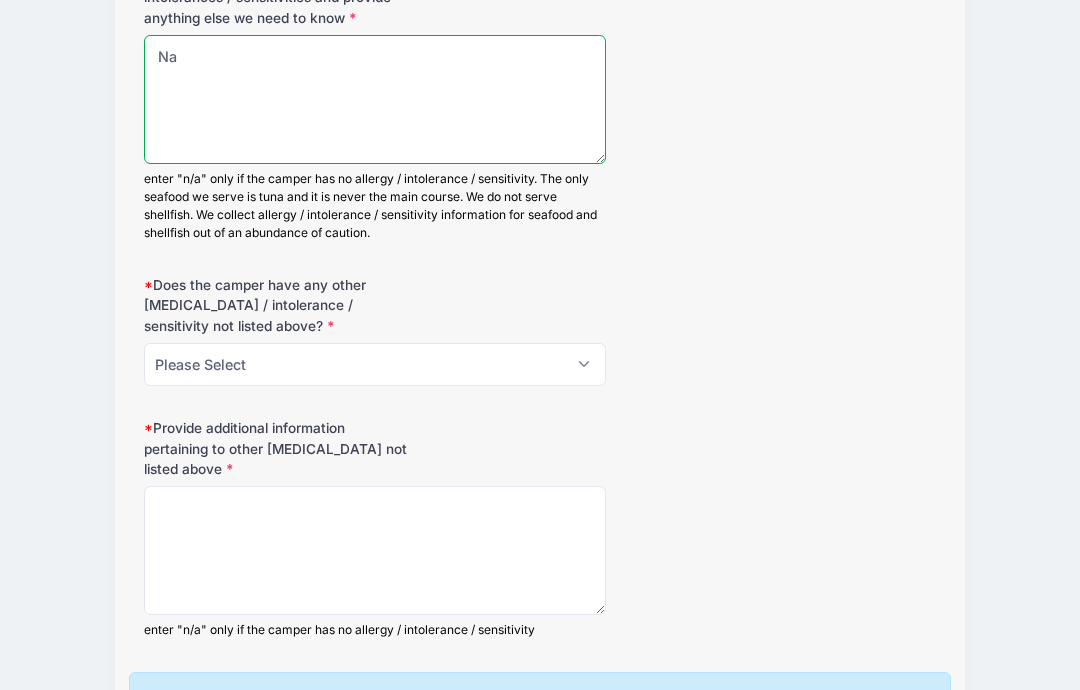type on "Na" 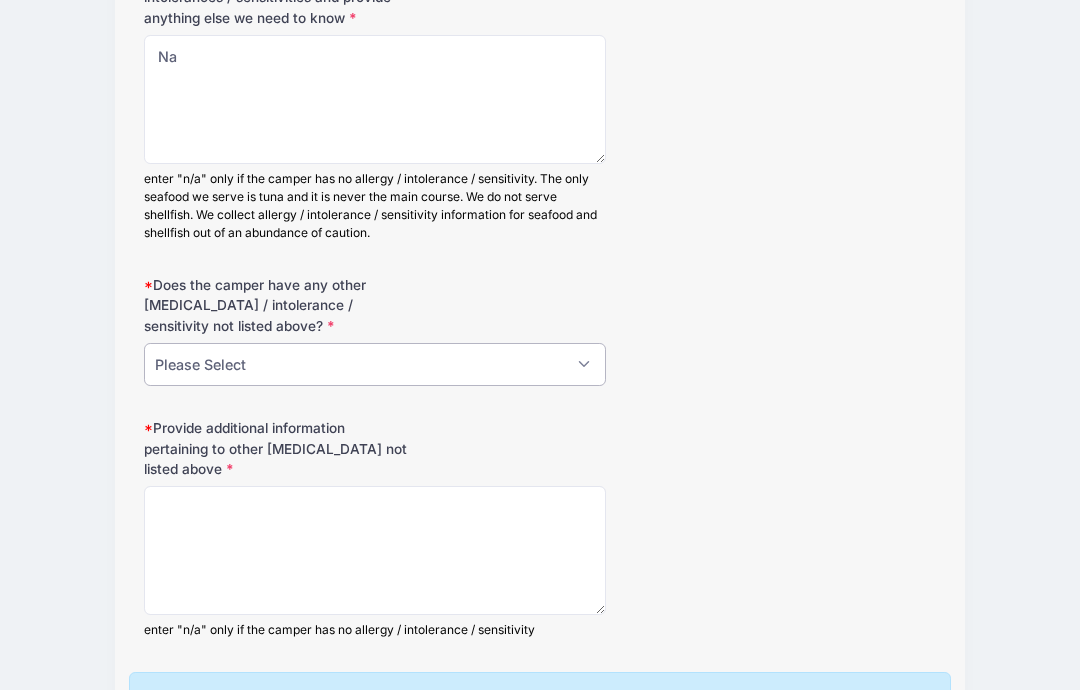 click on "Please Select No
Yes" at bounding box center [375, 365] 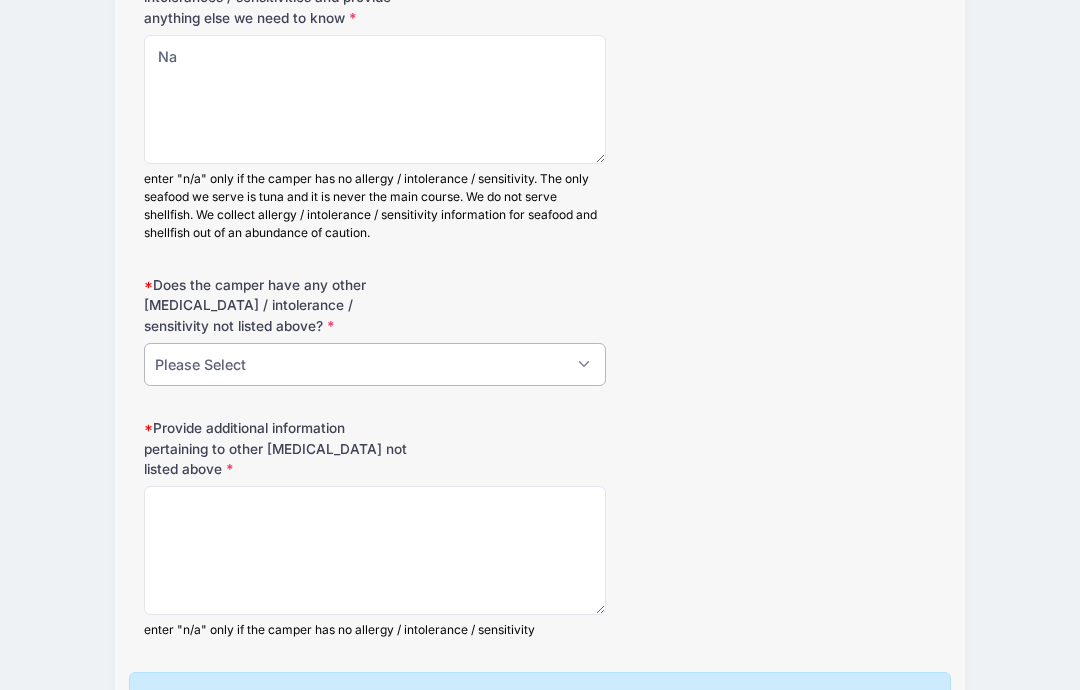 select on "No" 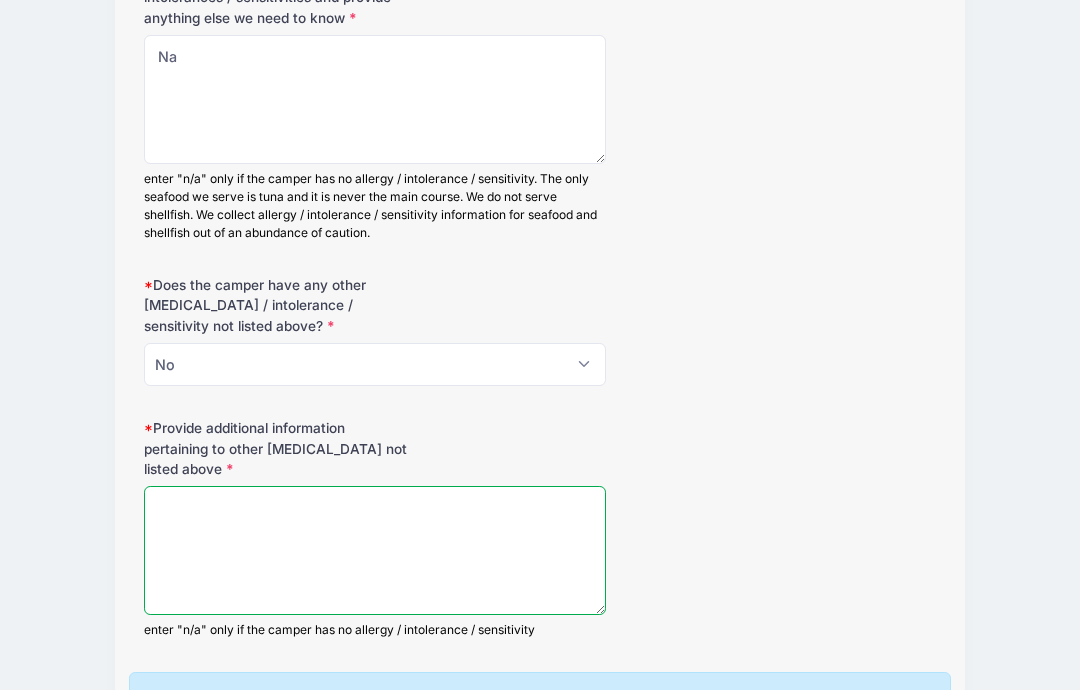 click on "Provide additional information pertaining to other food allergies not listed above" at bounding box center [375, 550] 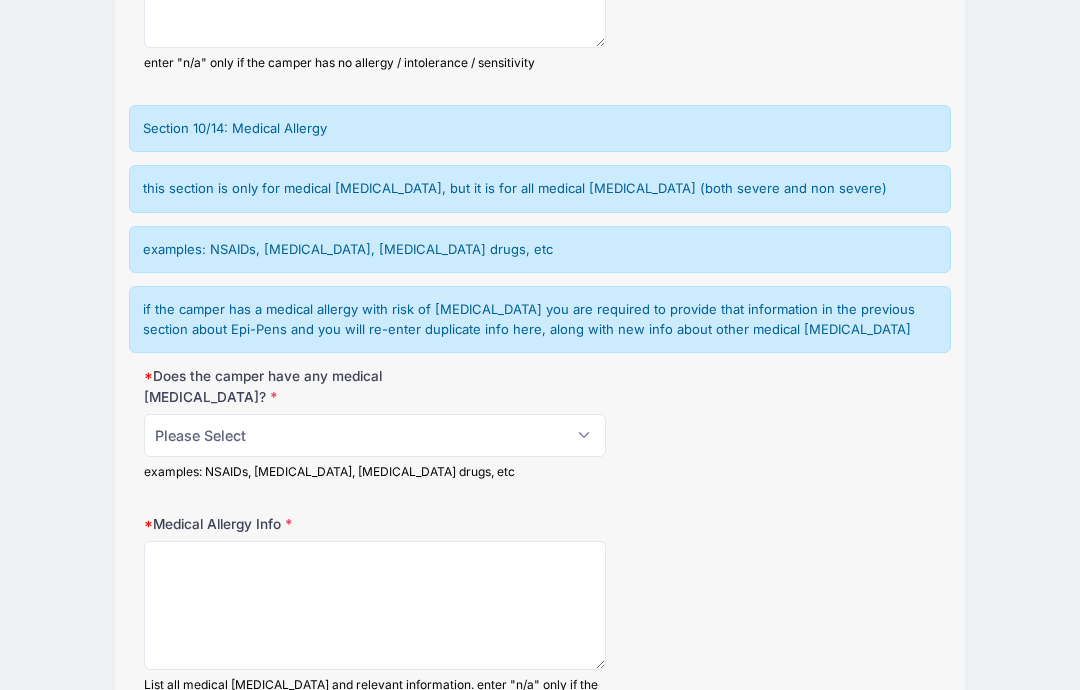 scroll, scrollTop: 10946, scrollLeft: 0, axis: vertical 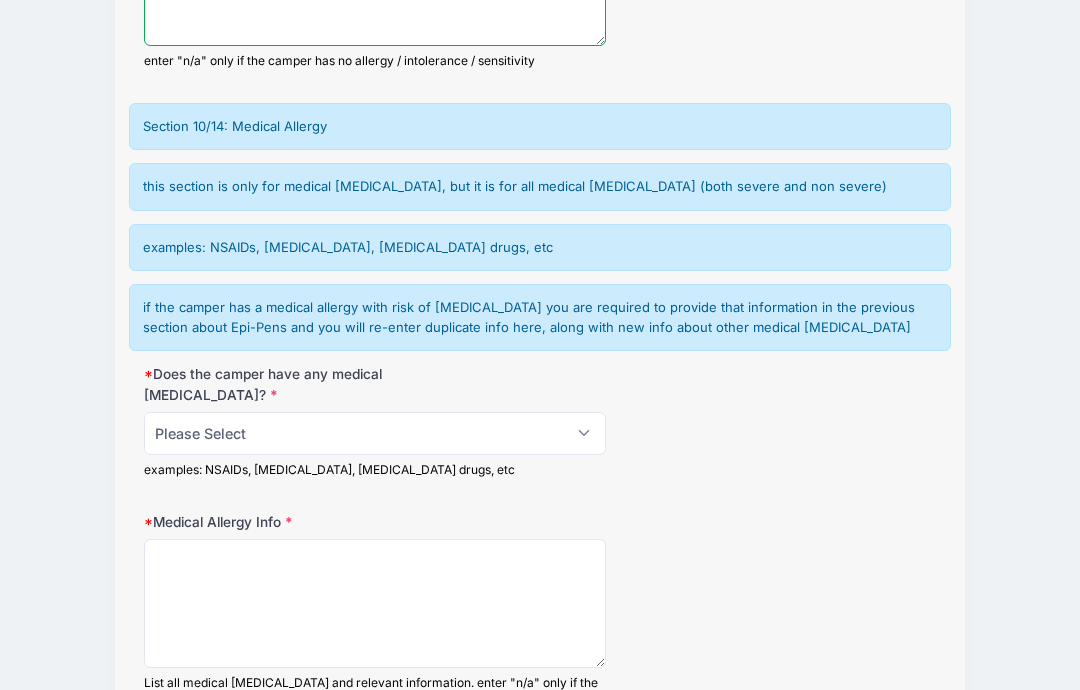 type on "Na" 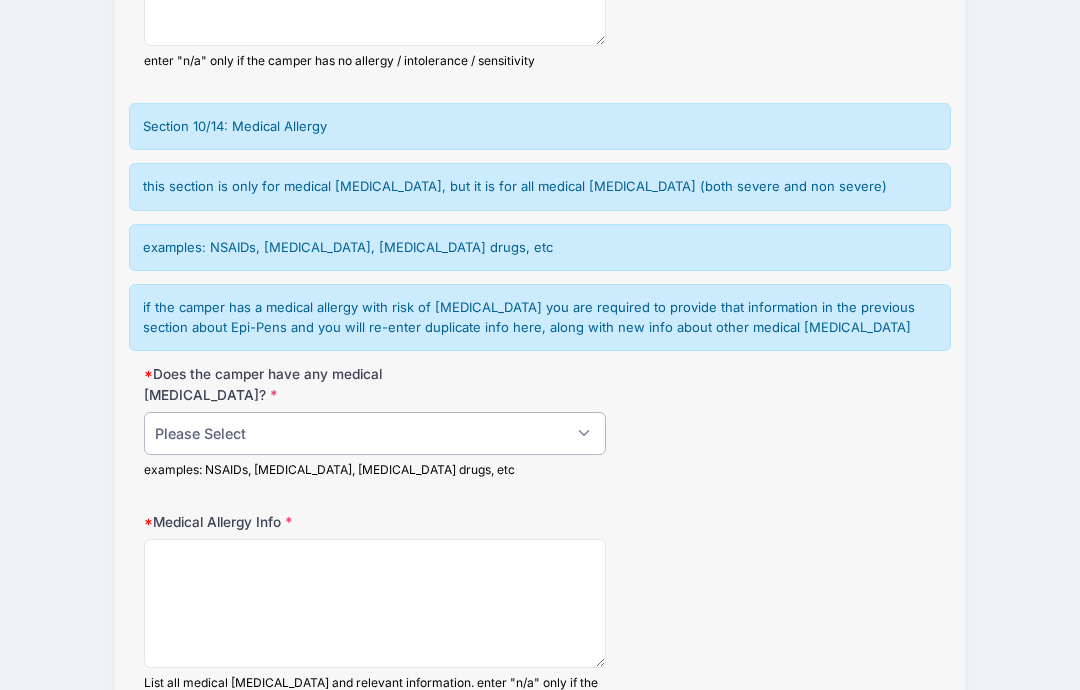 click on "Please Select No, no medical allergies
Yes (there will be more questions to clarify)" at bounding box center [375, 433] 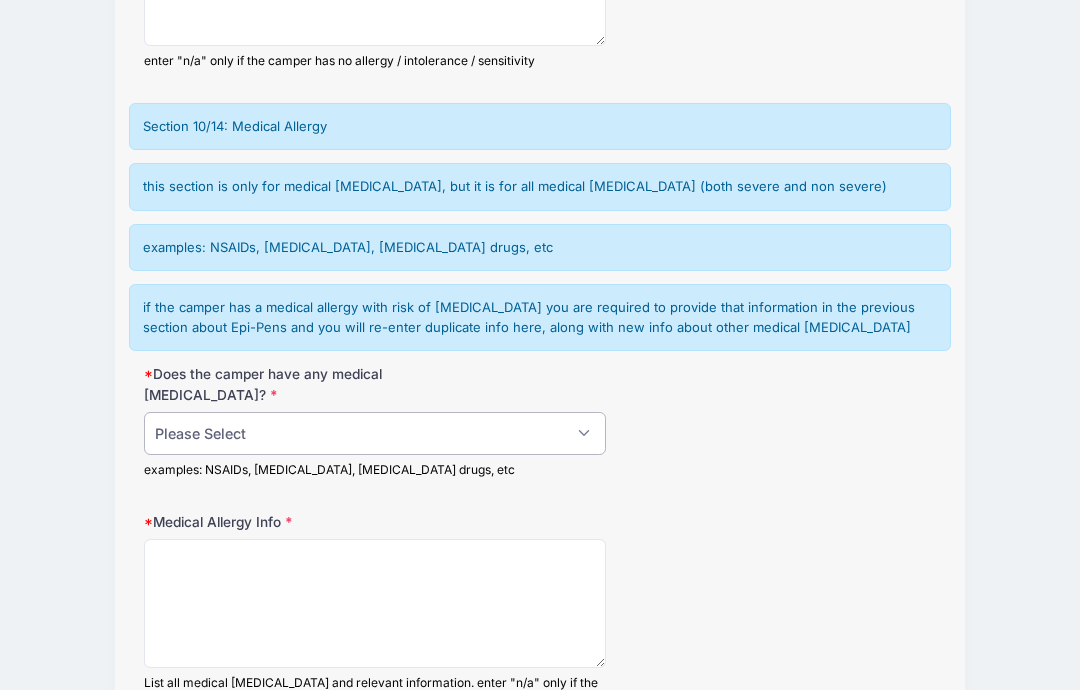 select on "No, no medical allergies" 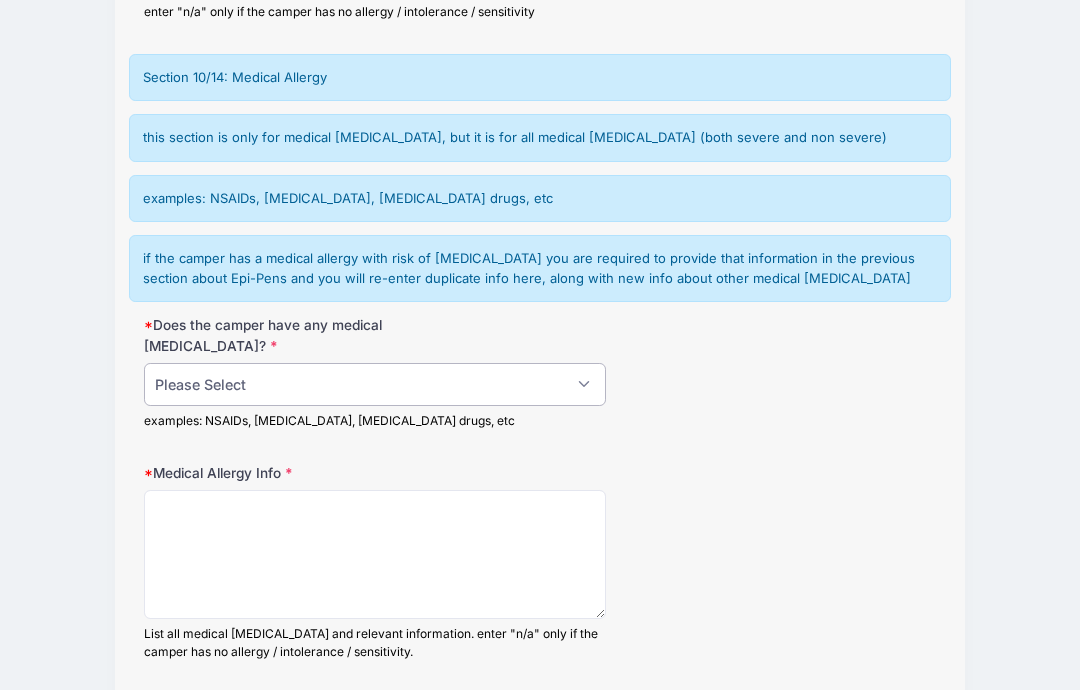 scroll, scrollTop: 11017, scrollLeft: 0, axis: vertical 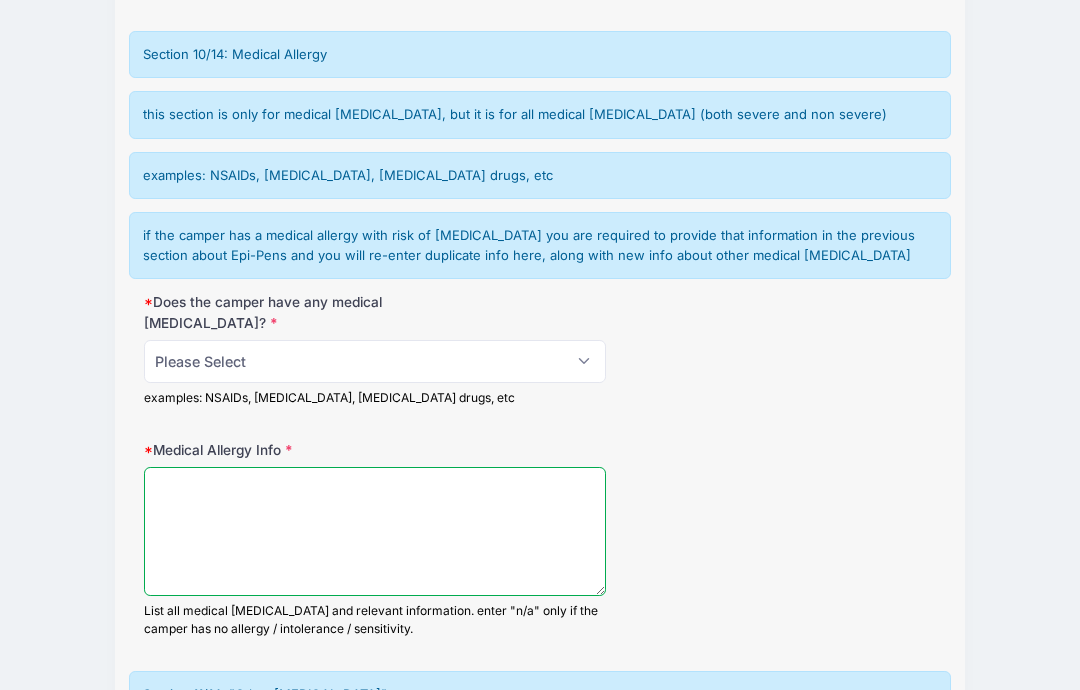 click on "Medical Allergy Info" at bounding box center (375, 532) 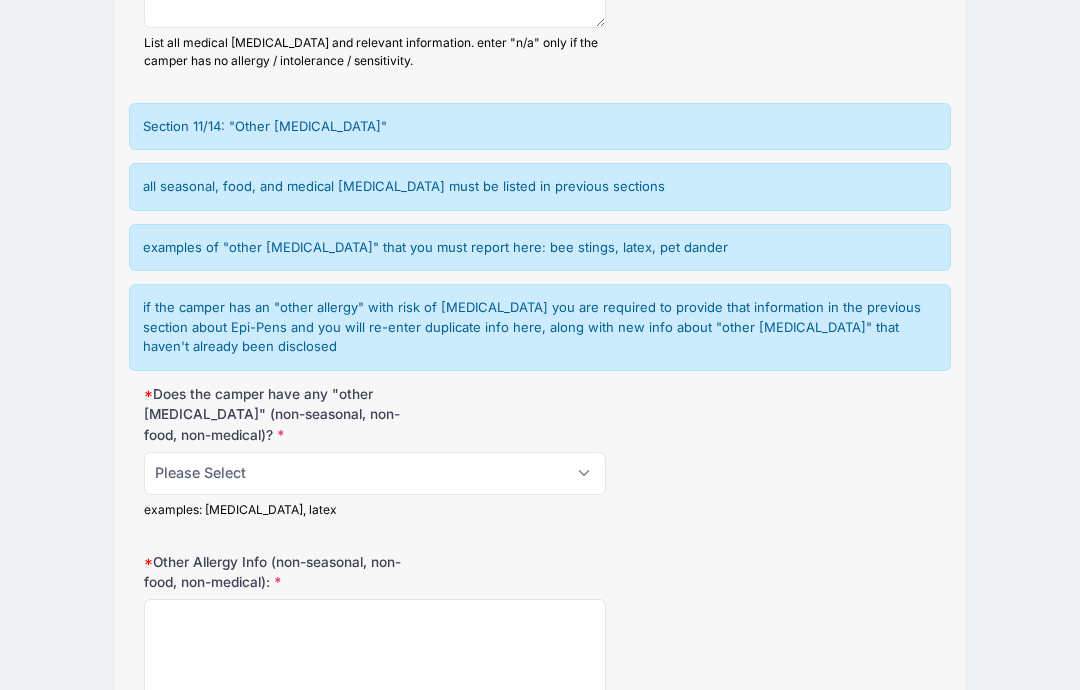 scroll, scrollTop: 11593, scrollLeft: 0, axis: vertical 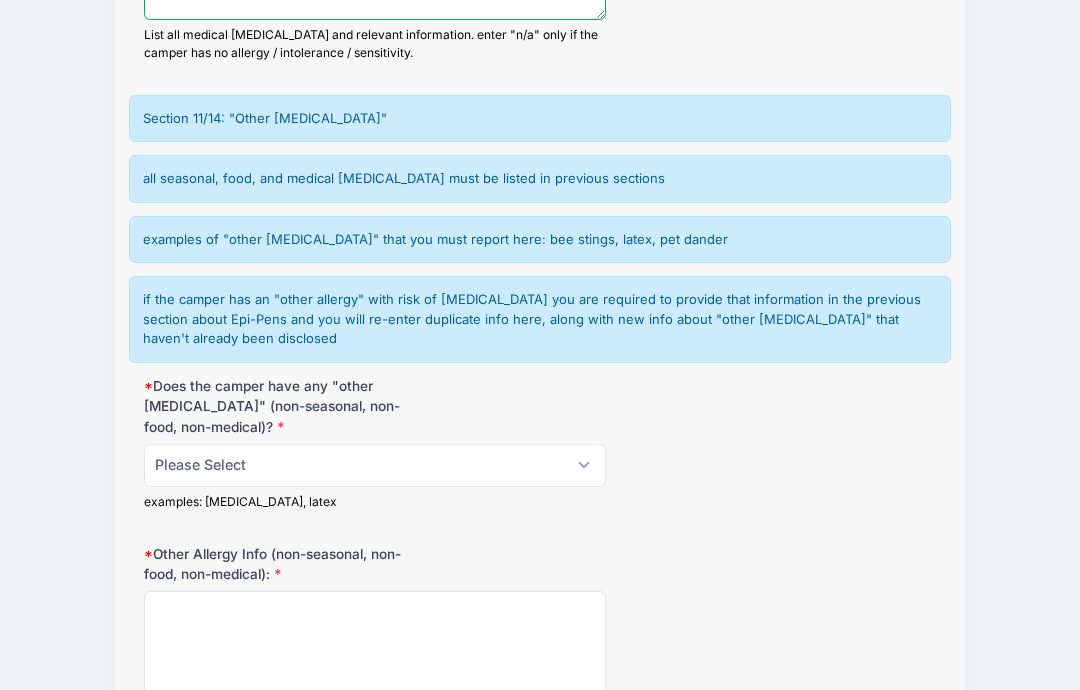type on "Na" 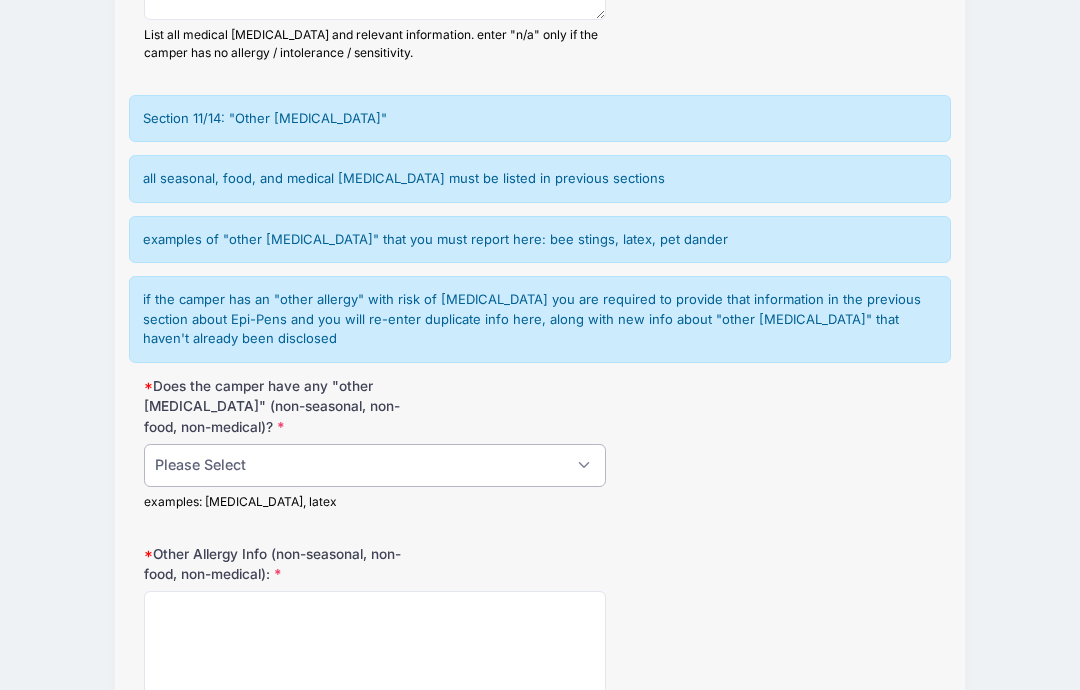 click on "Please Select No, no non-seasonal, non-food, non-medical allergies
Yes" at bounding box center (375, 466) 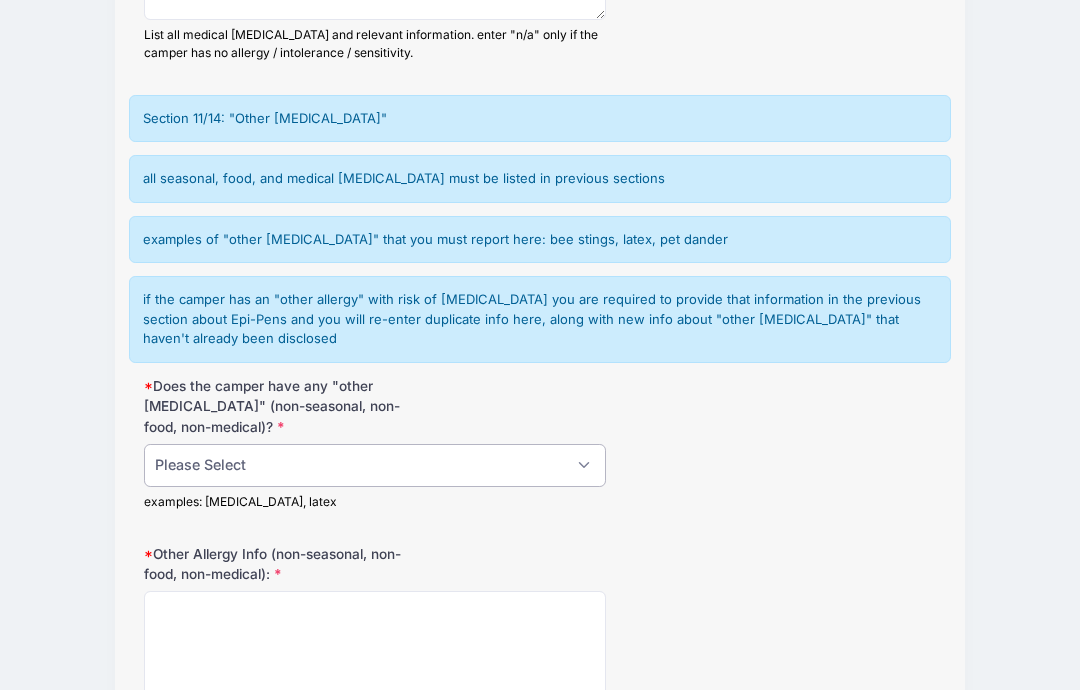 select on "No, no non-seasonal, non-food, non-medical allergies" 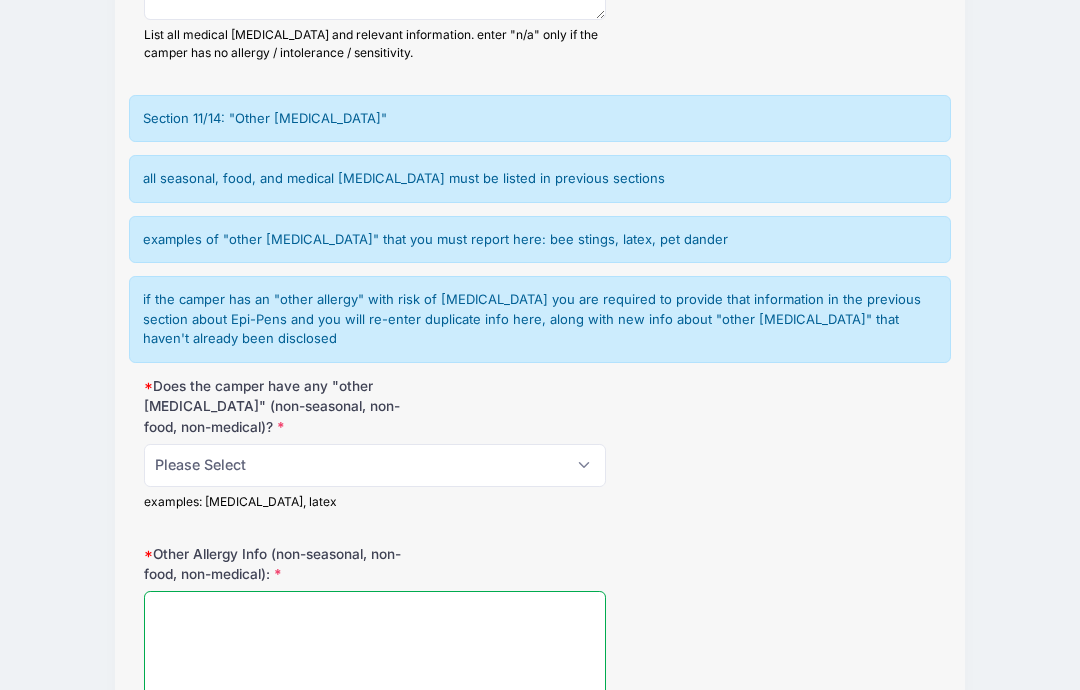 click on "Other Allergy Info (non-seasonal, non-food, non-medical):" at bounding box center [375, 655] 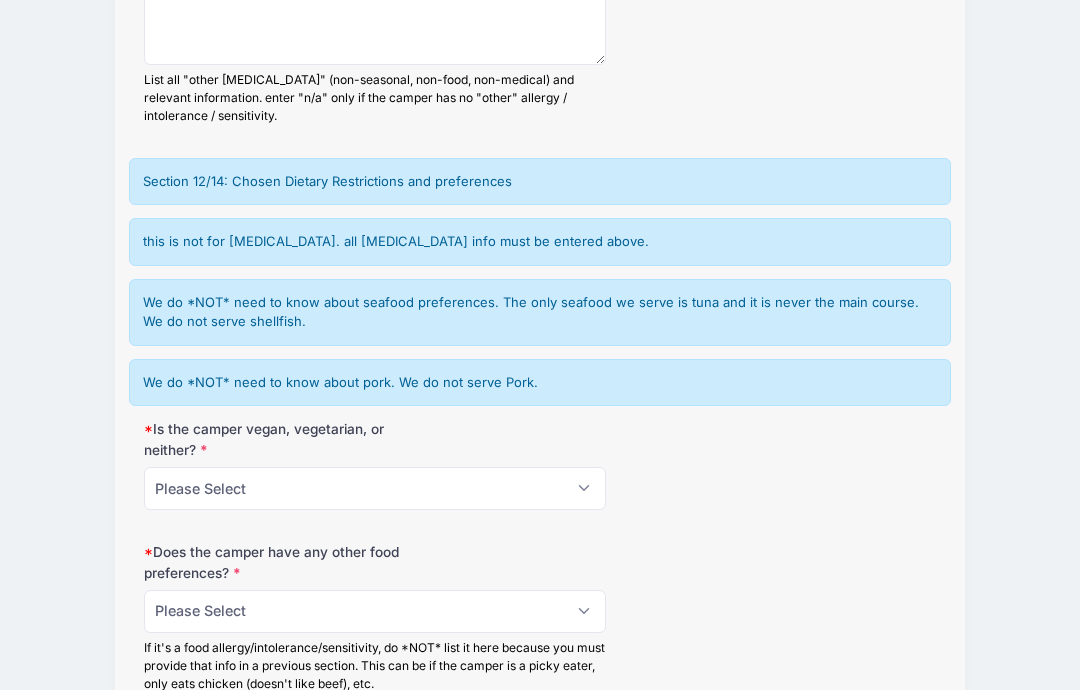scroll, scrollTop: 12264, scrollLeft: 0, axis: vertical 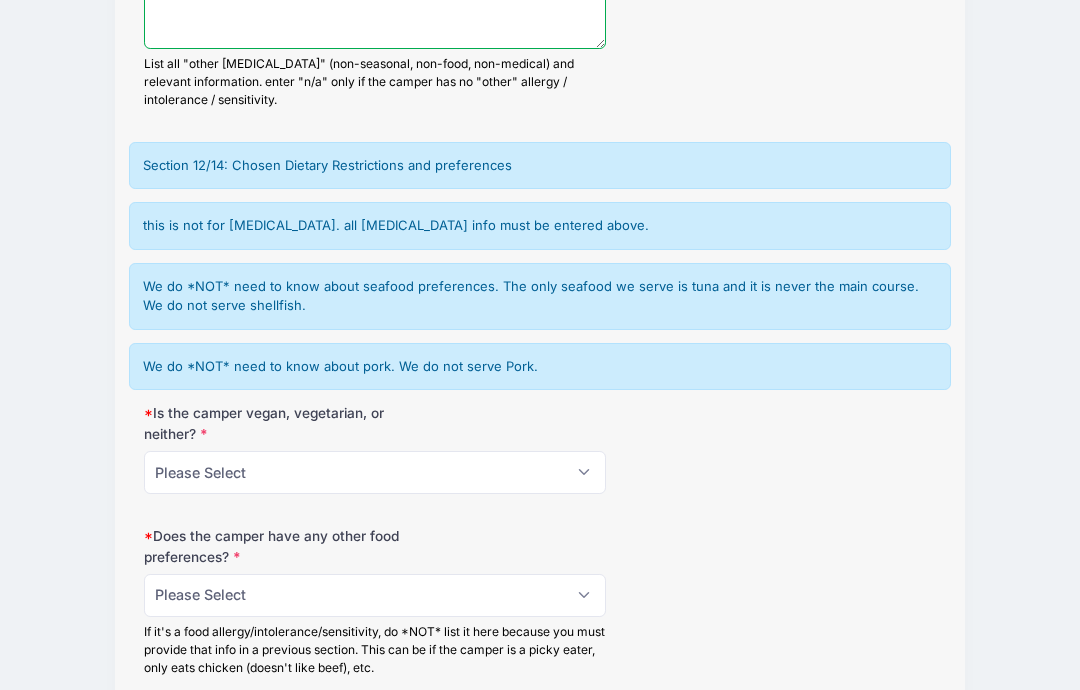 type on "Na" 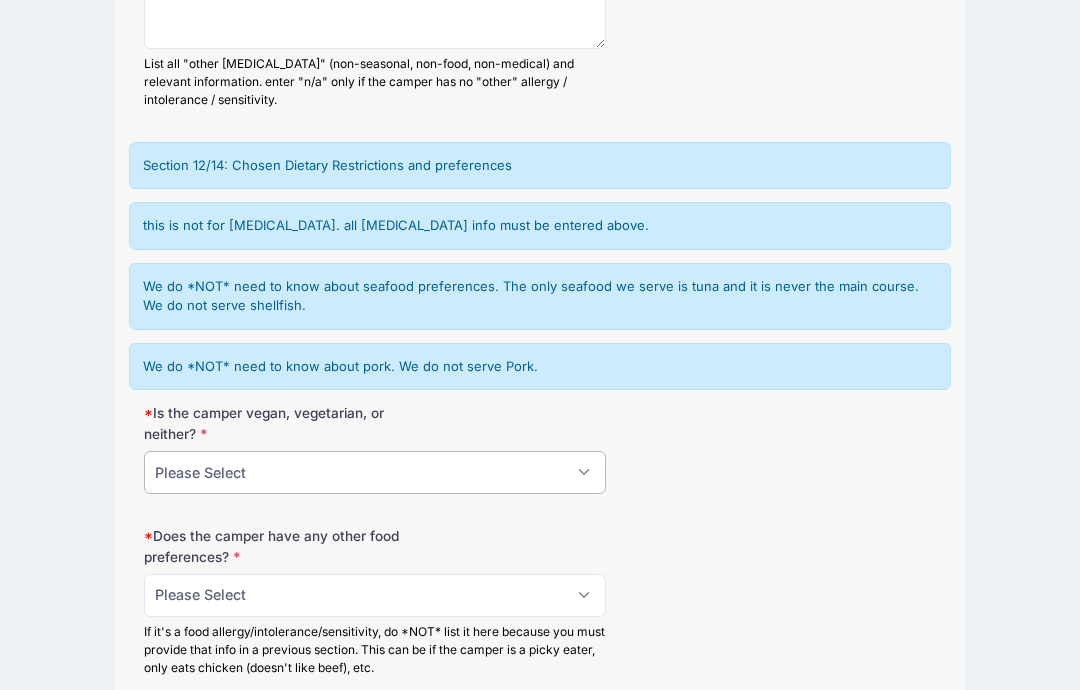 click on "Please Select Vegan
Vegetarian
Neither" at bounding box center (375, 473) 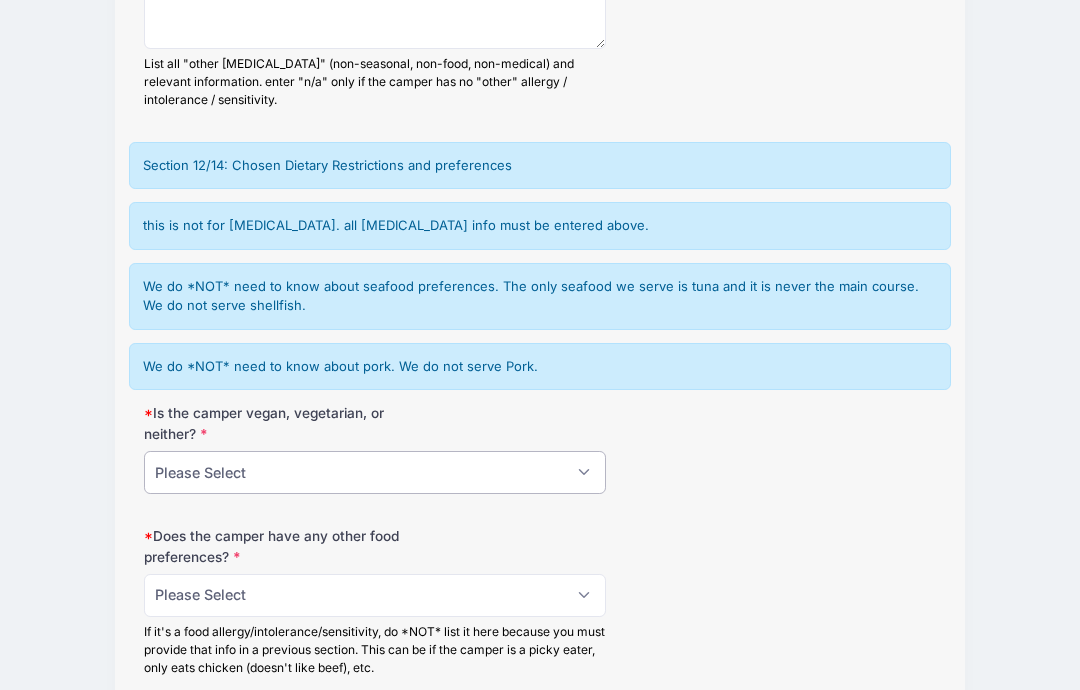 select on "Neither" 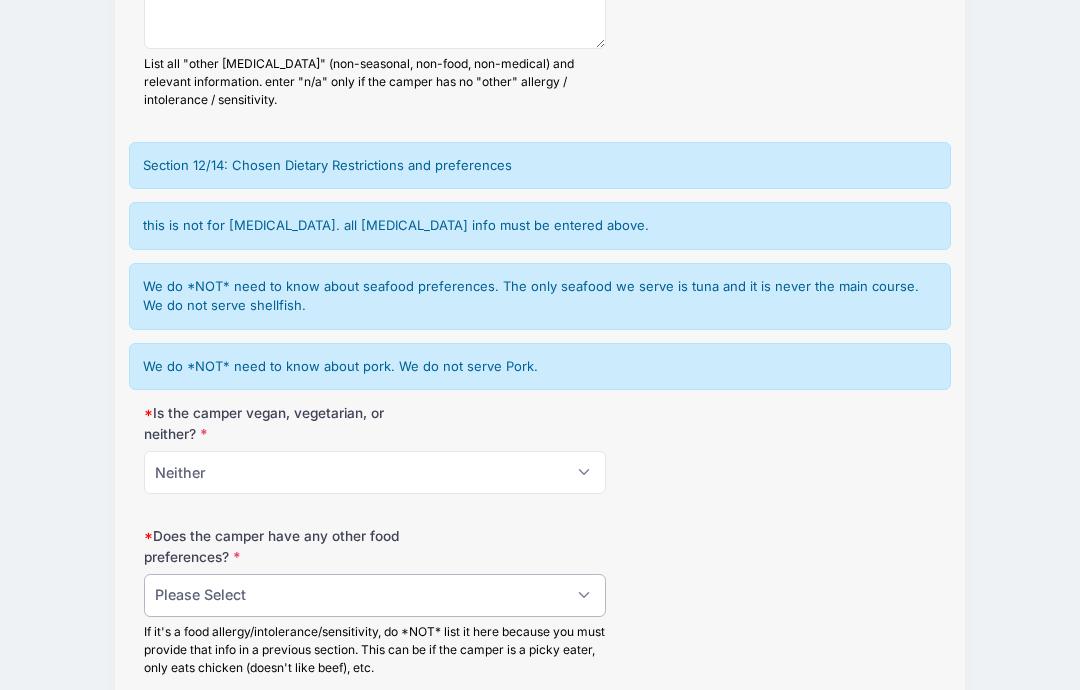 click on "Please Select No
Yes" at bounding box center [375, 595] 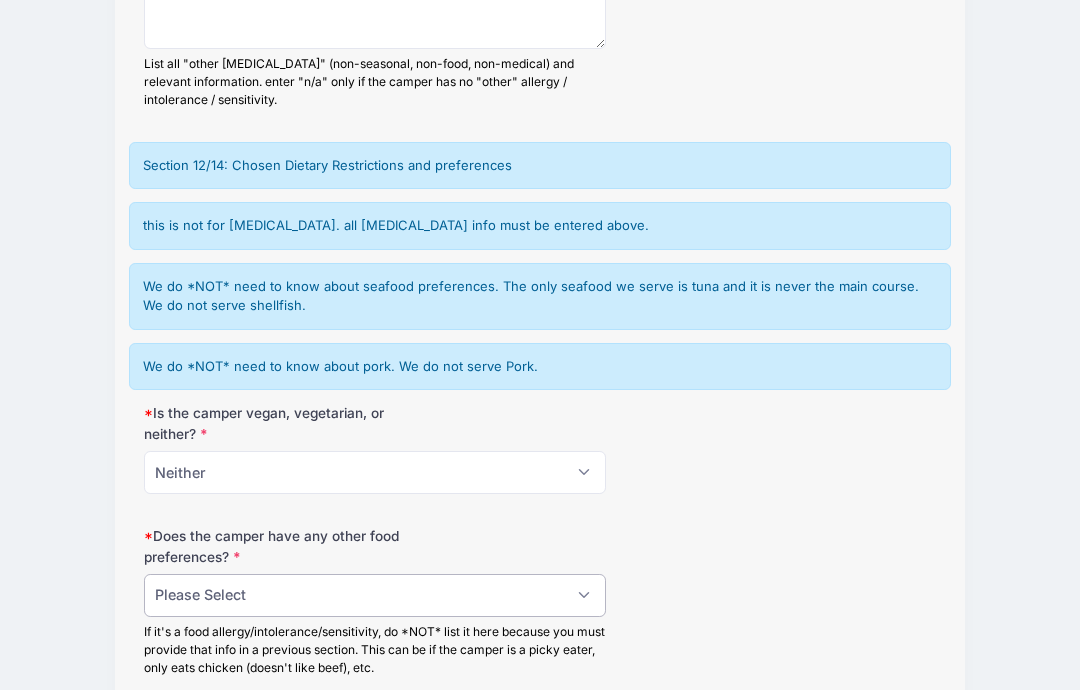 select on "No" 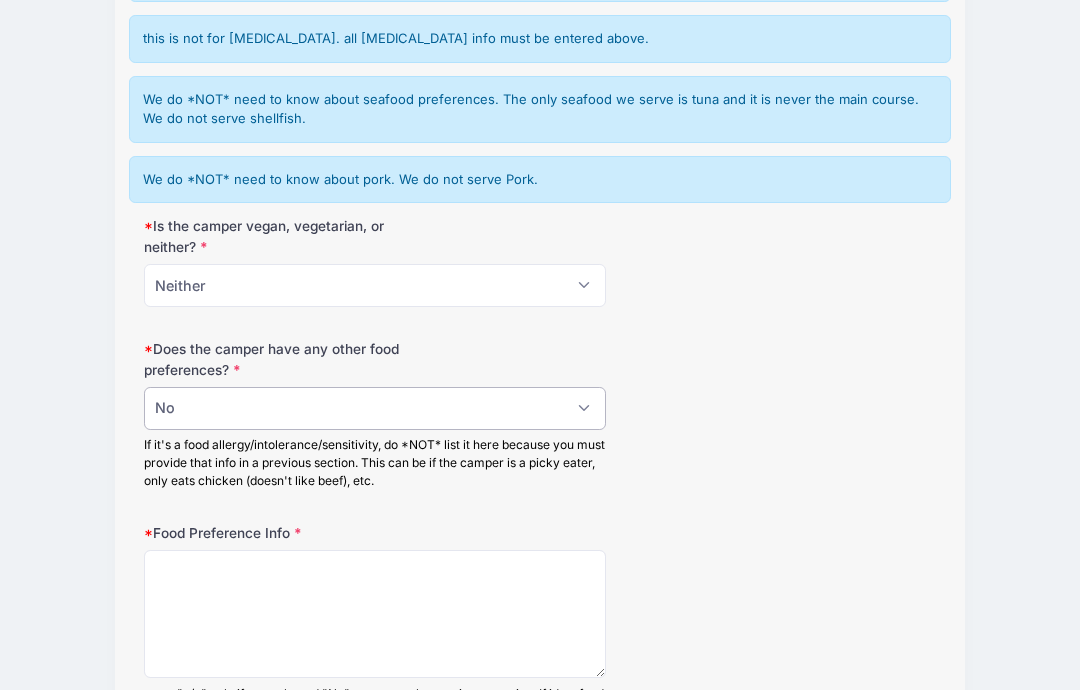 scroll, scrollTop: 12486, scrollLeft: 0, axis: vertical 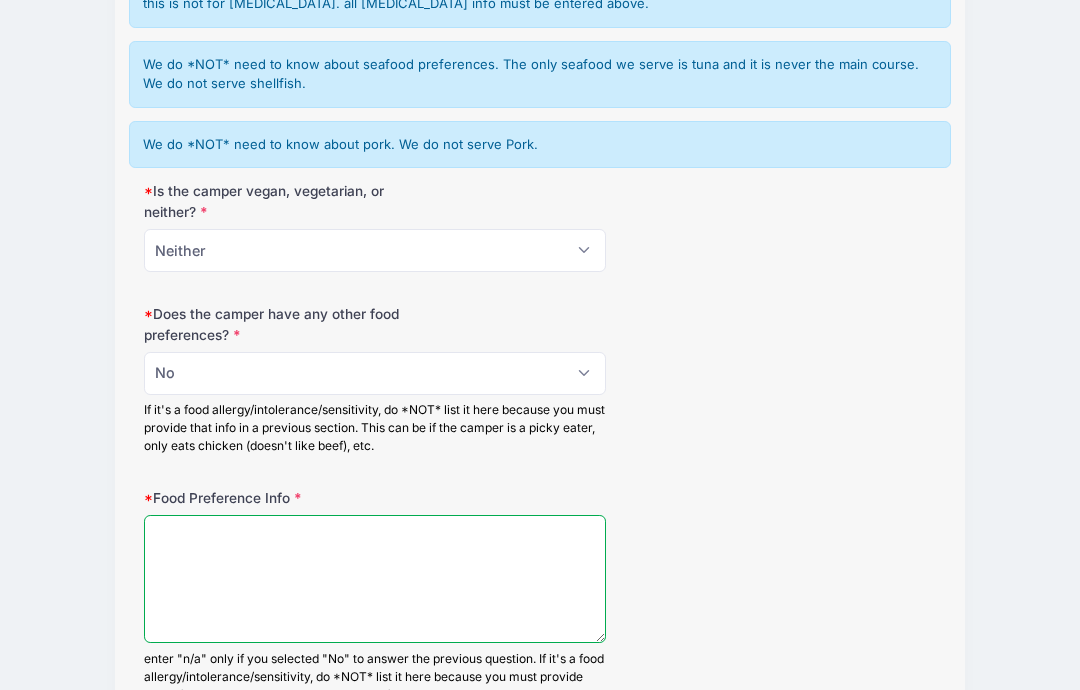 click on "Food Preference Info" at bounding box center [375, 580] 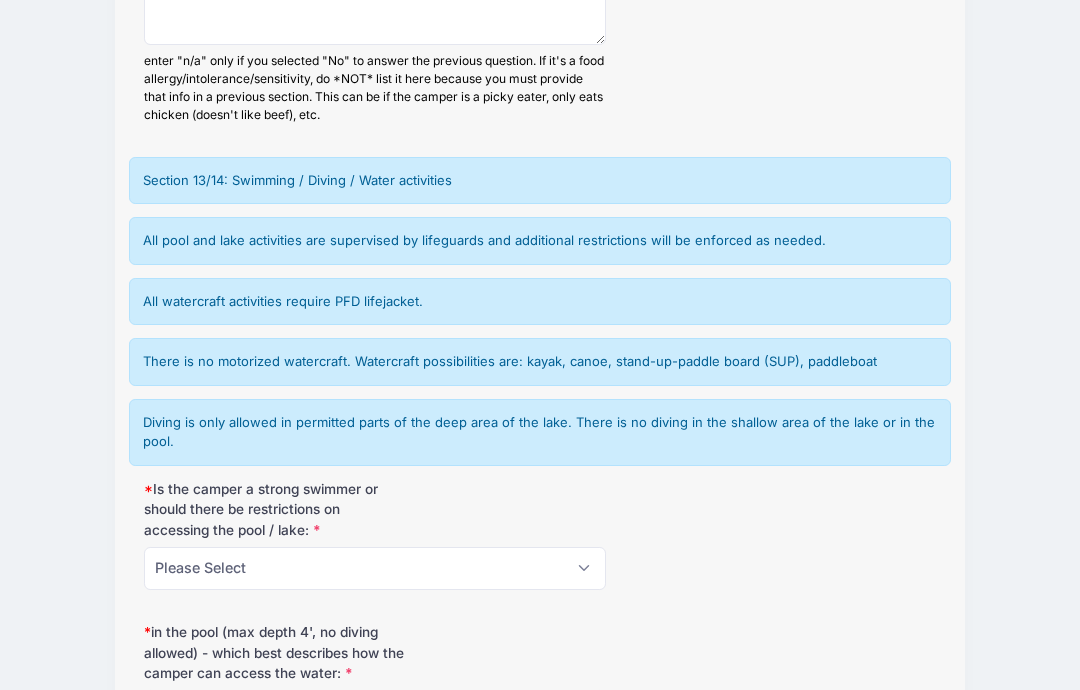 scroll, scrollTop: 13090, scrollLeft: 0, axis: vertical 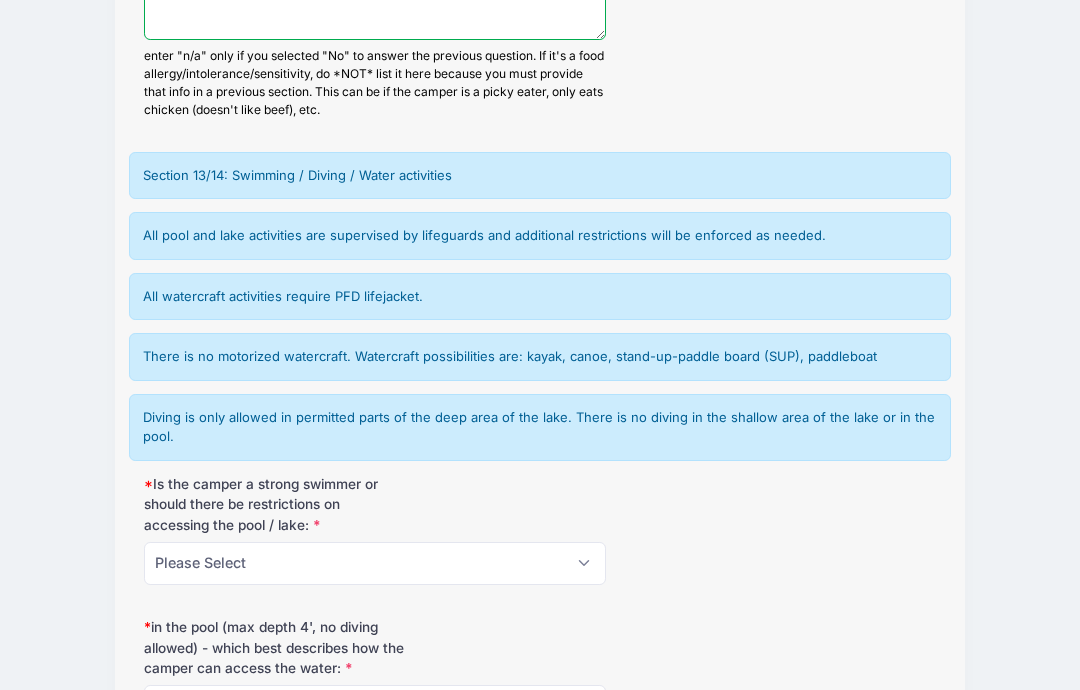 type on "Na" 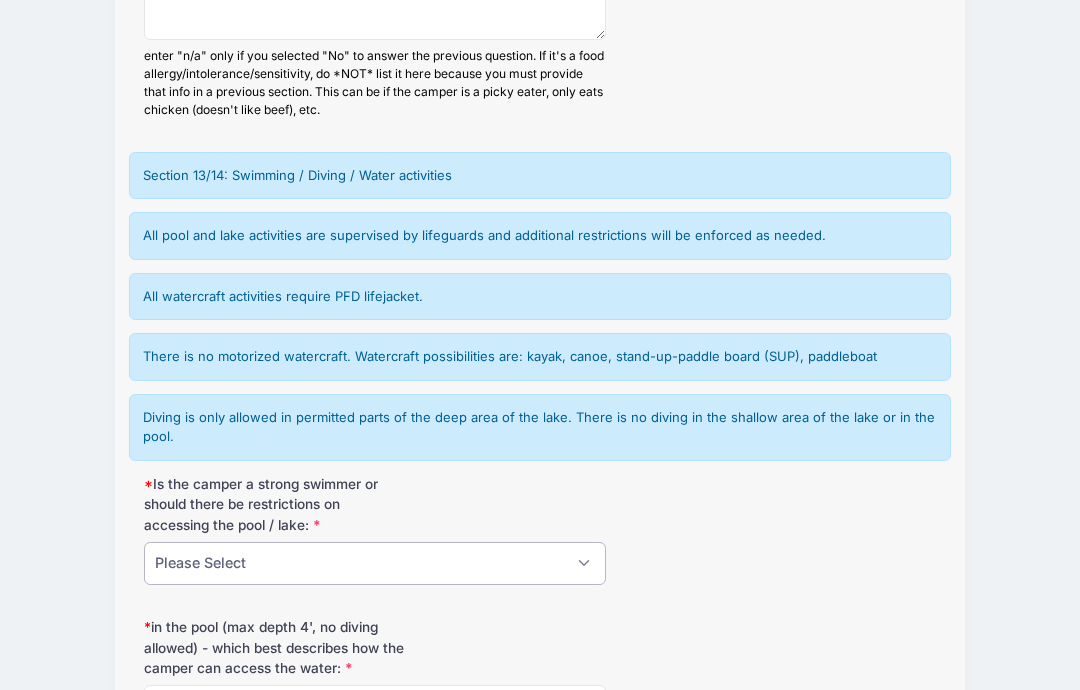 click on "Please Select they are a strong swimmer and there are no restrictions on accessing the pool / lake
they are not a strong swimmer and I would like to impose restrictions on how they access the pool / lake" at bounding box center (375, 563) 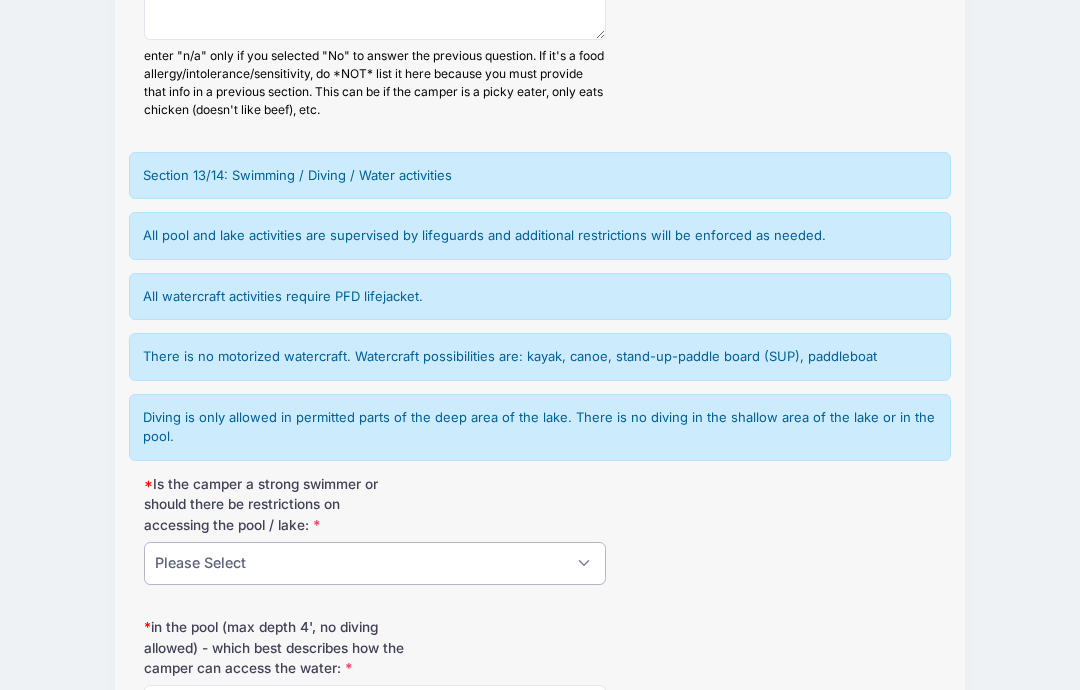 select on "they are a strong swimmer and there are no restrictions on accessing the pool / lake" 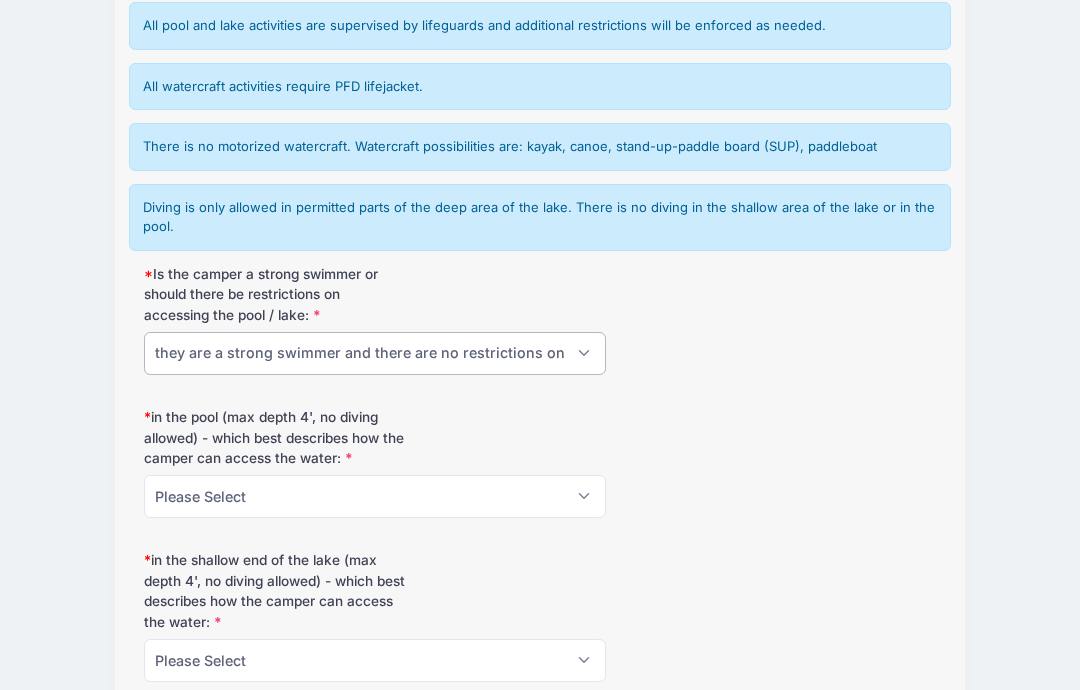 scroll, scrollTop: 13310, scrollLeft: 0, axis: vertical 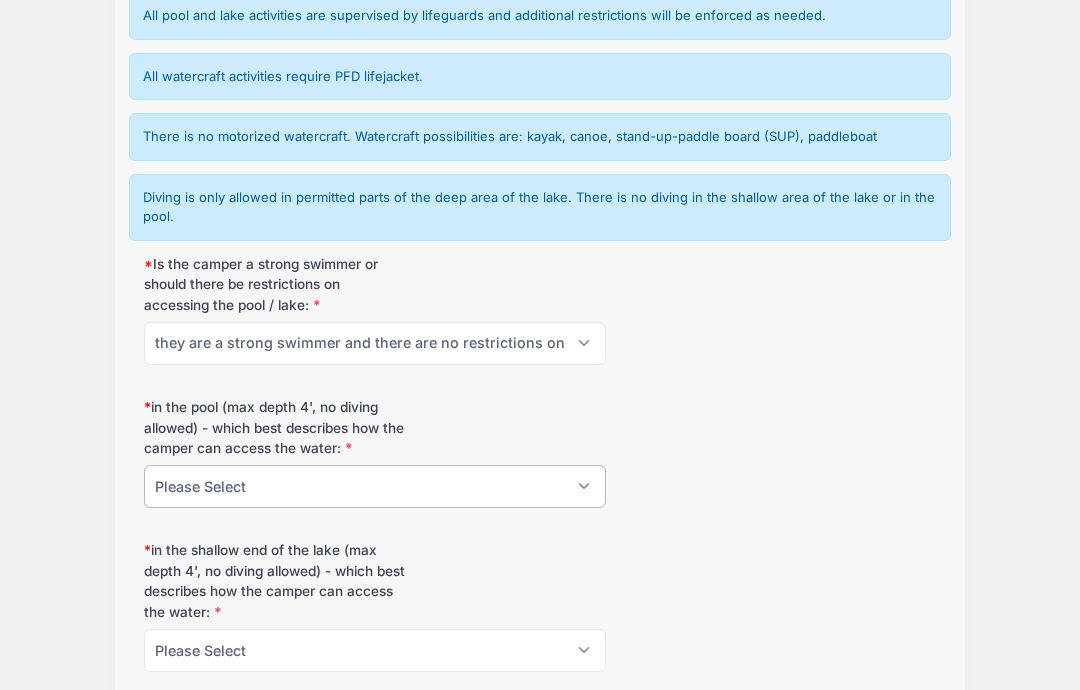 click on "Please Select is allowed to use the water unrestricted
is allowed to use the water but *must always* wear a PFD/lifejacket
is *not* allowed to use the water" at bounding box center [375, 486] 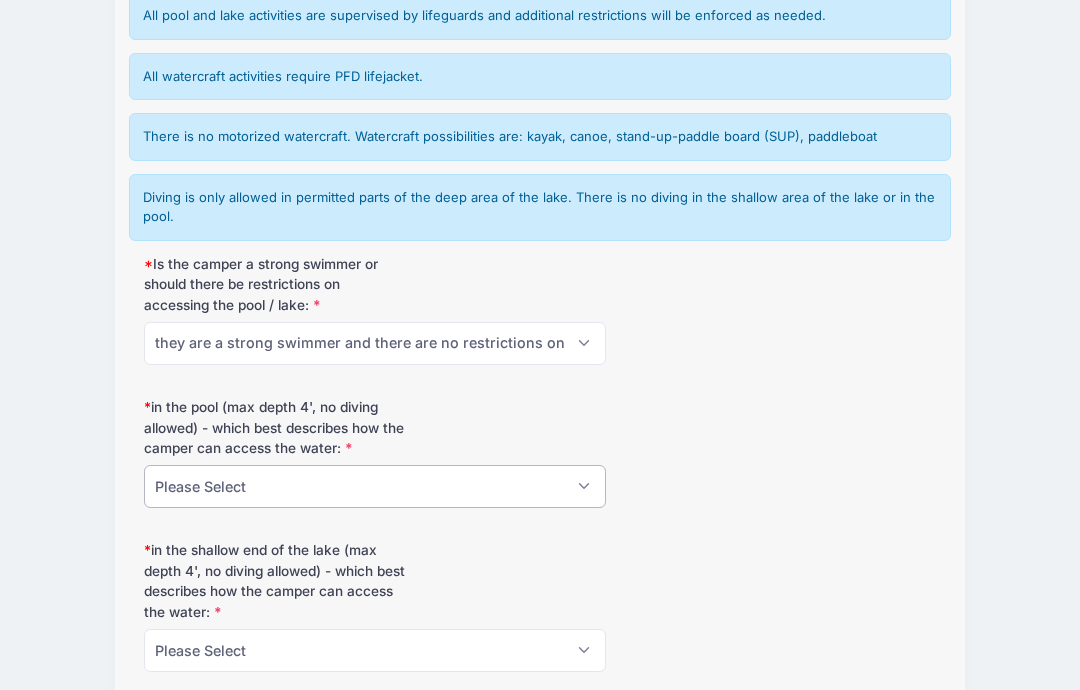 select on "is allowed to use the water unrestricted" 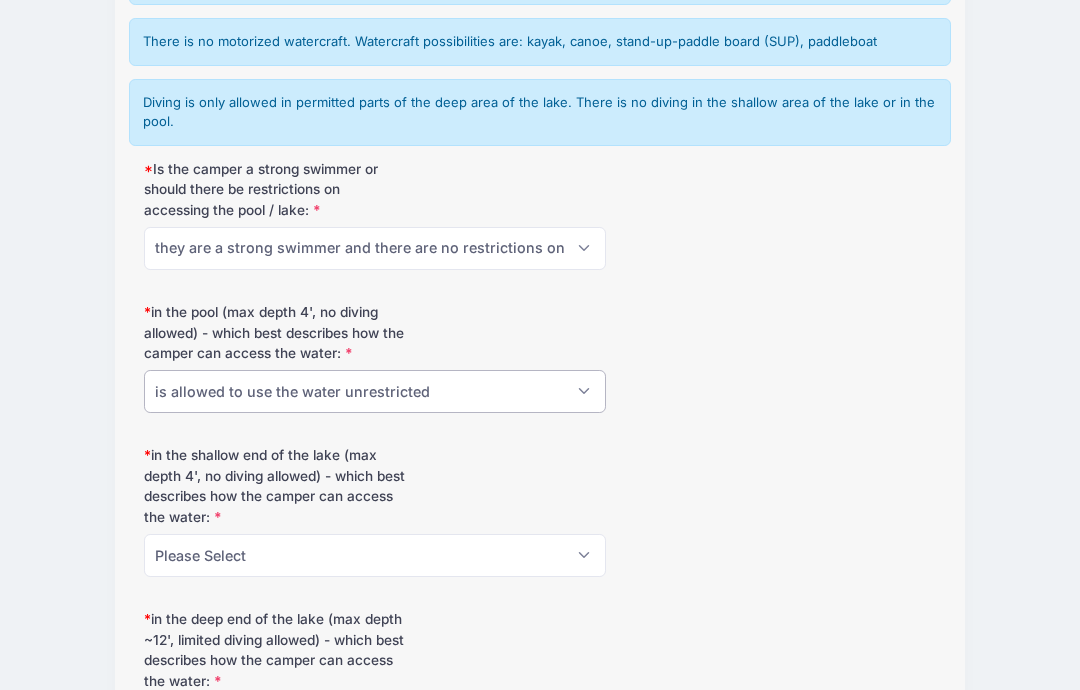 scroll, scrollTop: 13409, scrollLeft: 0, axis: vertical 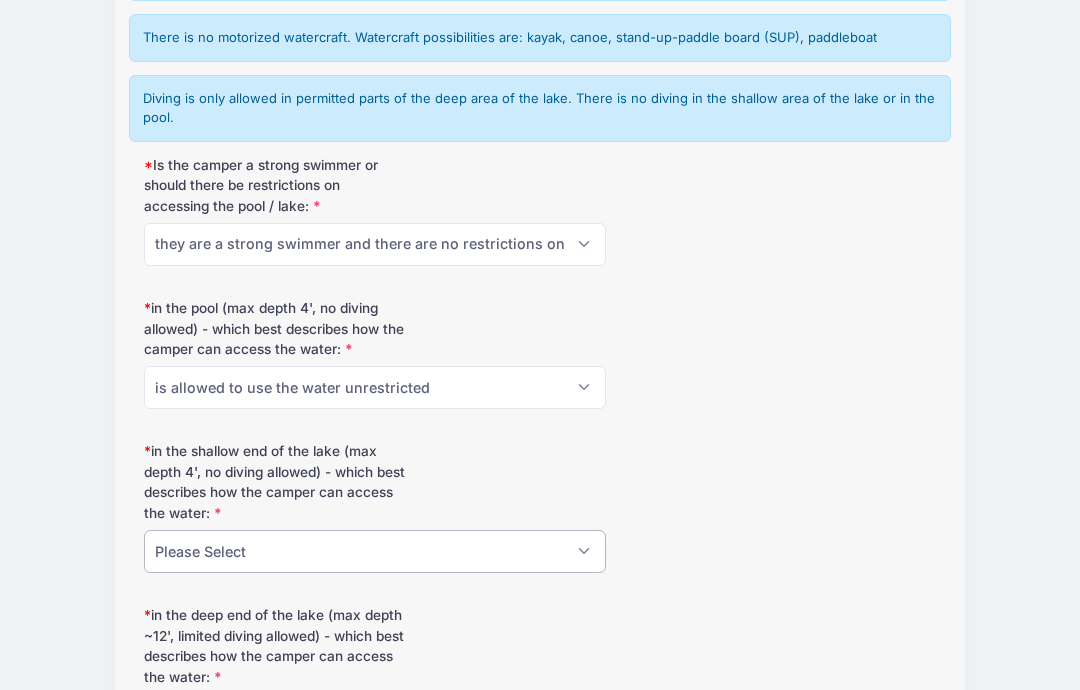 click on "Please Select is allowed to use the water unrestricted
is allowed to use the water but *must always* wear a PFD/lifejacket
is *not* allowed to use the water" at bounding box center (375, 551) 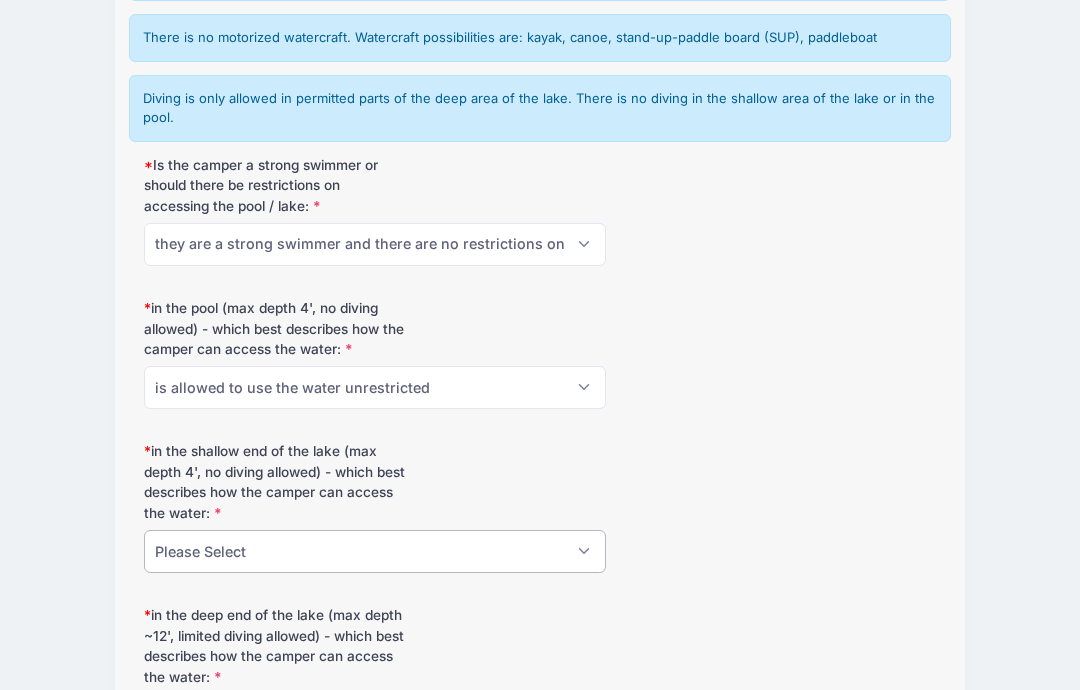 select on "is allowed to use the water unrestricted" 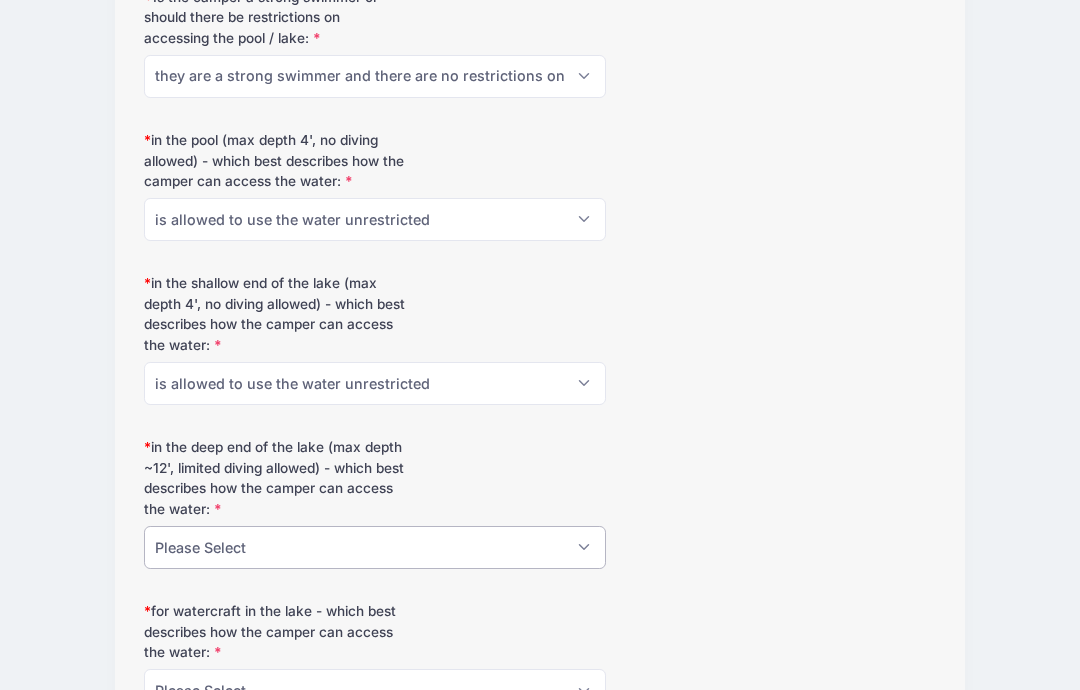 click on "Please Select is allowed to use the water unrestricted including water slide, floating obstacle course / trampoline, and floating tower
is allowed to use the water but *must always* wear a PFD/lifejacket
is *not* allowed to use the water" at bounding box center [375, 548] 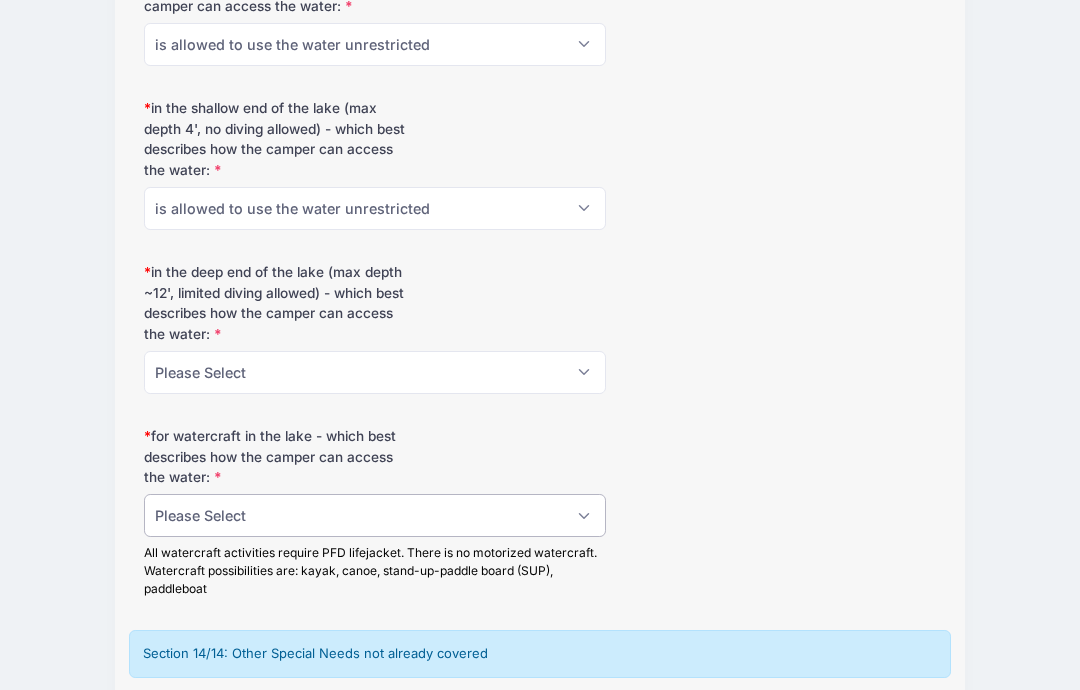 click on "Please Select is allowed to use the watercraft
is *not* allowed to use the watercraft" at bounding box center [375, 516] 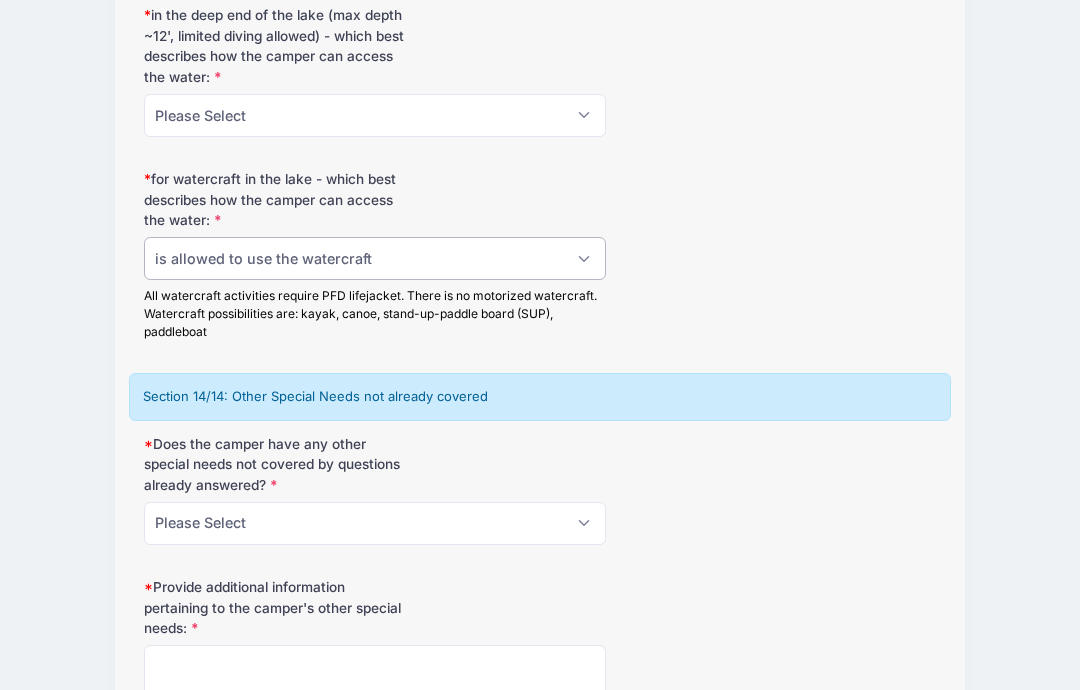 scroll, scrollTop: 14009, scrollLeft: 0, axis: vertical 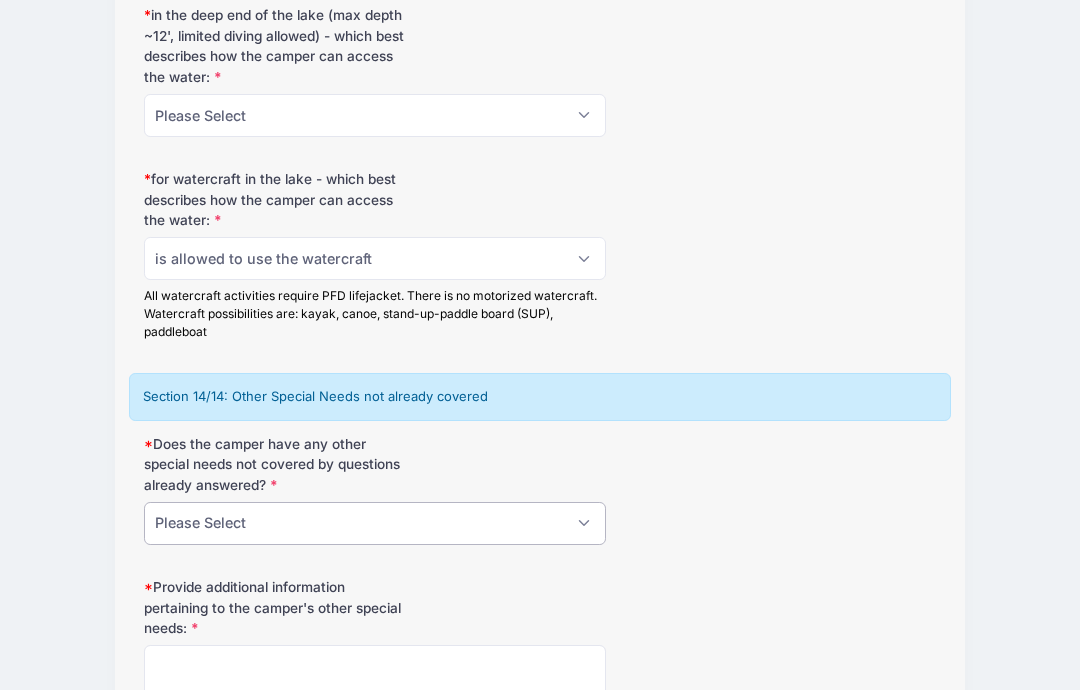 click on "Please Select No
Yes" at bounding box center (375, 523) 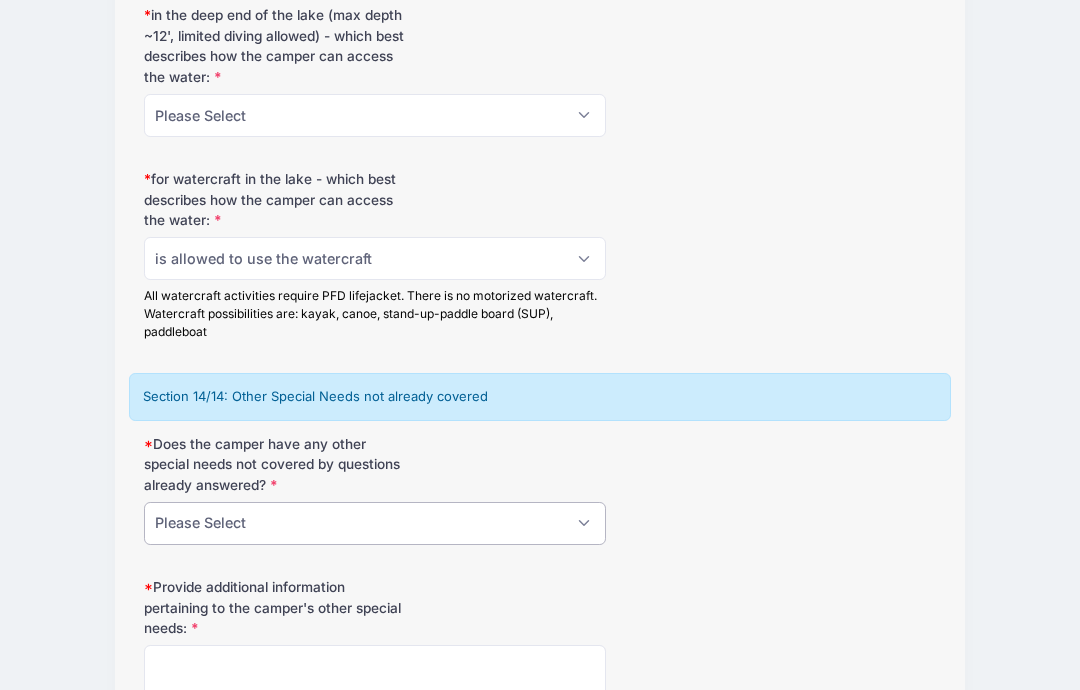 select on "No" 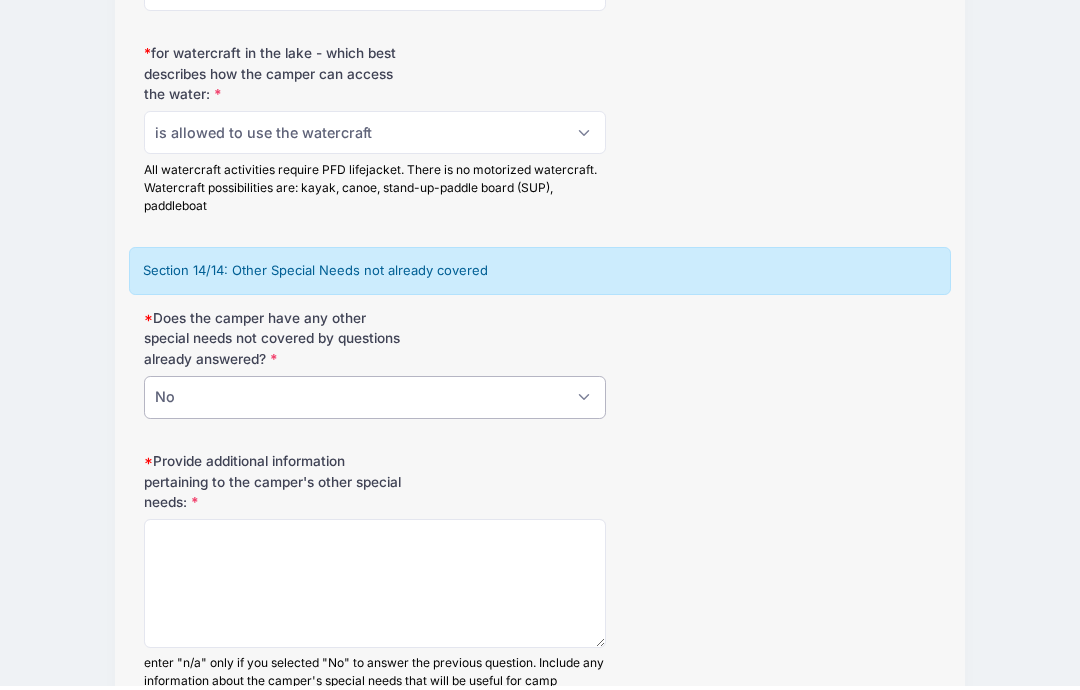 scroll, scrollTop: 14211, scrollLeft: 0, axis: vertical 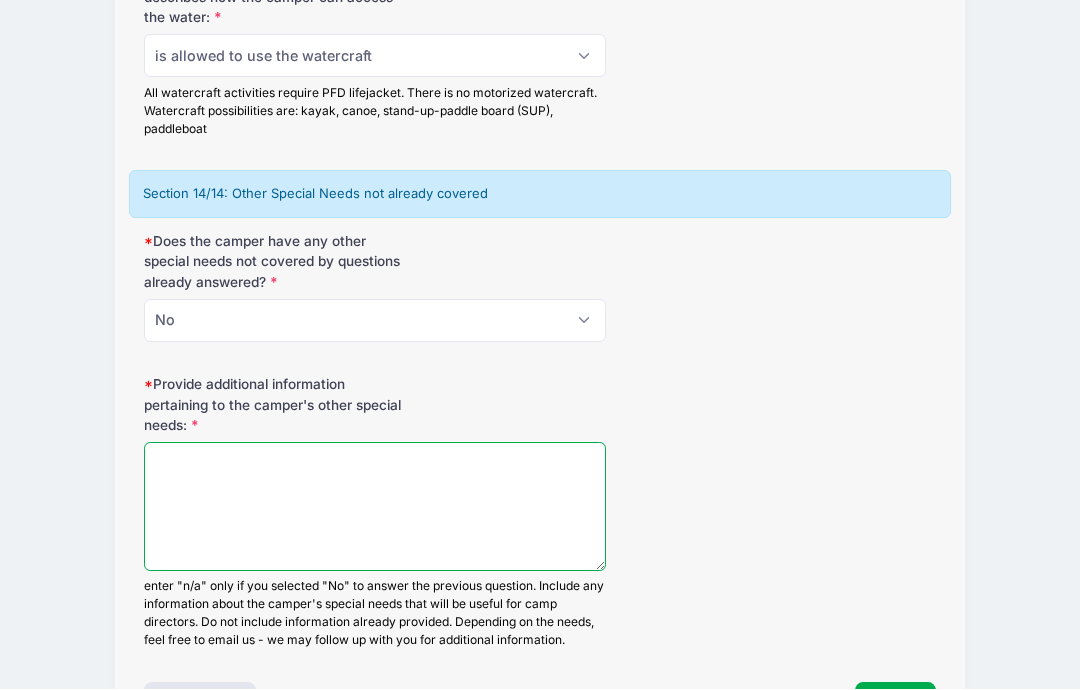 click on "Provide additional information pertaining to the camper's other special needs:" at bounding box center (375, 507) 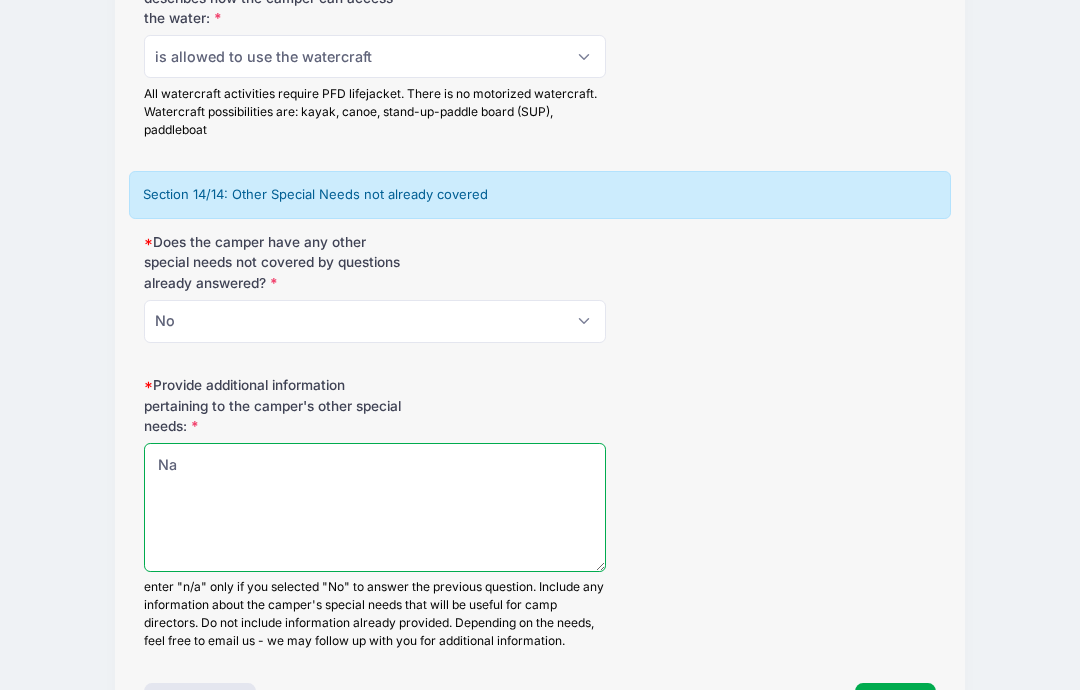 type on "Na" 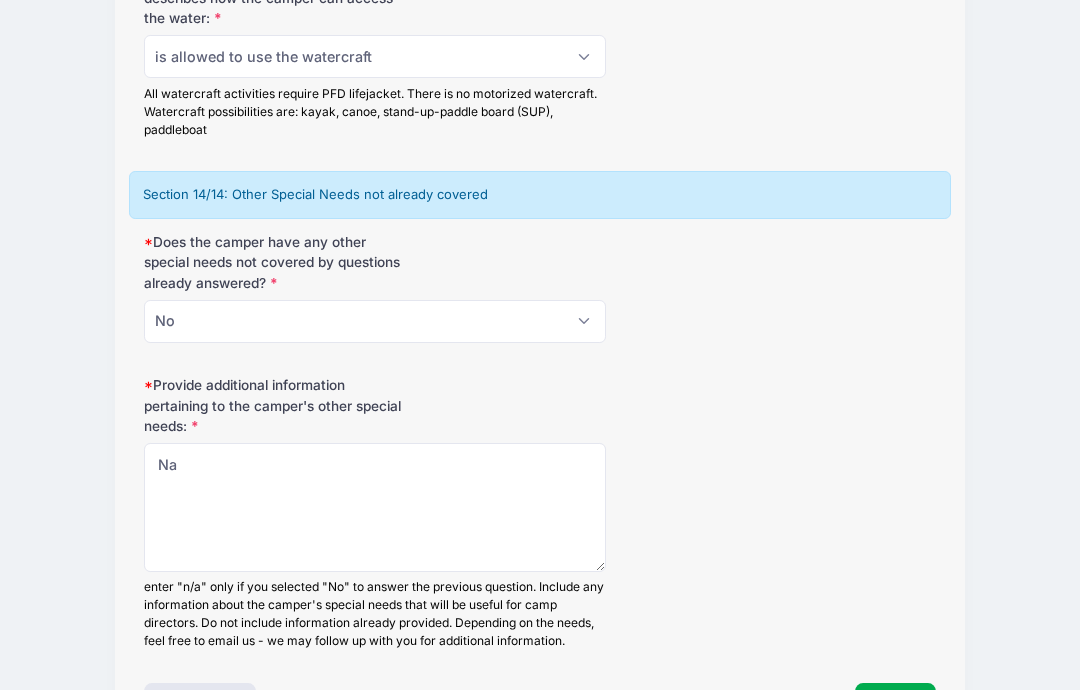 click on "Next" at bounding box center (895, 706) 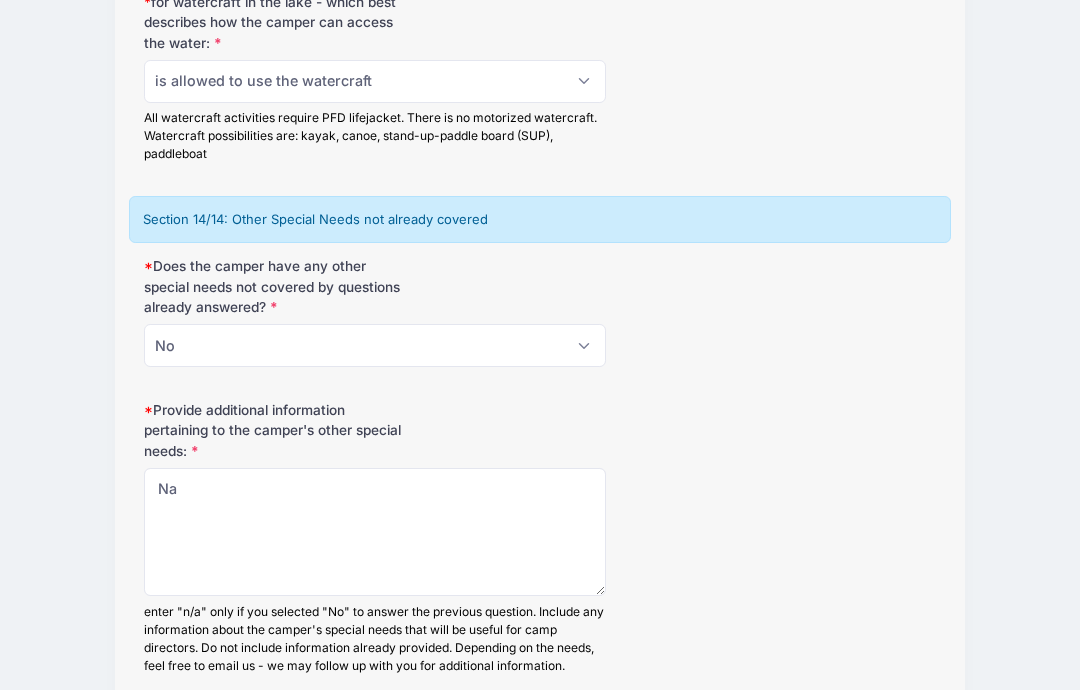 scroll, scrollTop: 10632, scrollLeft: 0, axis: vertical 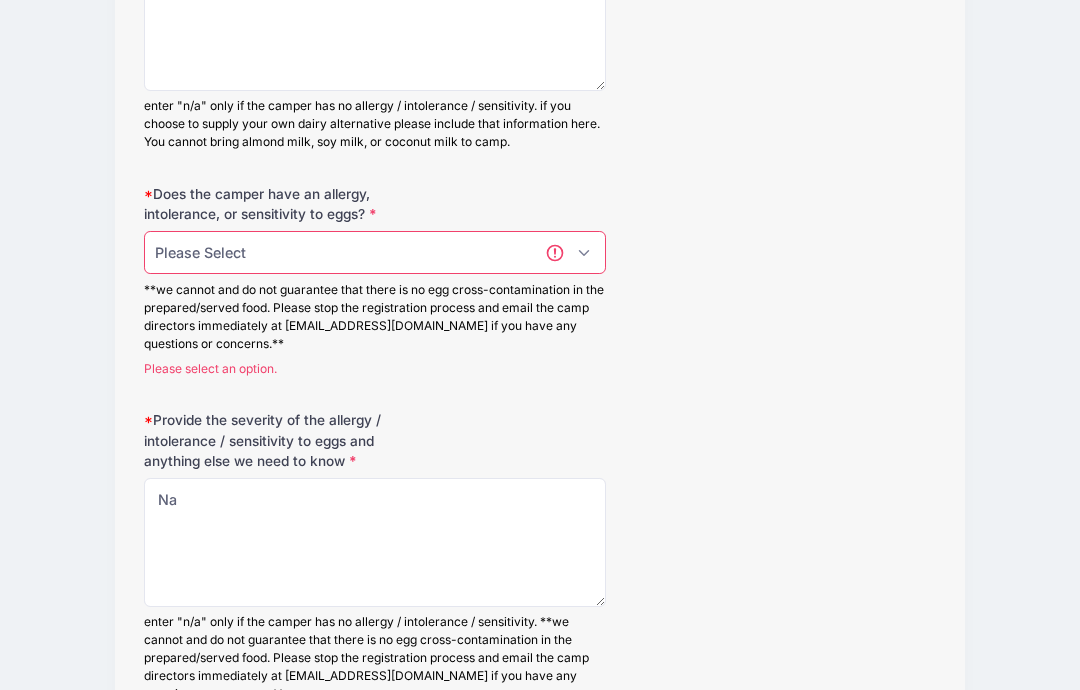 click on "Please Select No
Yes" at bounding box center [375, 252] 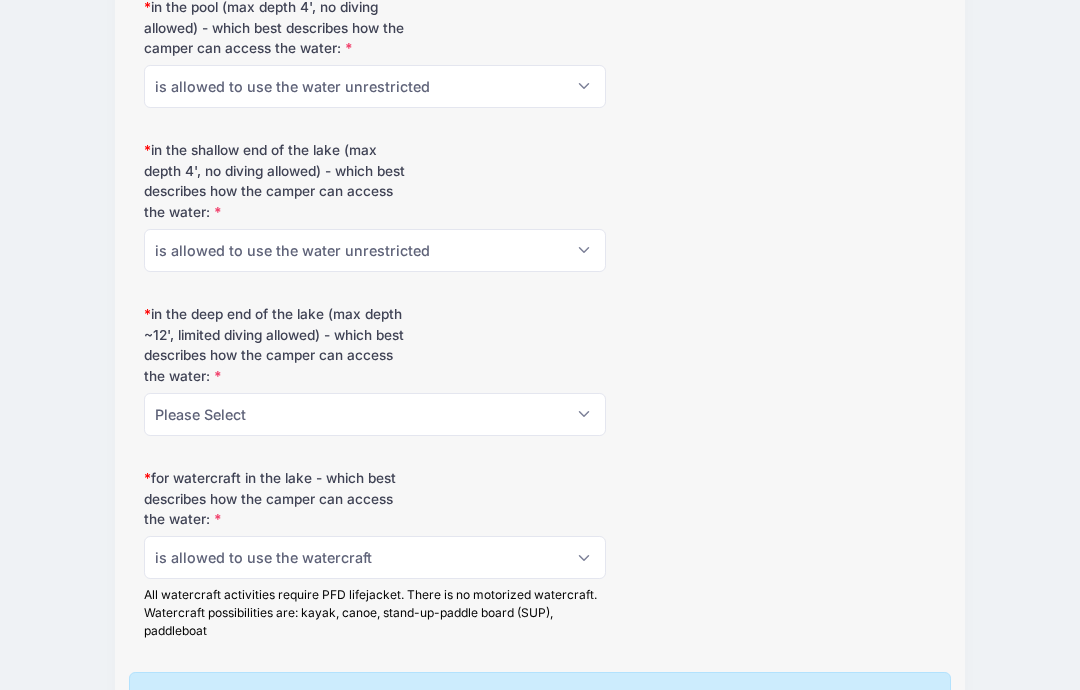 scroll, scrollTop: 14131, scrollLeft: 0, axis: vertical 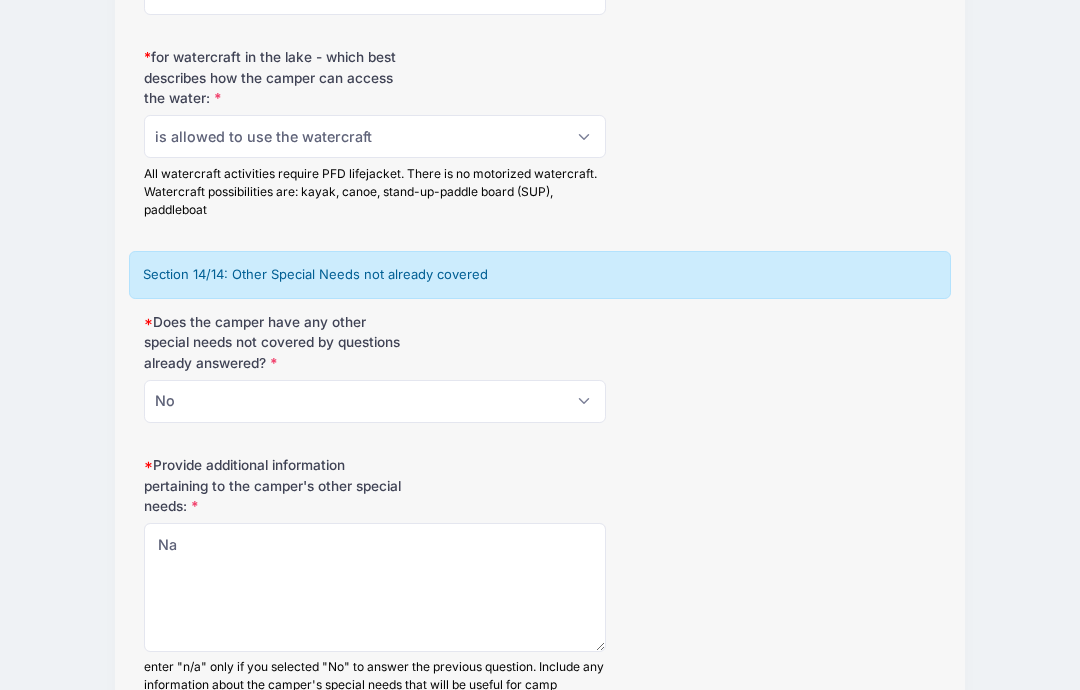 click on "Next" at bounding box center [895, 786] 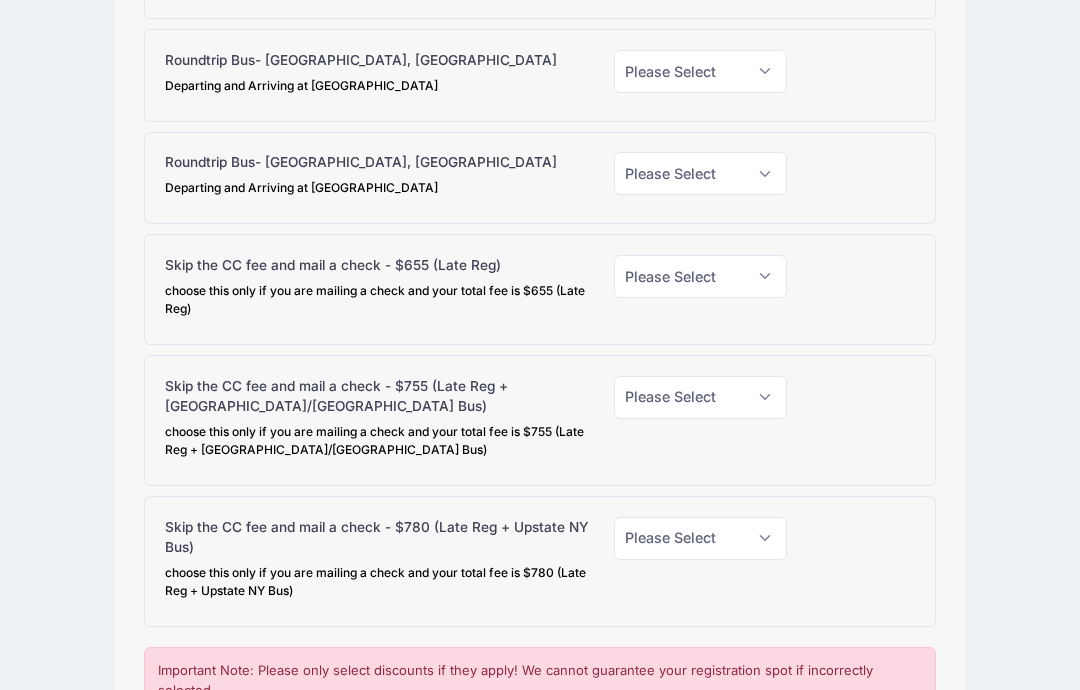 scroll, scrollTop: 0, scrollLeft: 0, axis: both 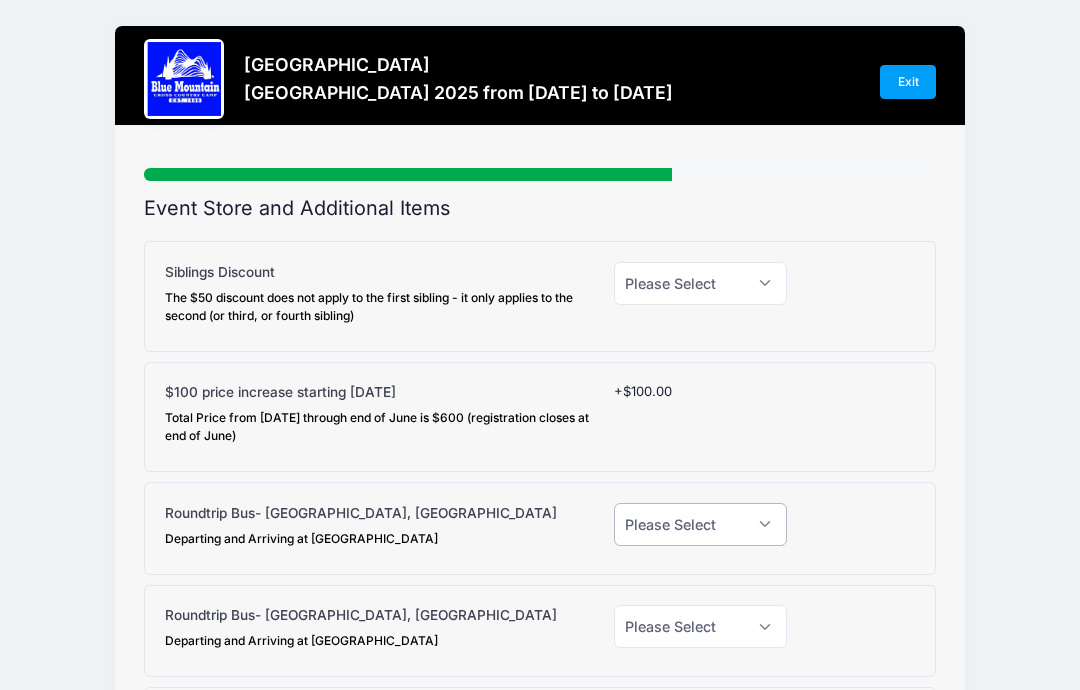 click on "Please Select Yes (+$125.00)
No" at bounding box center [700, 524] 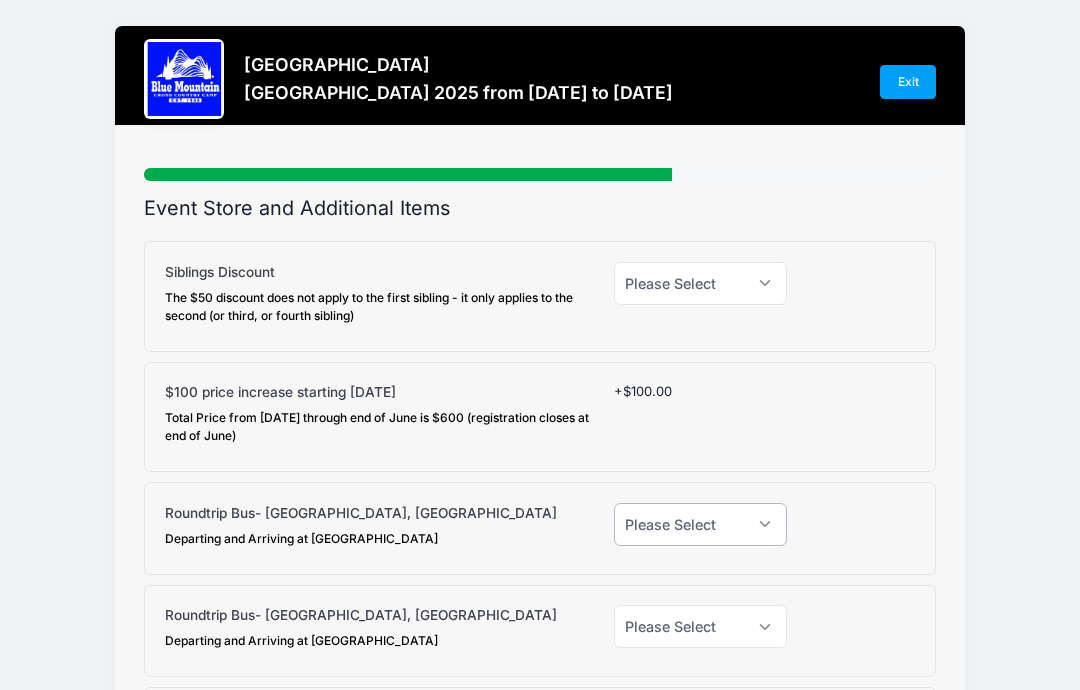 select on "1" 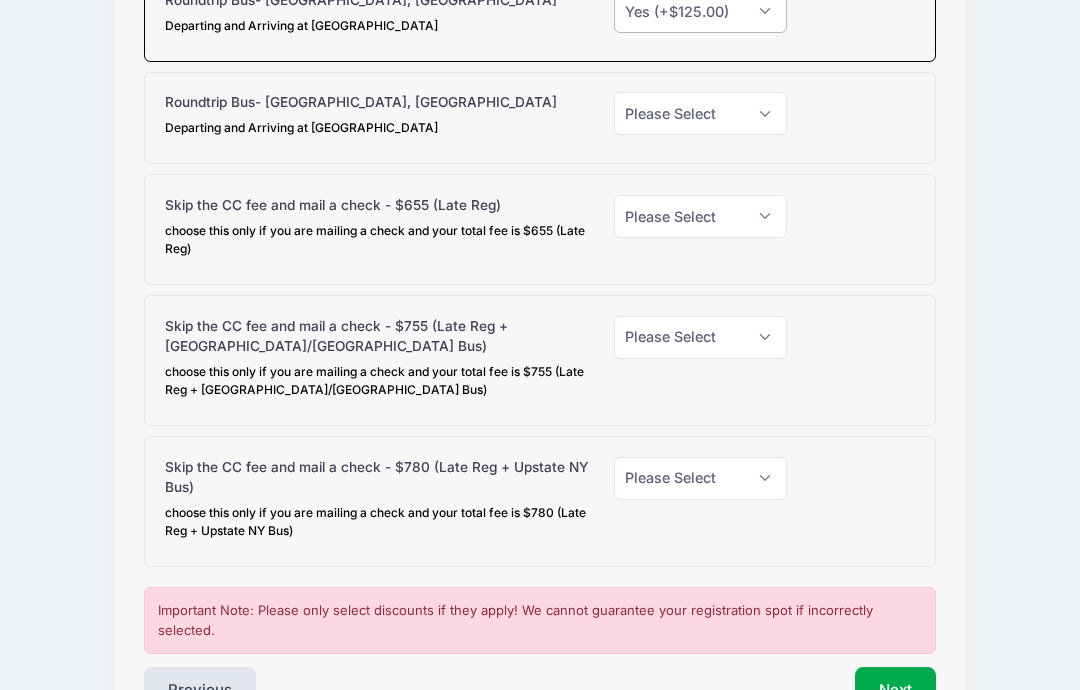 scroll, scrollTop: 513, scrollLeft: 0, axis: vertical 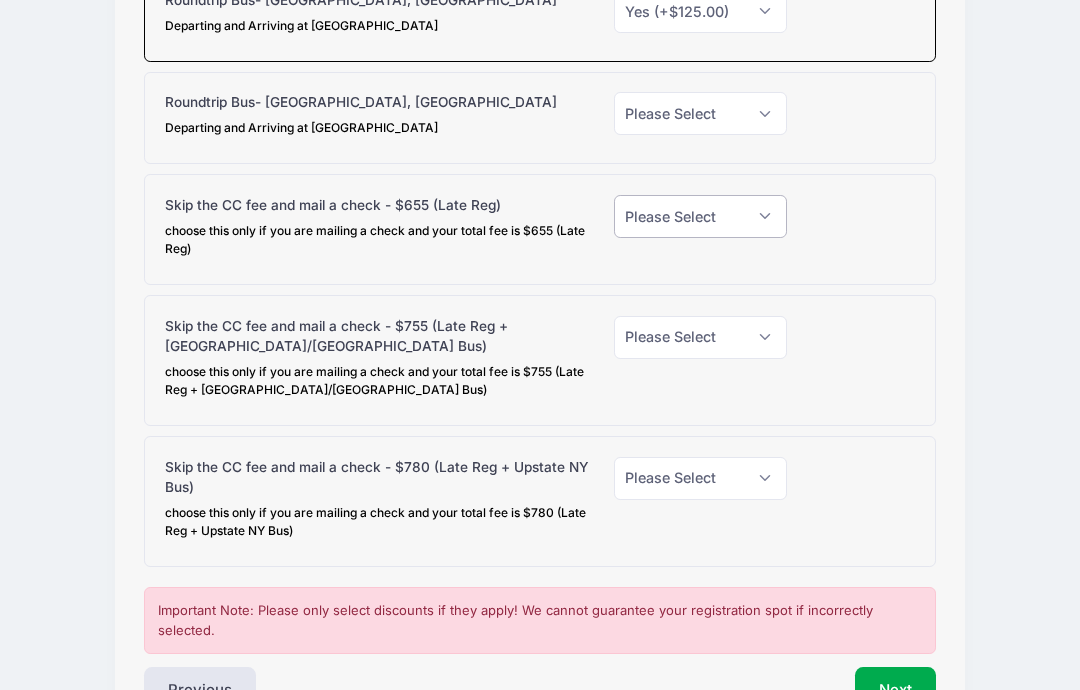 click on "Please Select Yes (-$655.00)
No" at bounding box center (700, 216) 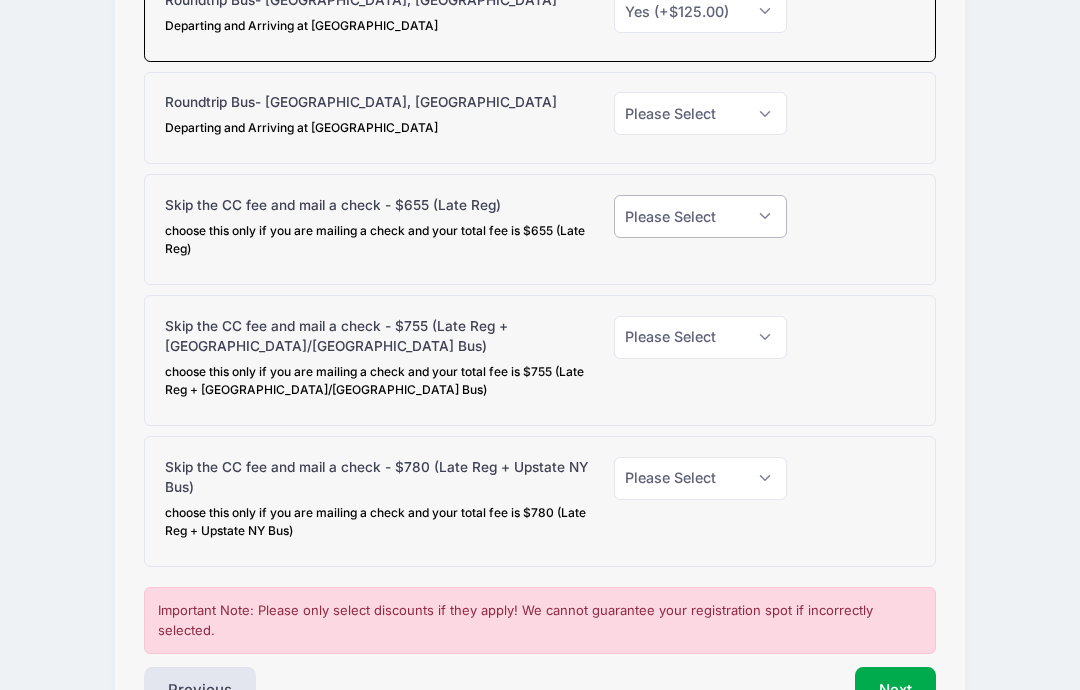 select on "1" 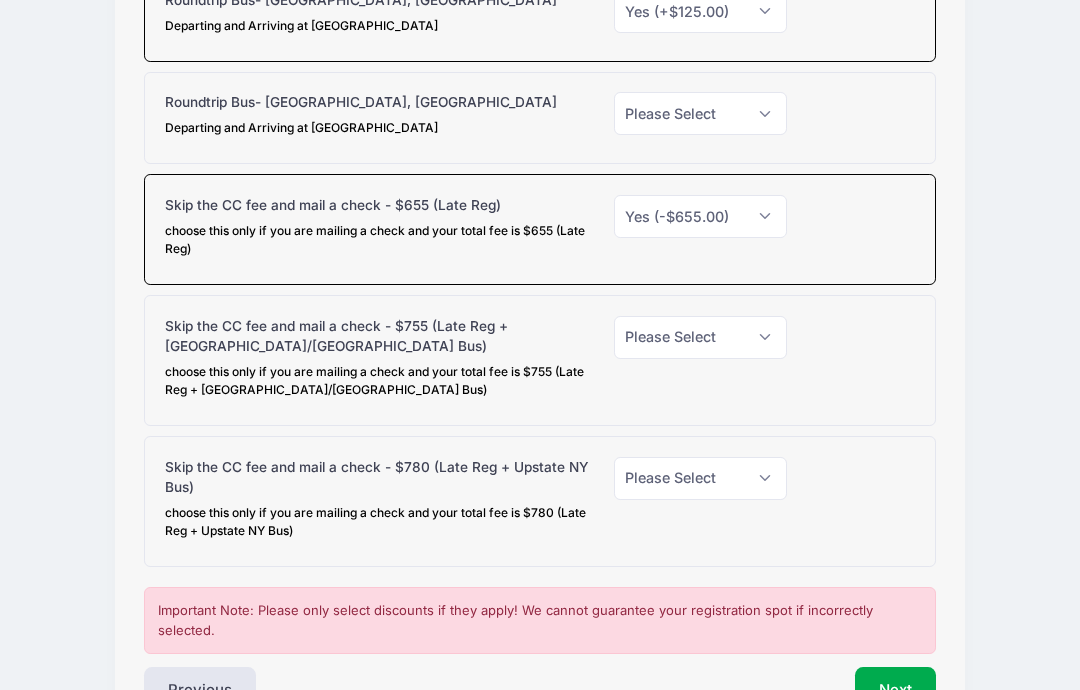 click on "Next" at bounding box center (895, 690) 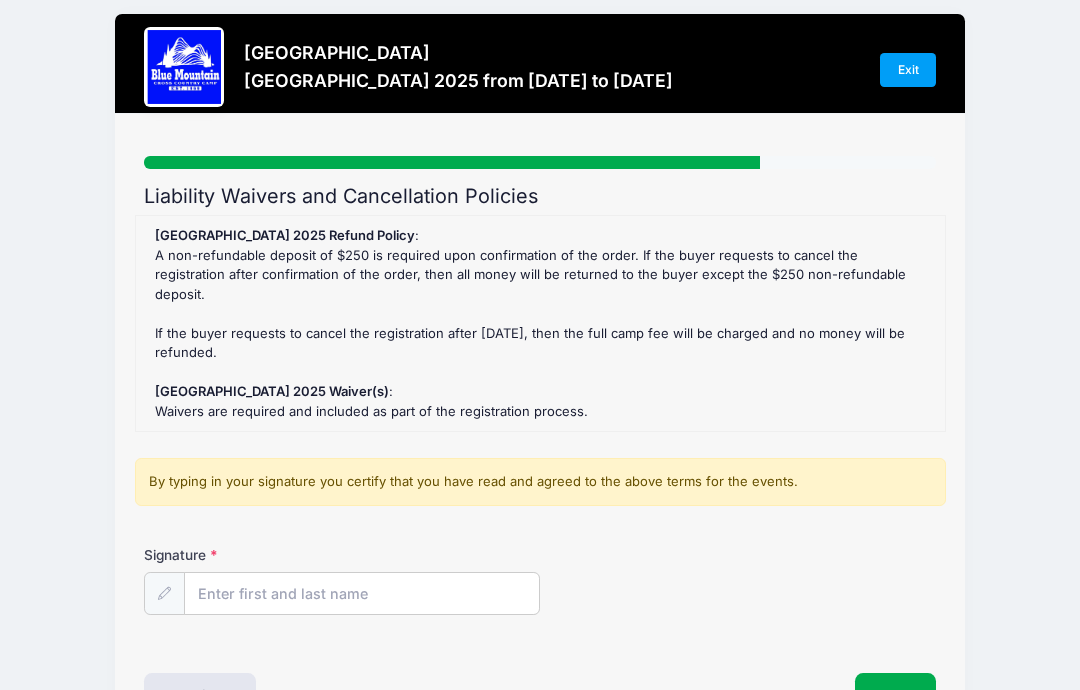 scroll, scrollTop: 119, scrollLeft: 0, axis: vertical 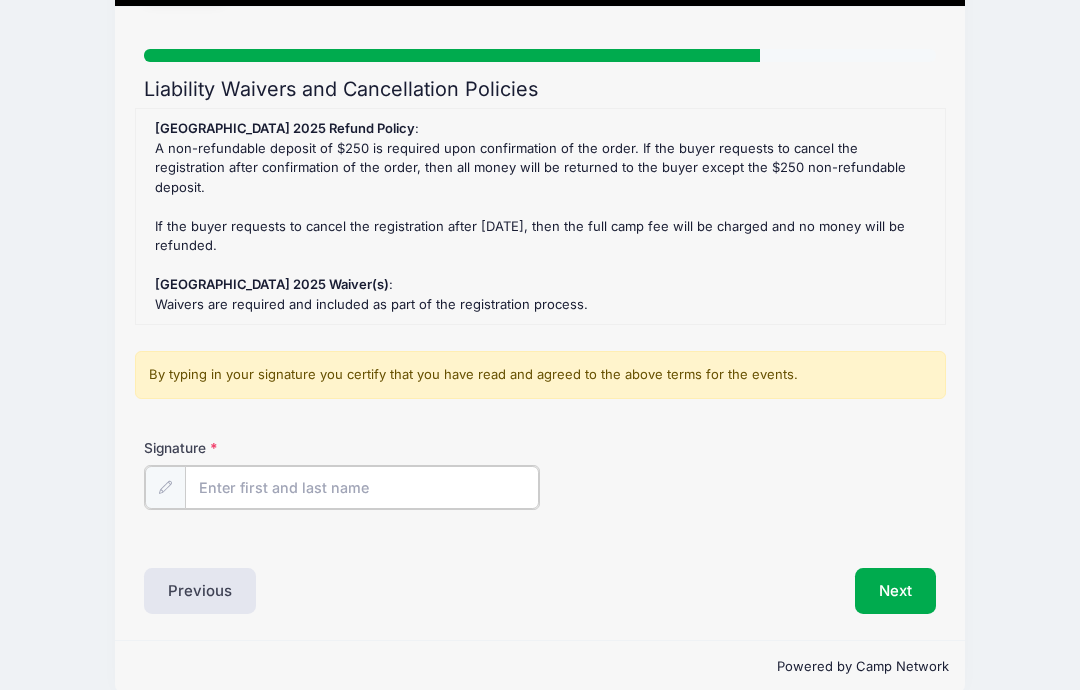 click on "Signature" at bounding box center (362, 487) 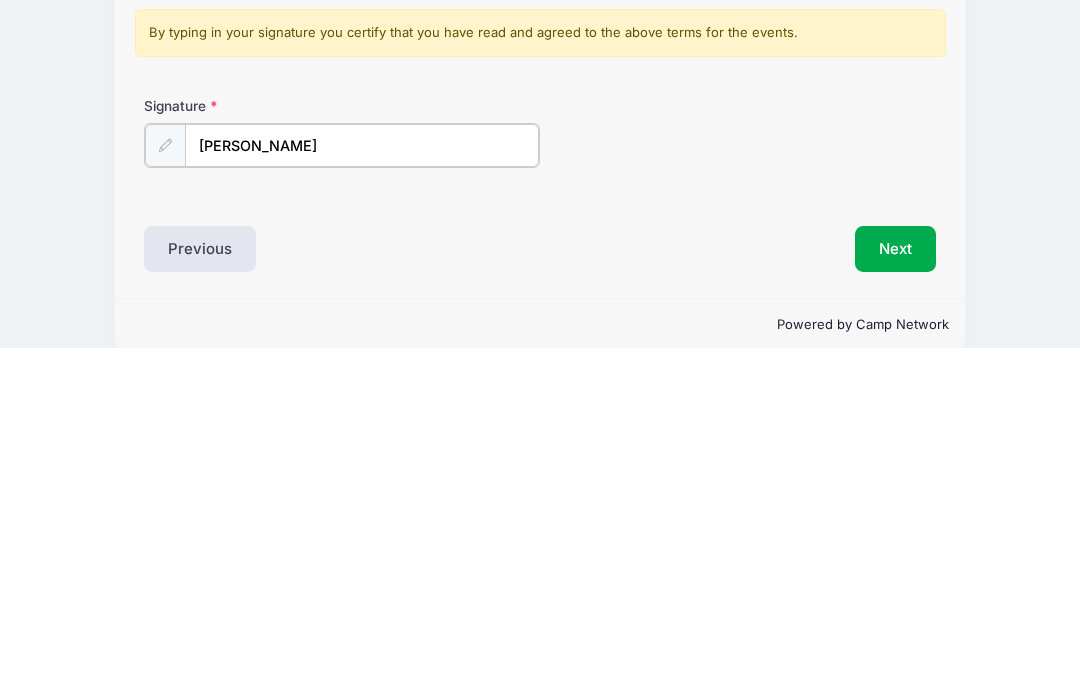 type on "Susan Andersen-Strait" 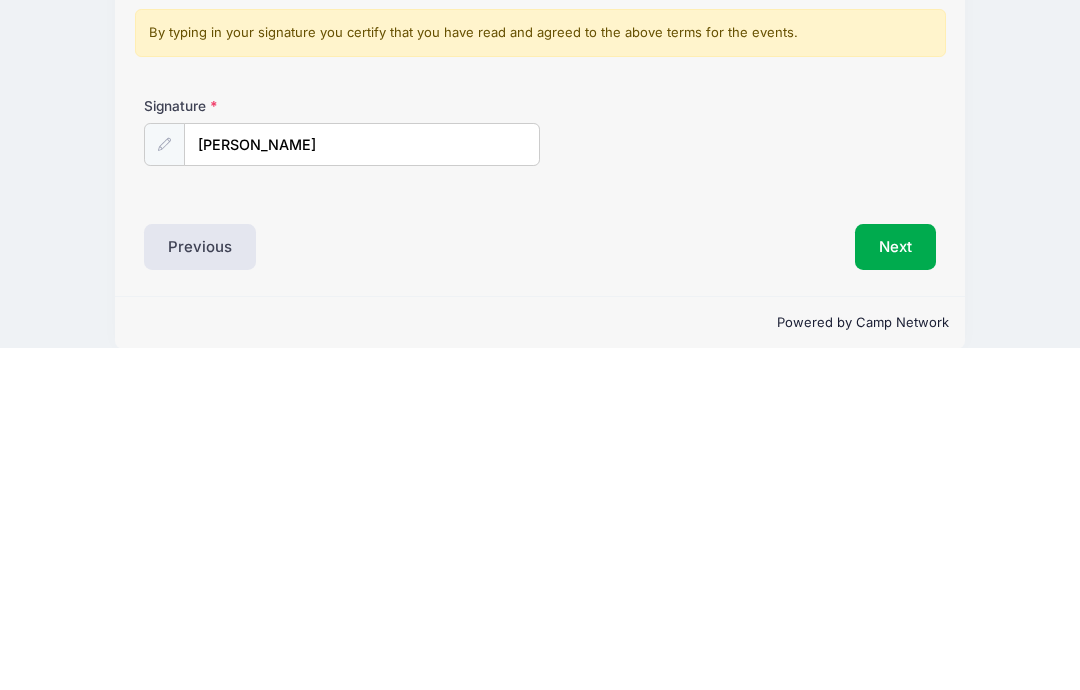 click on "Next" at bounding box center [895, 589] 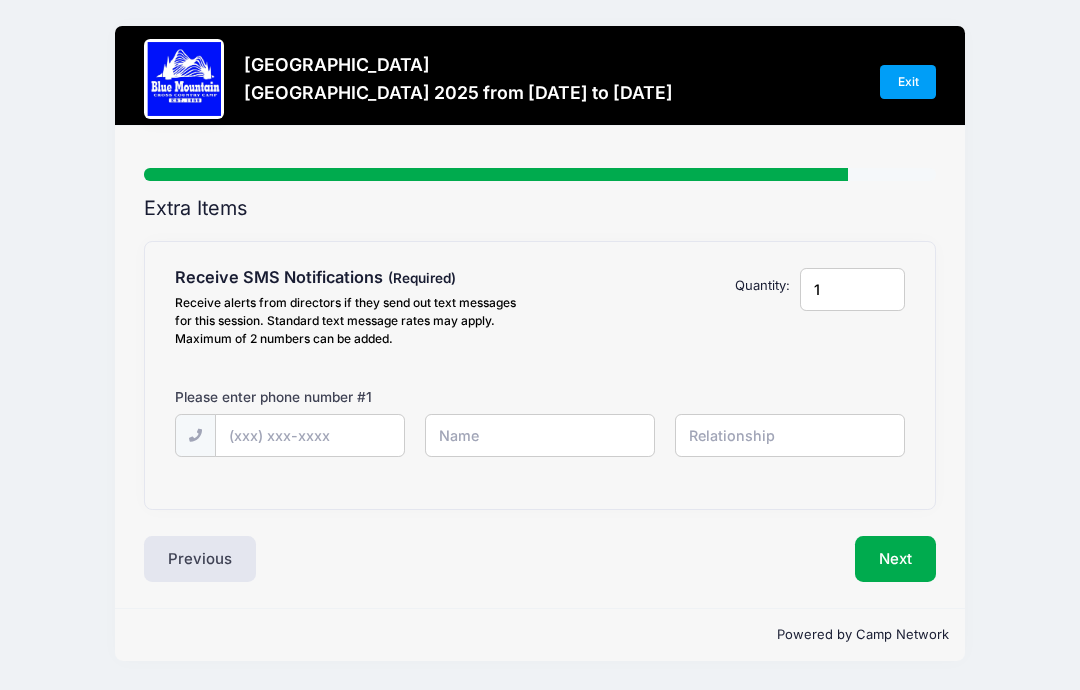 scroll, scrollTop: 0, scrollLeft: 0, axis: both 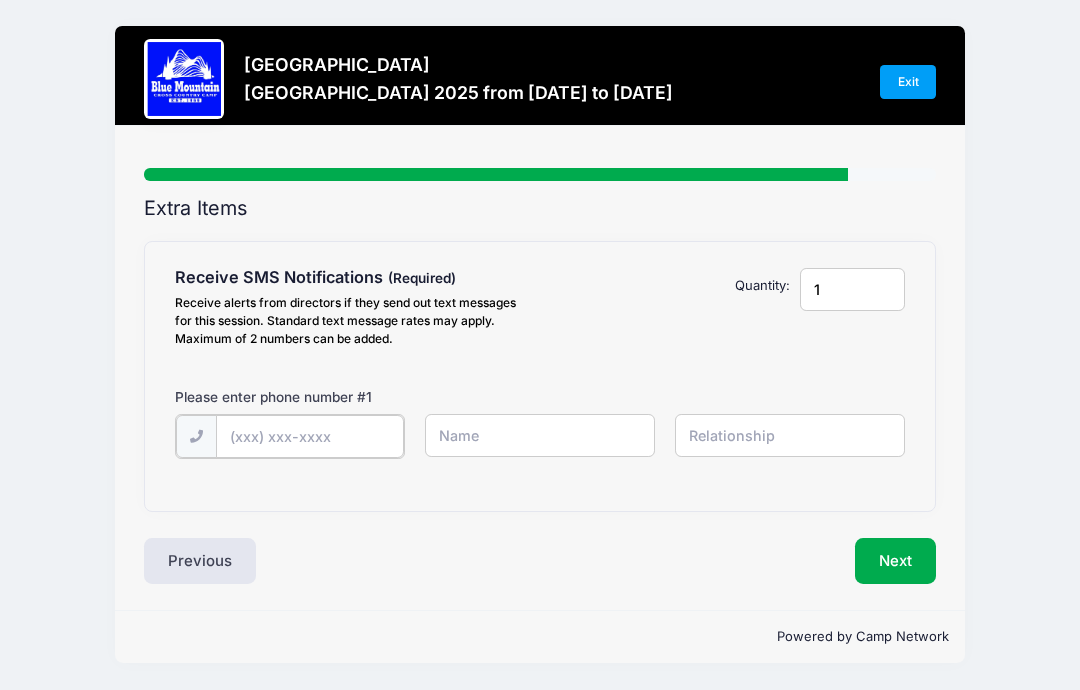 click at bounding box center (0, 0) 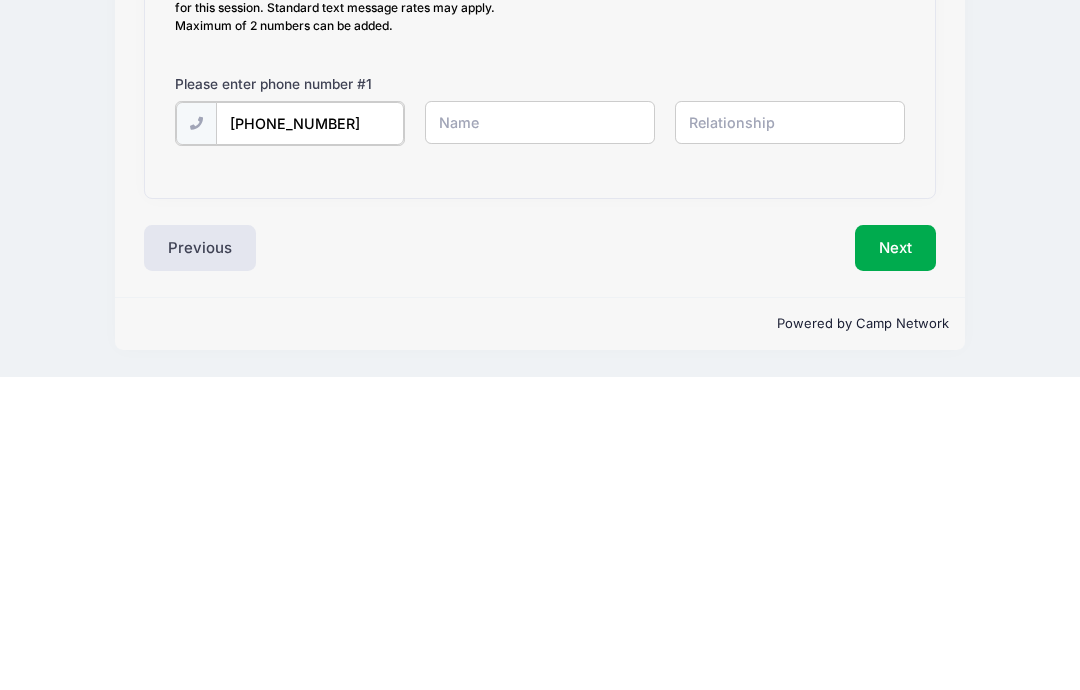 type on "(716) 597-6989" 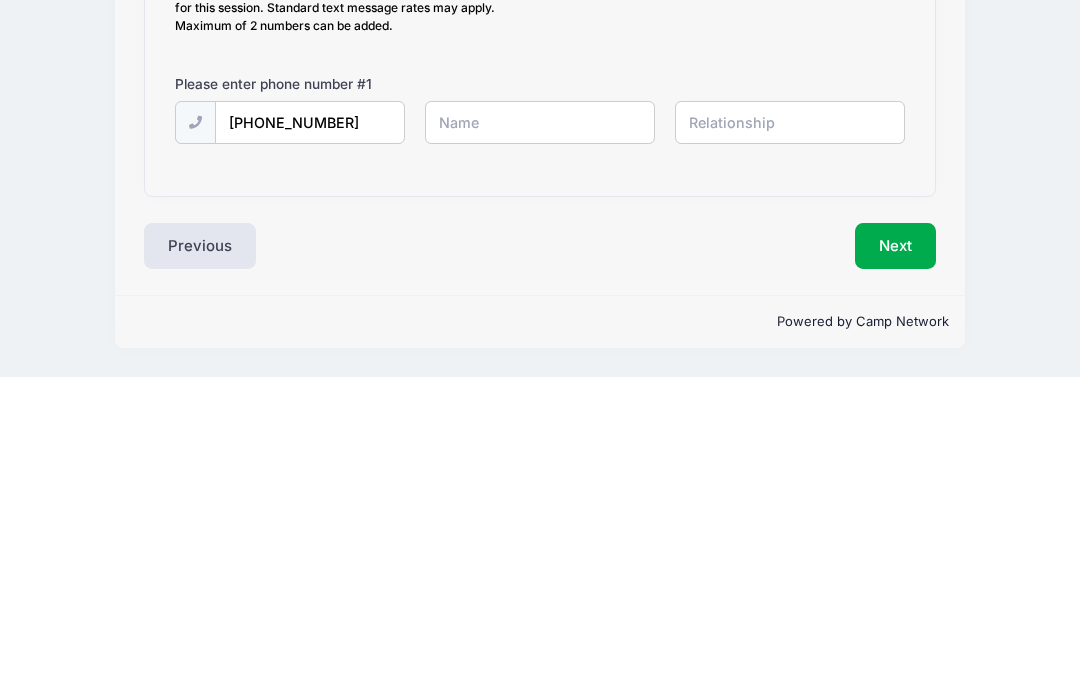 click at bounding box center (0, 0) 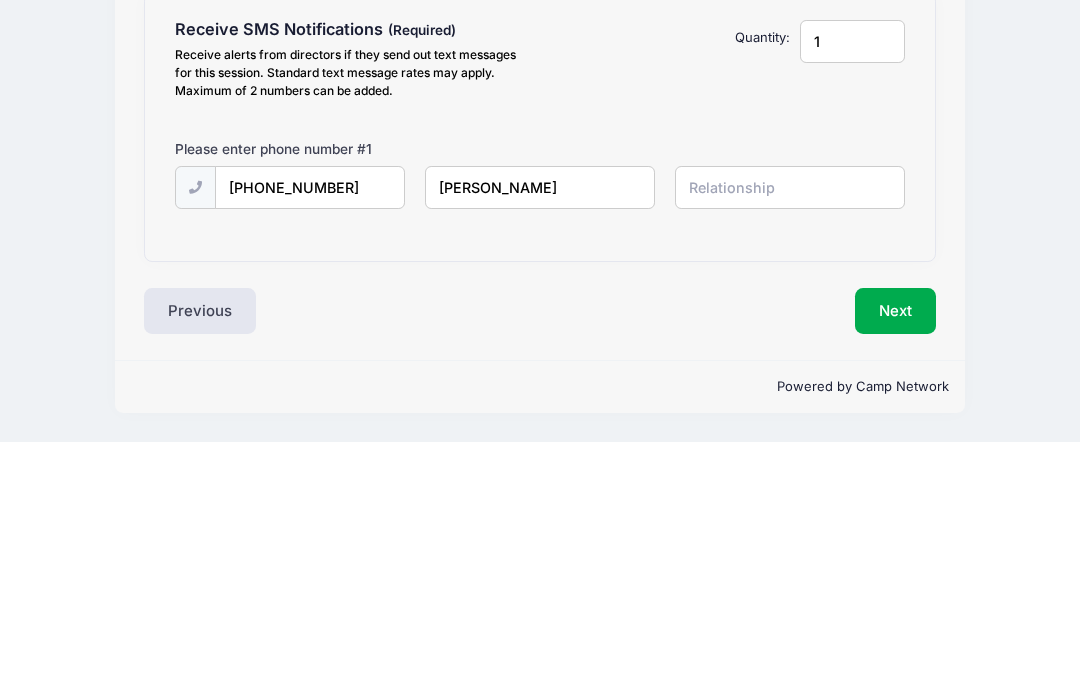 type on "Susan Andersen-Strait" 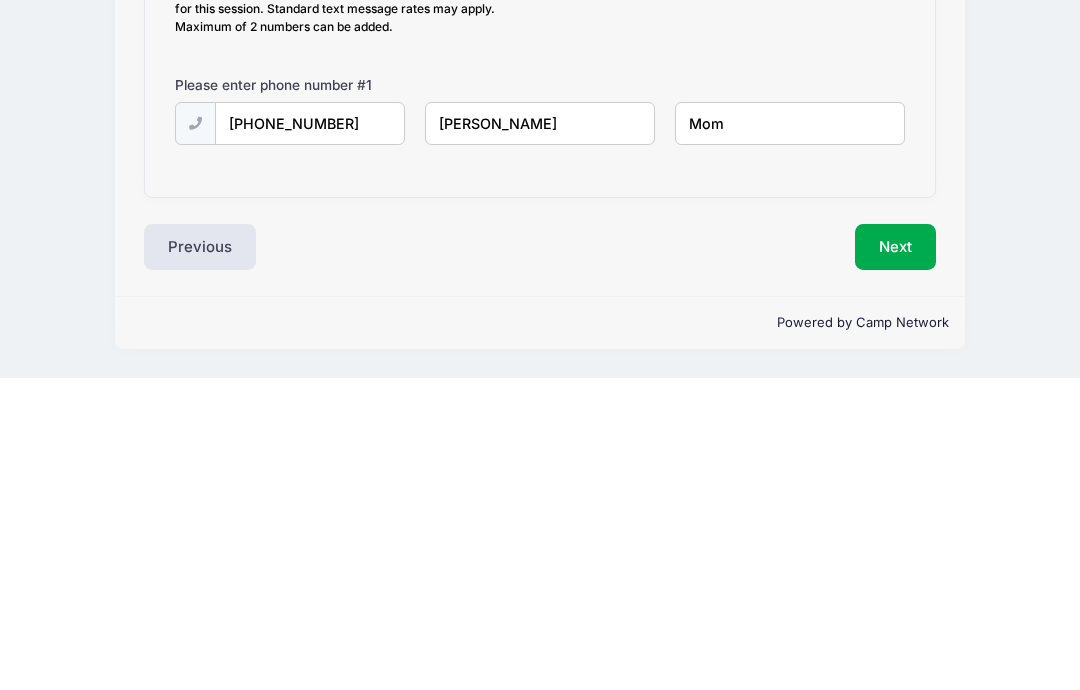 scroll, scrollTop: 55, scrollLeft: 0, axis: vertical 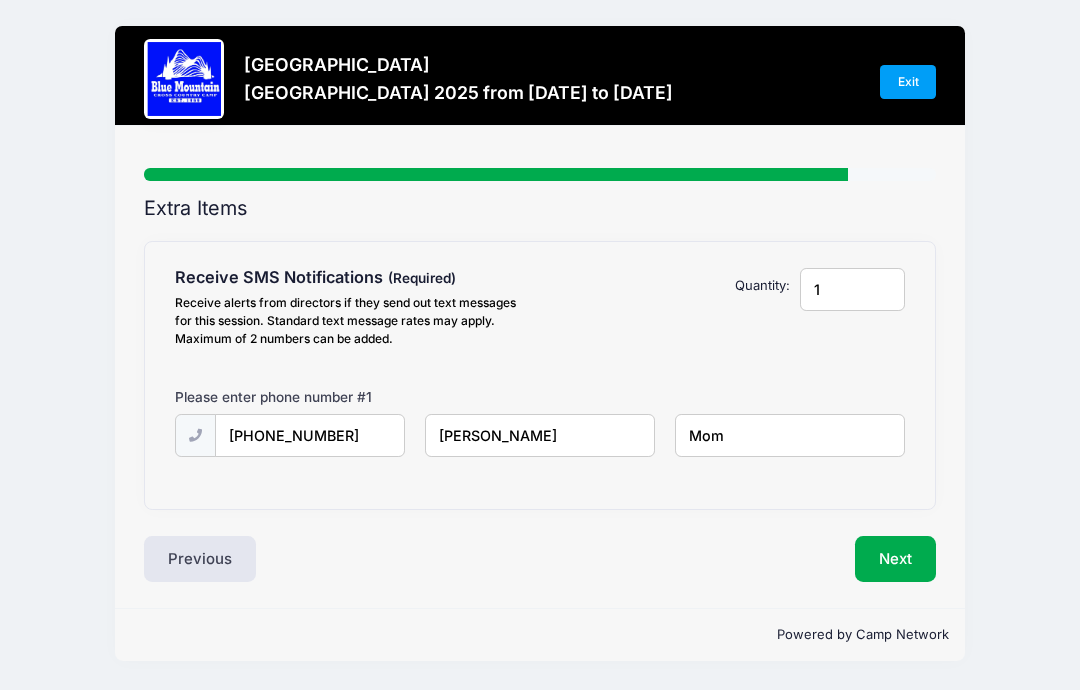 type on "Mom" 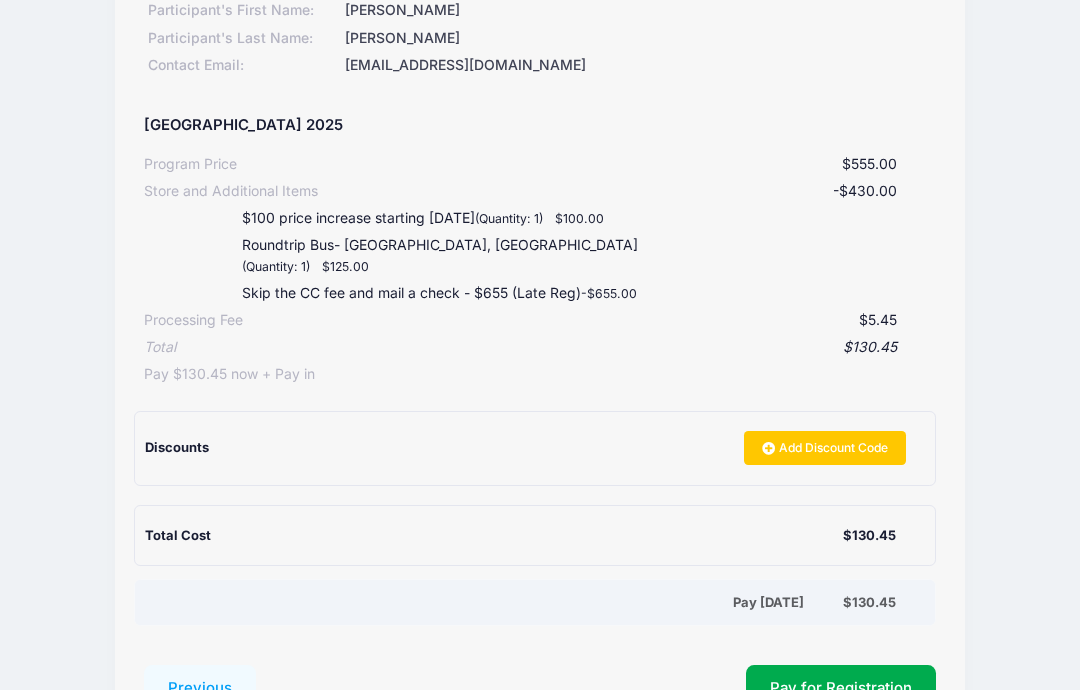 scroll, scrollTop: 326, scrollLeft: 0, axis: vertical 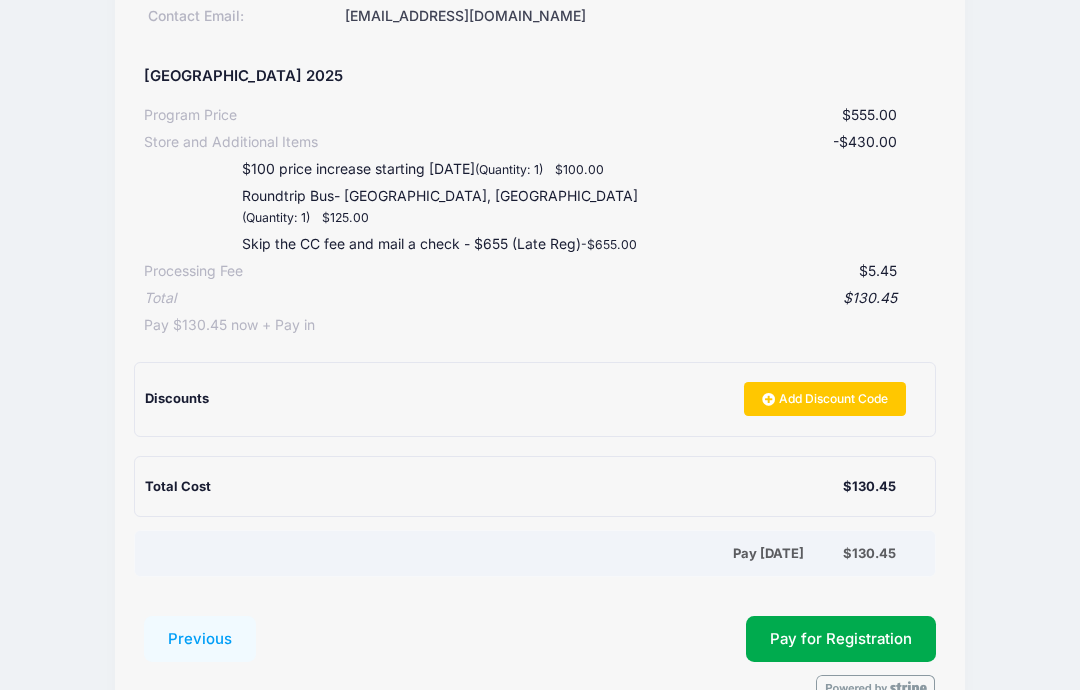 click on "Pay for Registration" at bounding box center (841, 639) 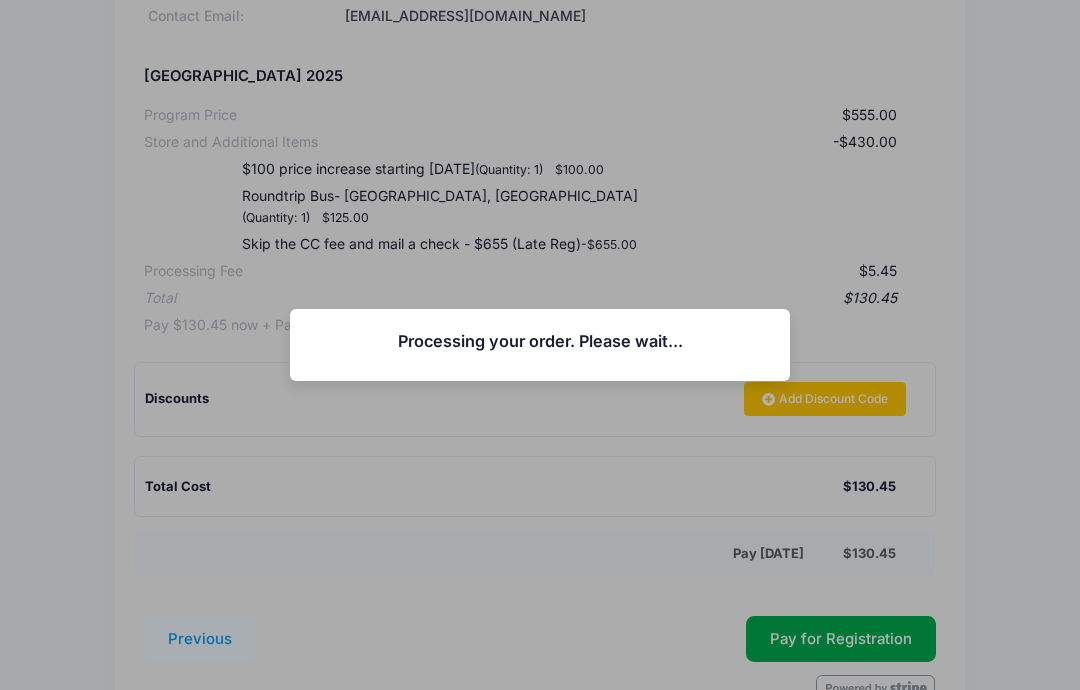 scroll, scrollTop: 406, scrollLeft: 0, axis: vertical 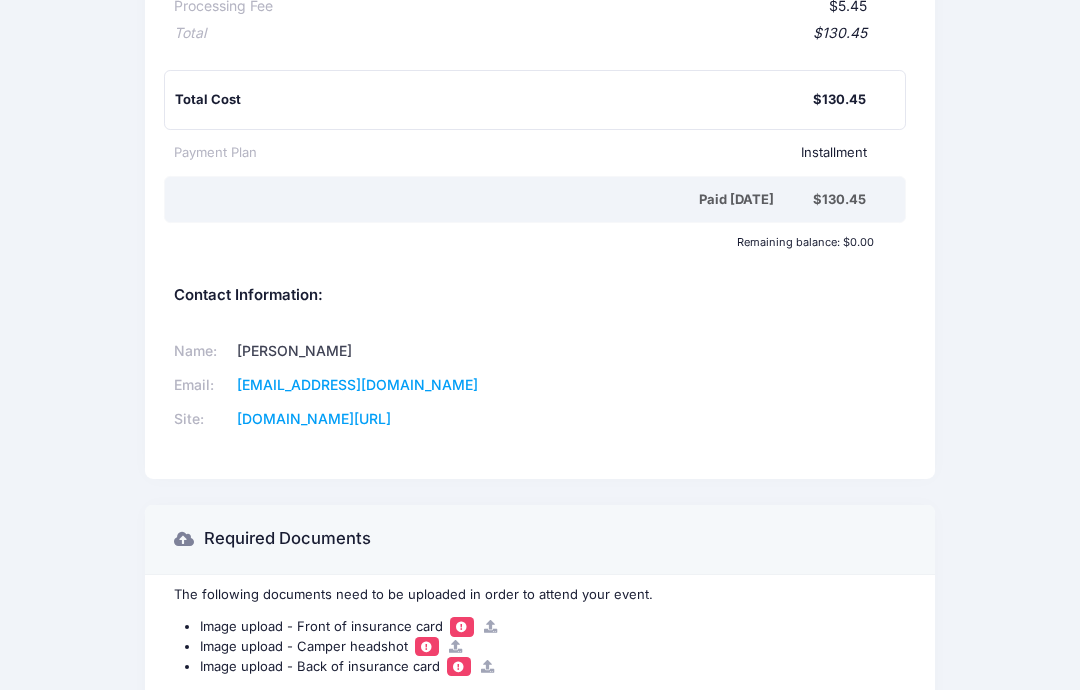 click at bounding box center (426, 646) 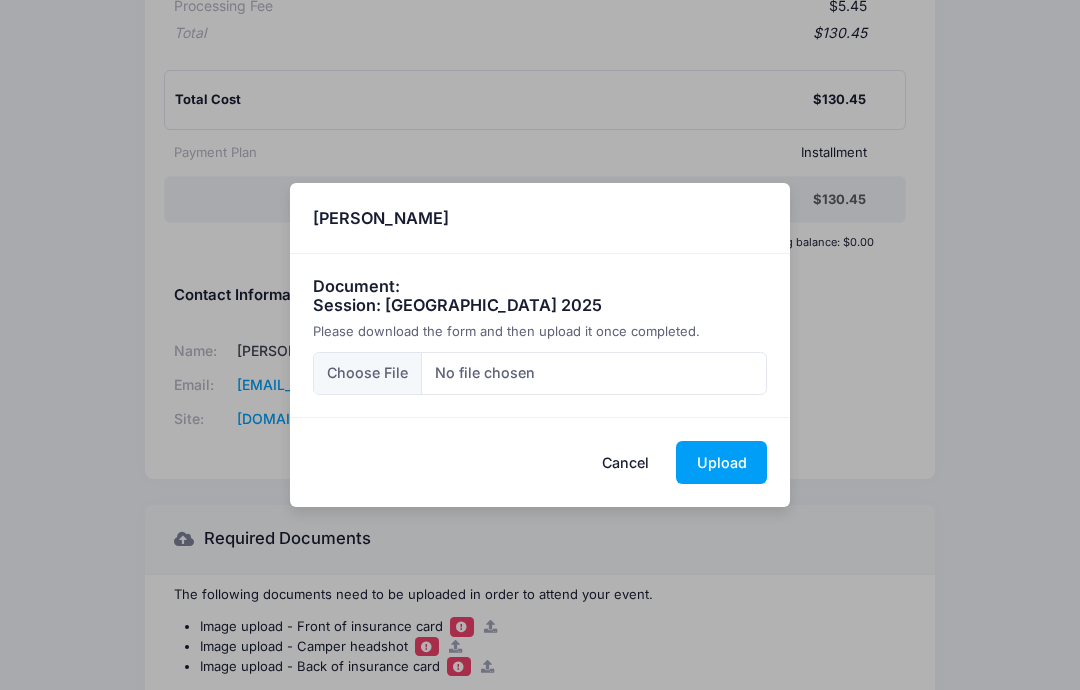 click on "Cancel" at bounding box center [626, 462] 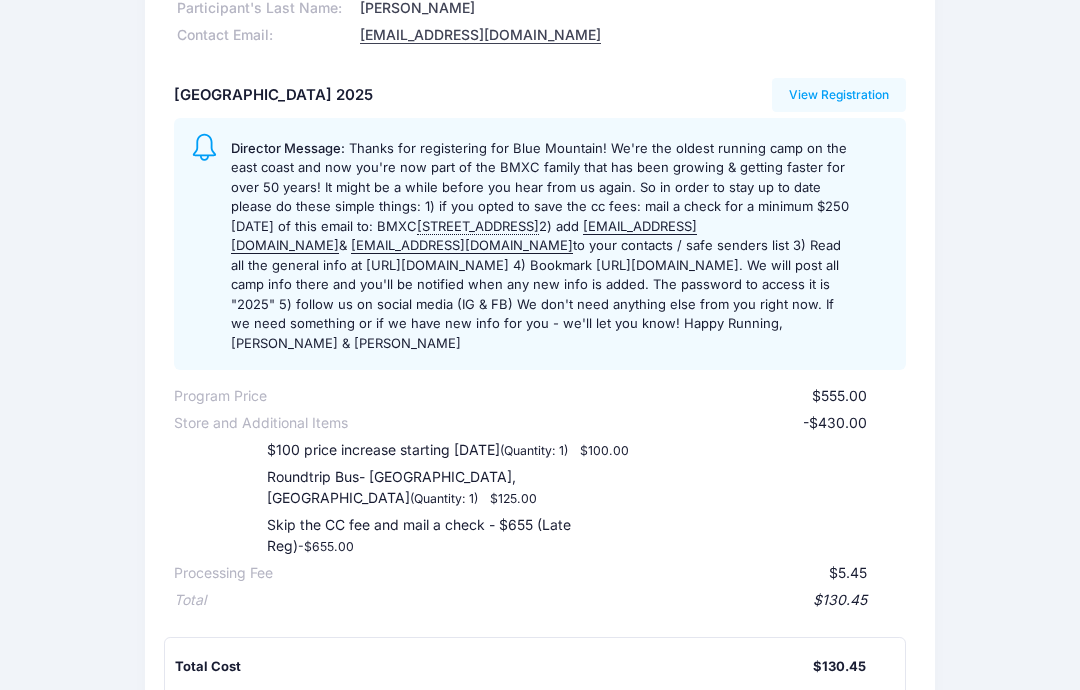 scroll, scrollTop: 175, scrollLeft: 0, axis: vertical 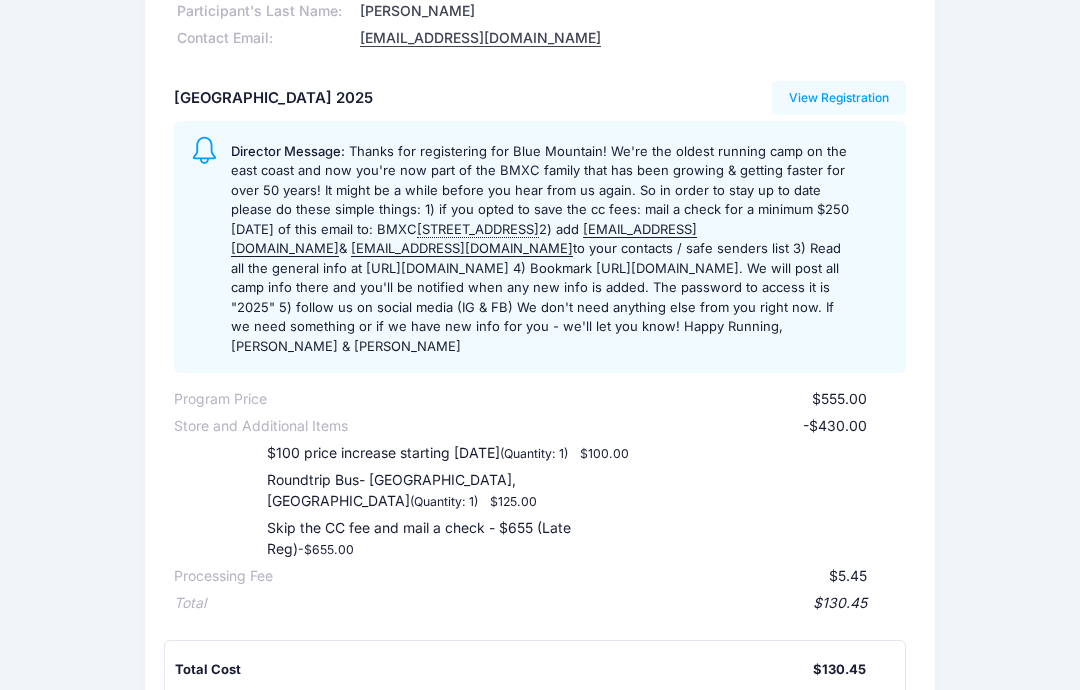click on "View Registration" at bounding box center (839, 98) 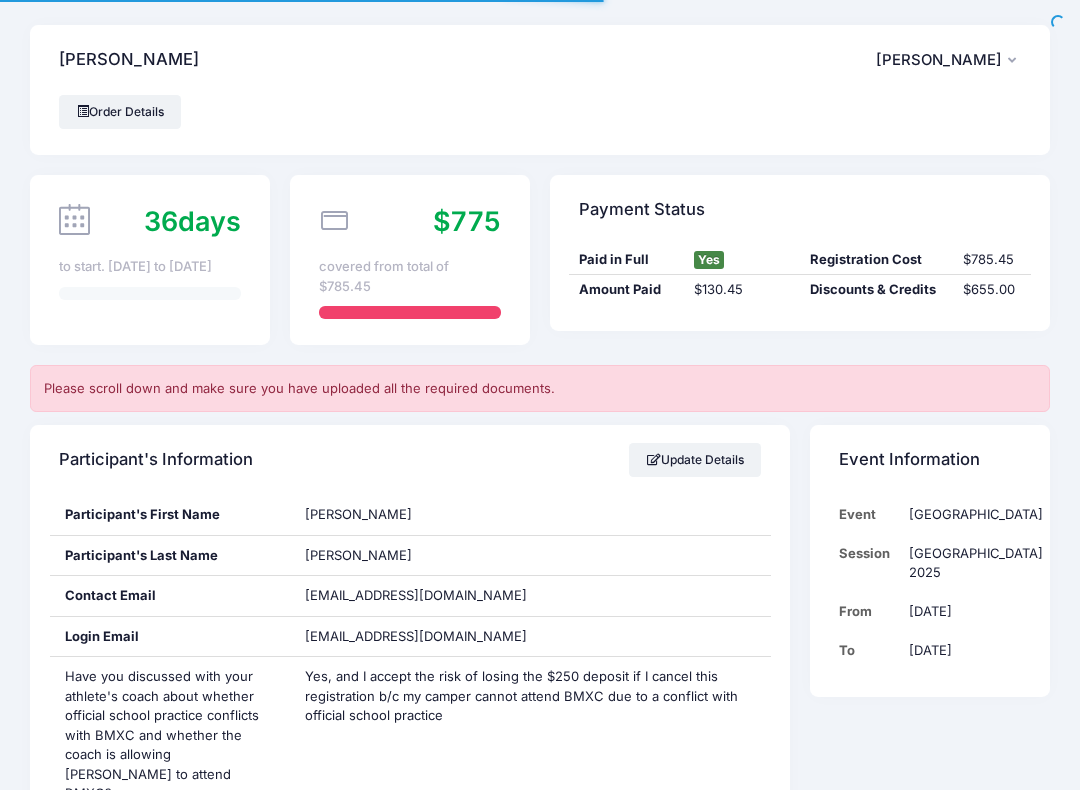 scroll, scrollTop: 0, scrollLeft: 0, axis: both 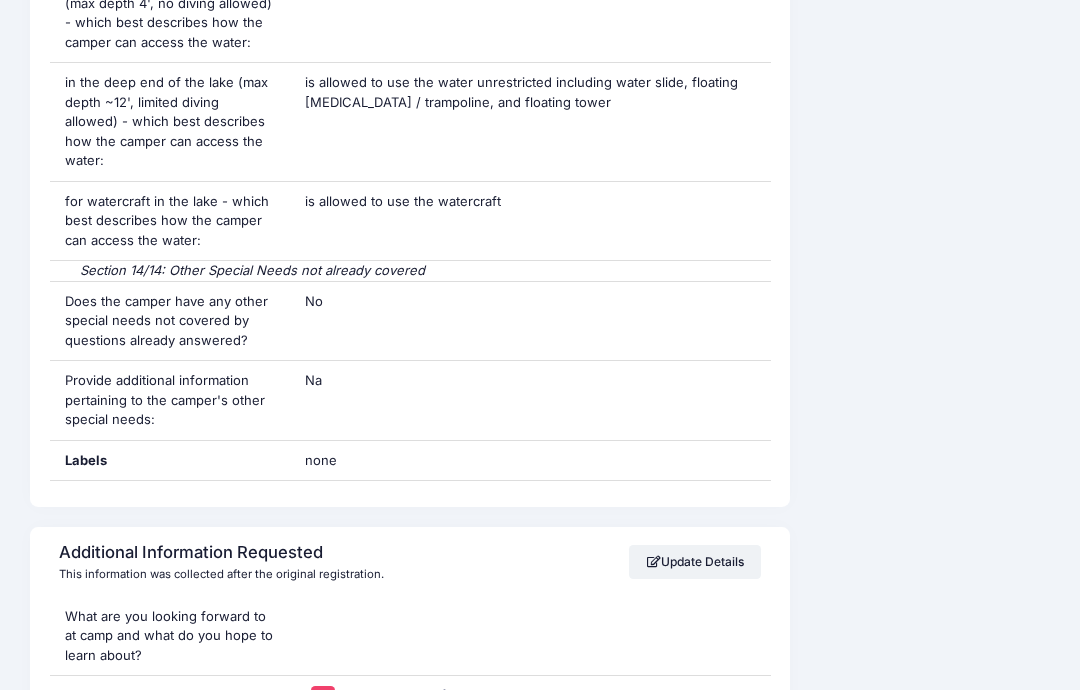 click at bounding box center [444, 695] 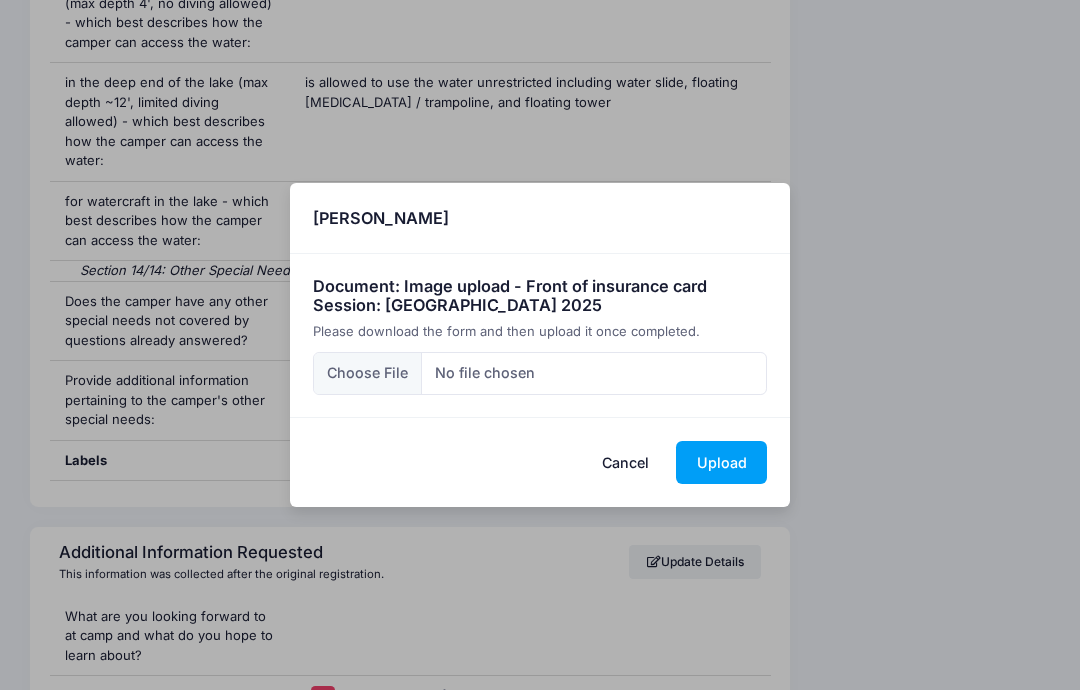 click at bounding box center (540, 373) 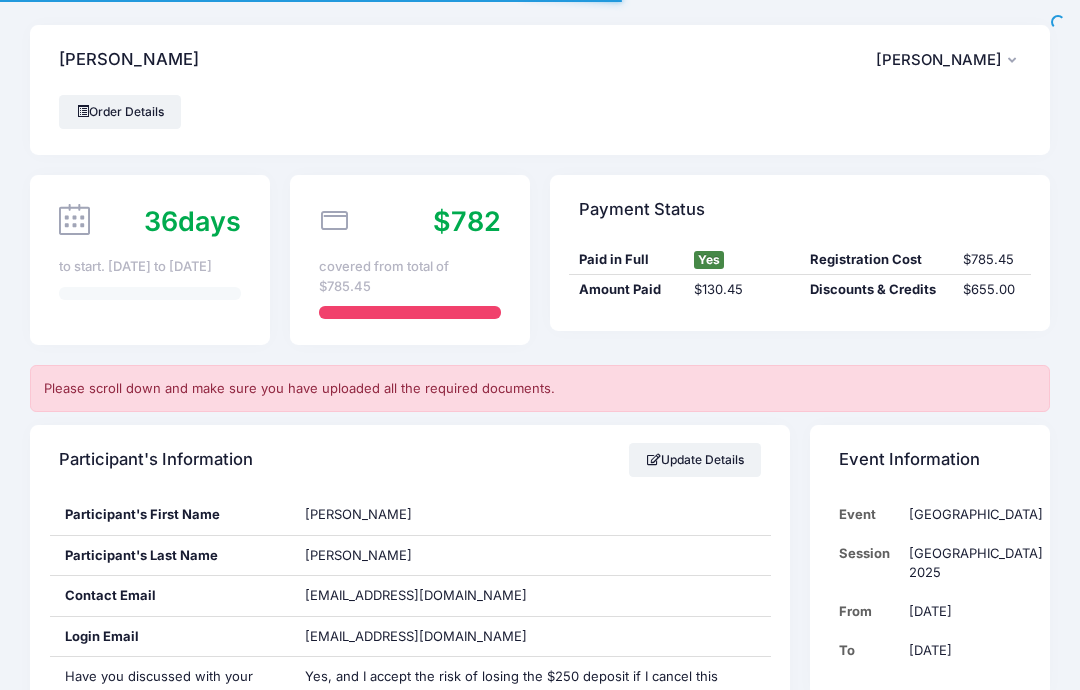 scroll, scrollTop: 10187, scrollLeft: 0, axis: vertical 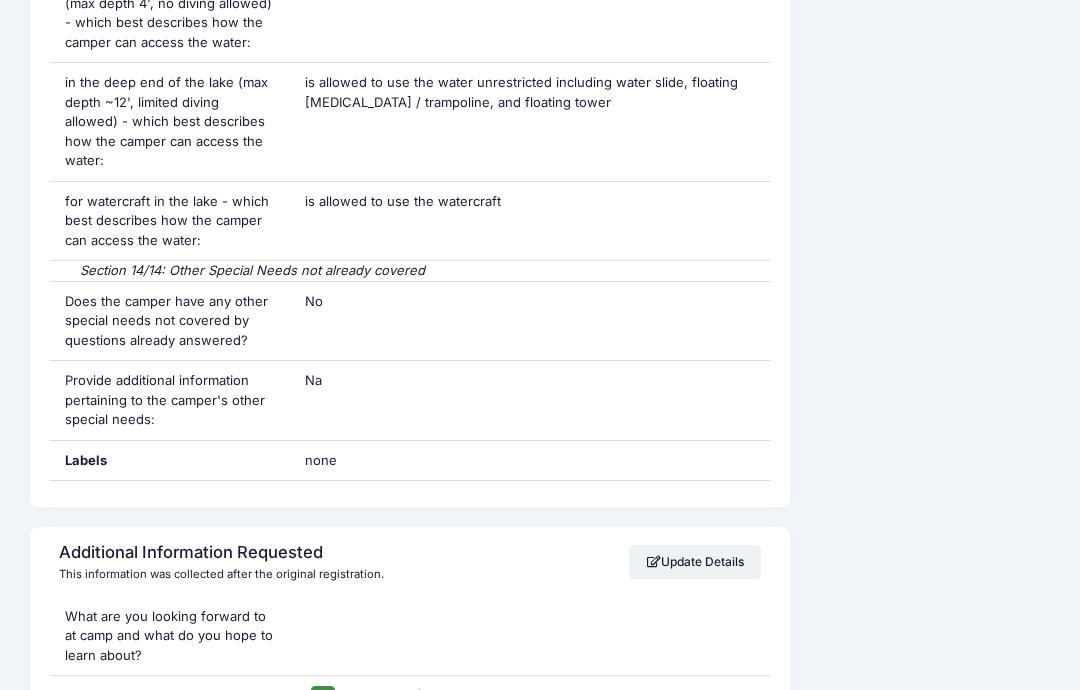 click at bounding box center (444, 755) 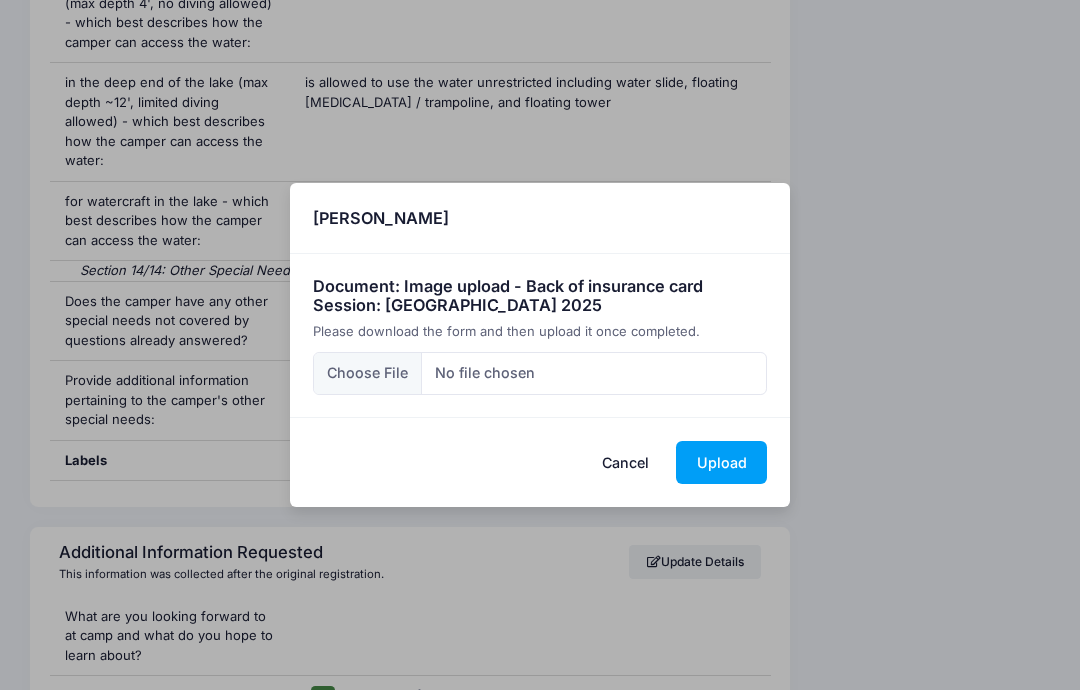click at bounding box center [540, 373] 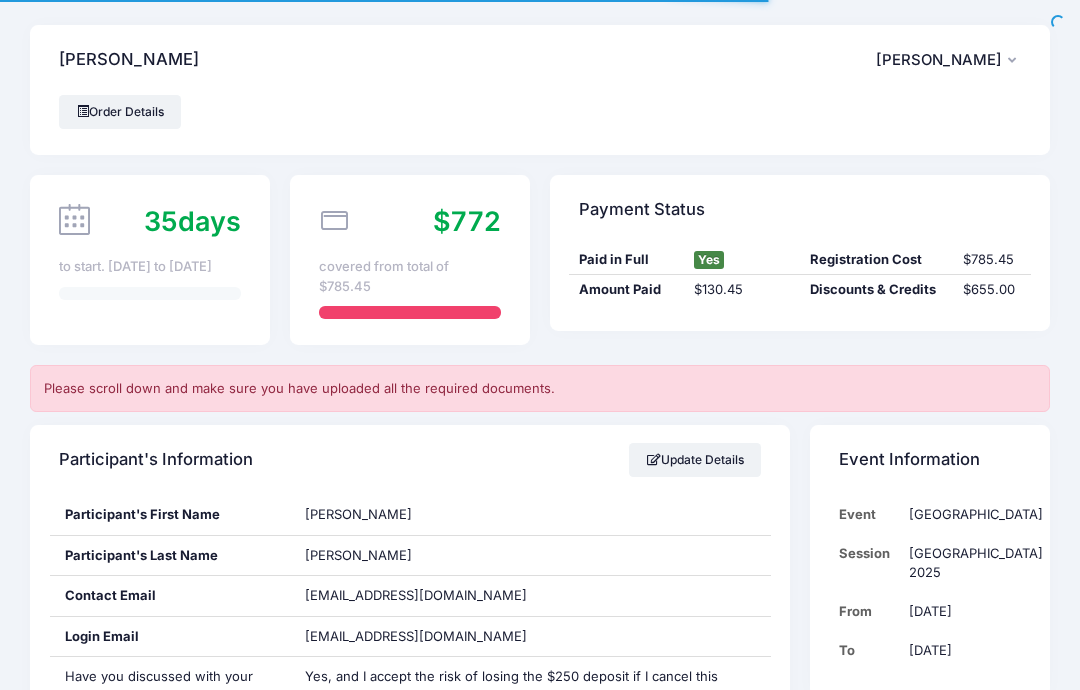 scroll, scrollTop: 10187, scrollLeft: 0, axis: vertical 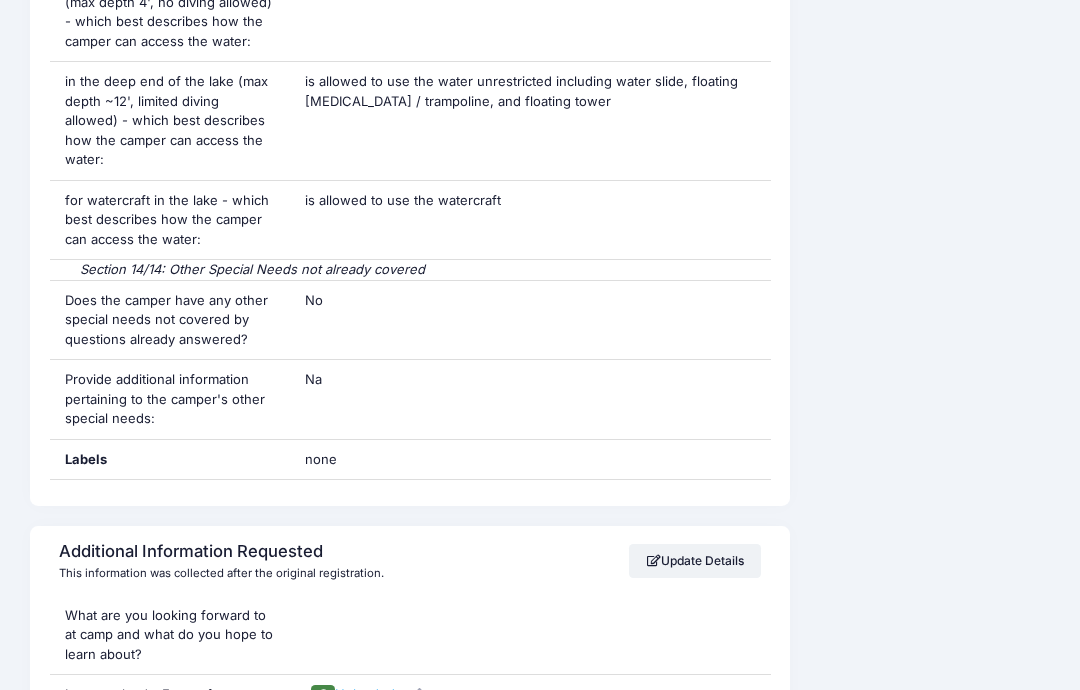 click on "Not Uploaded" at bounding box center [530, 816] 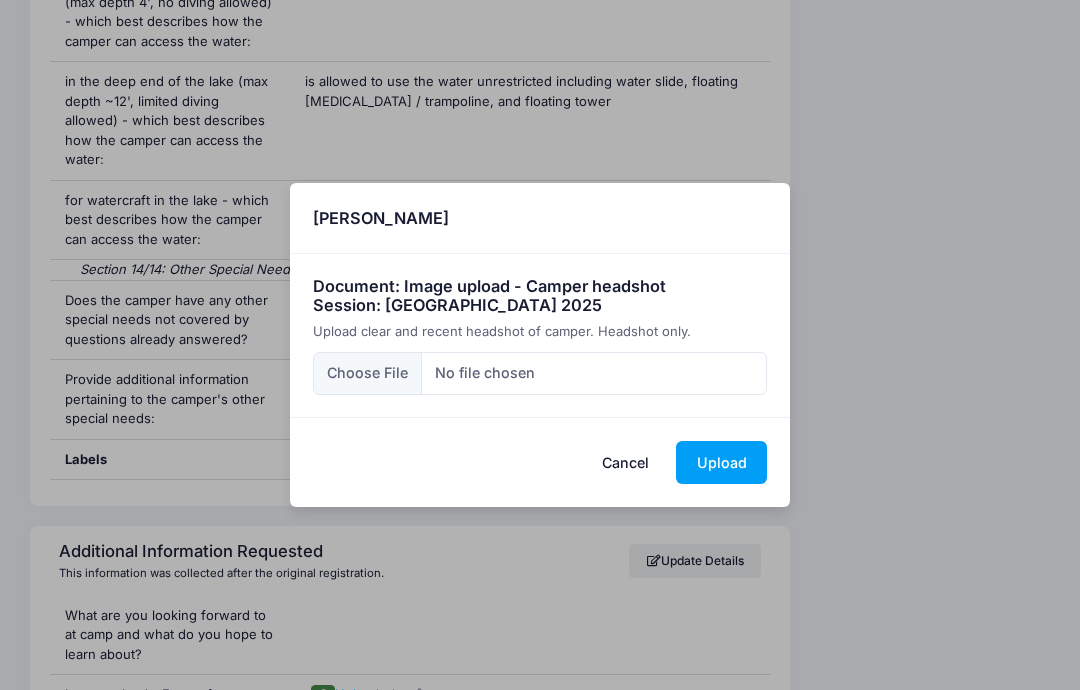 click at bounding box center [540, 373] 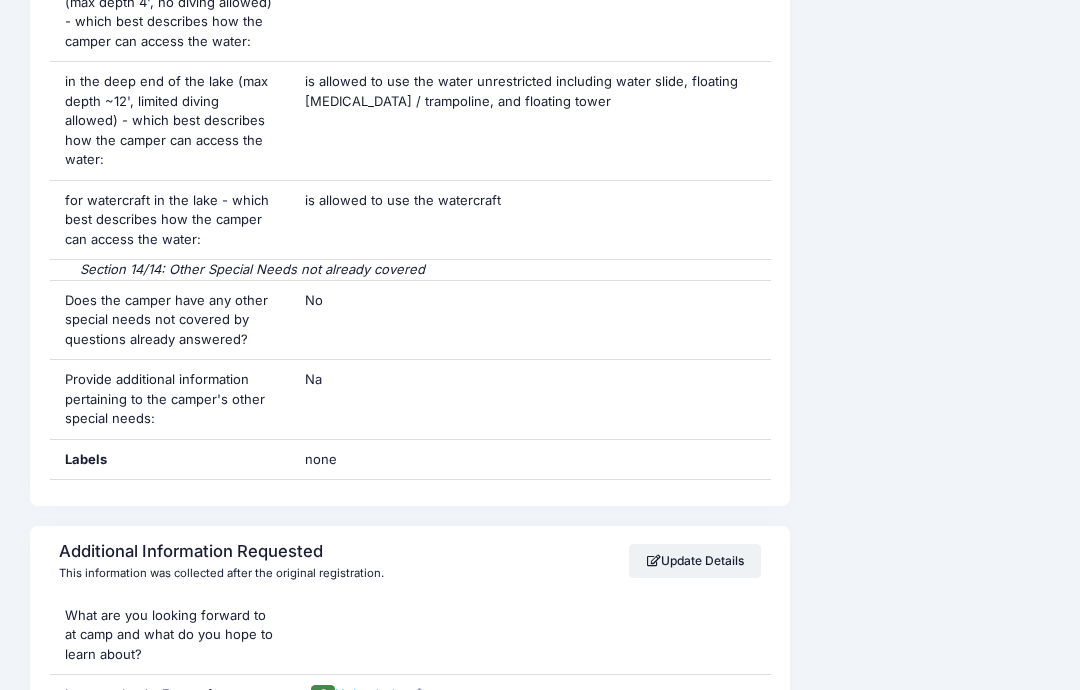 click at bounding box center [444, 814] 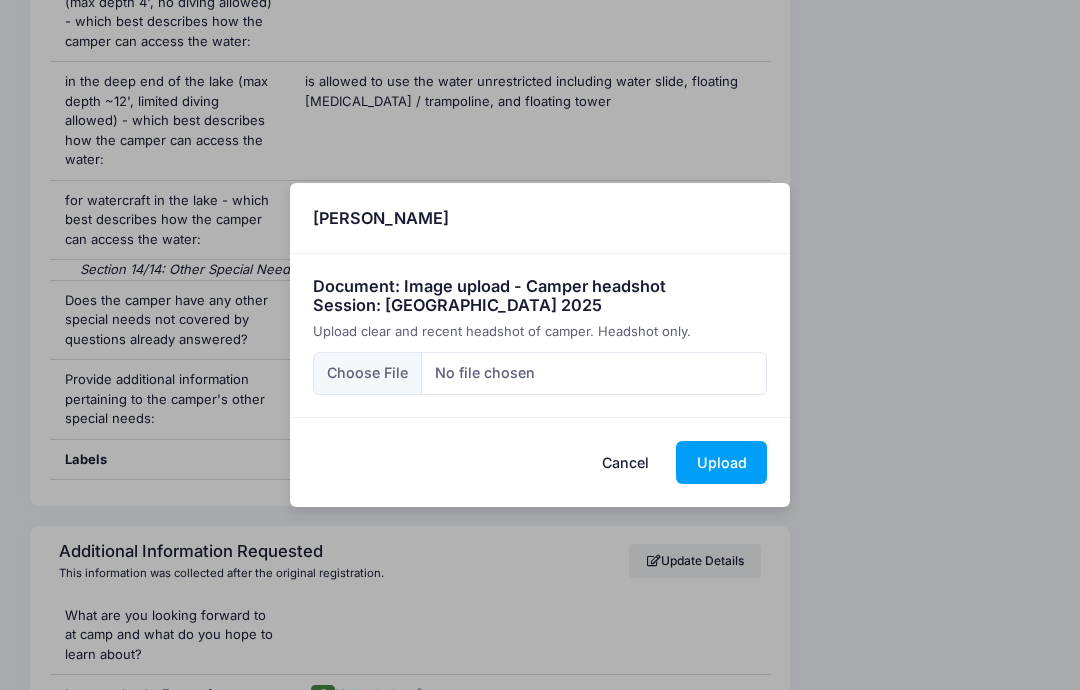 click at bounding box center [540, 373] 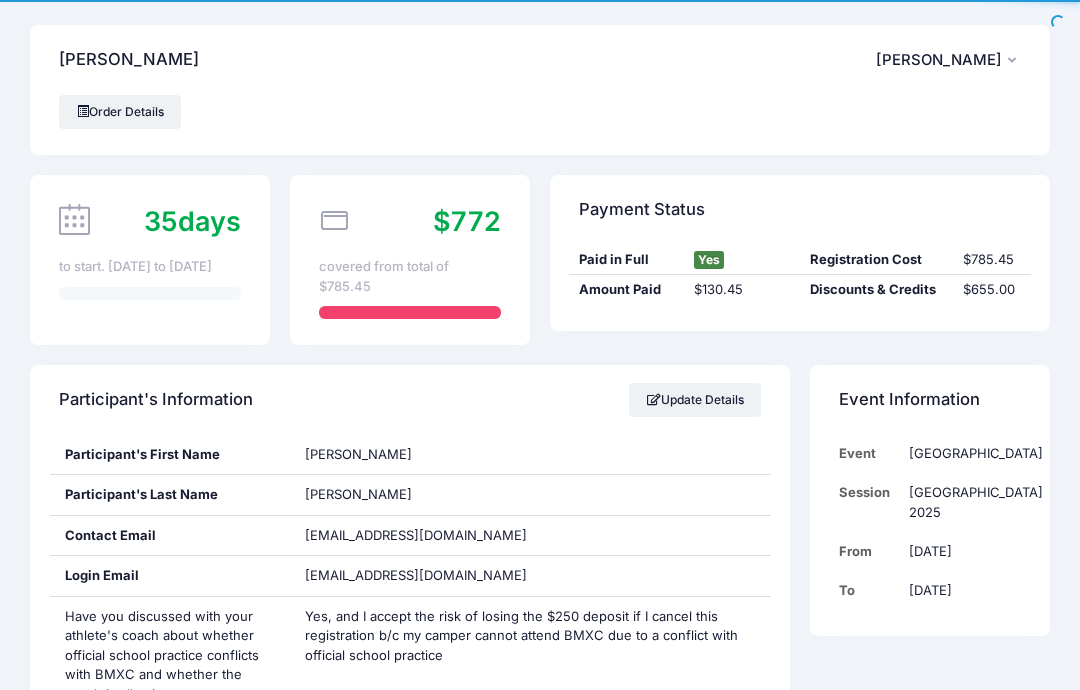 scroll, scrollTop: 10188, scrollLeft: 0, axis: vertical 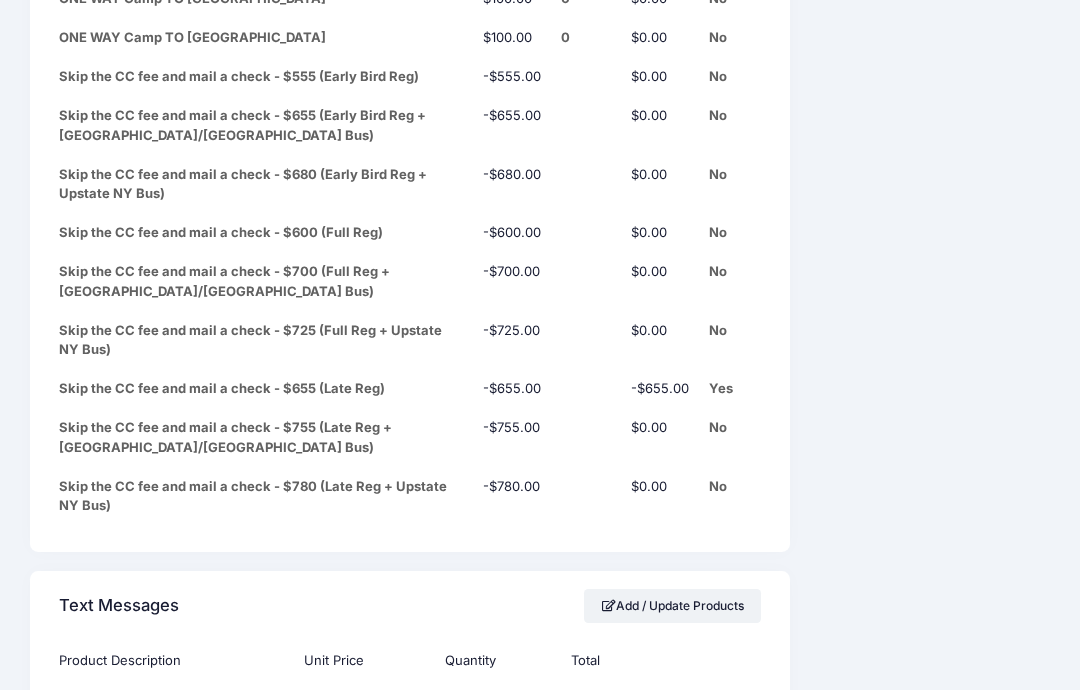 click on "My Registrations" at bounding box center [116, 1162] 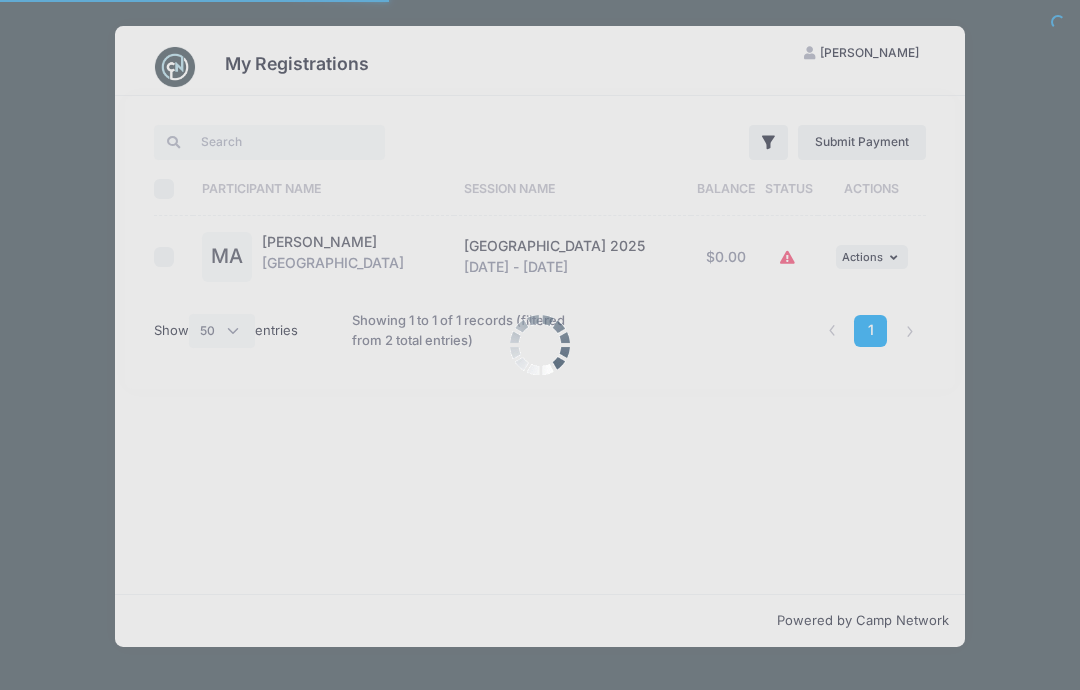 select on "50" 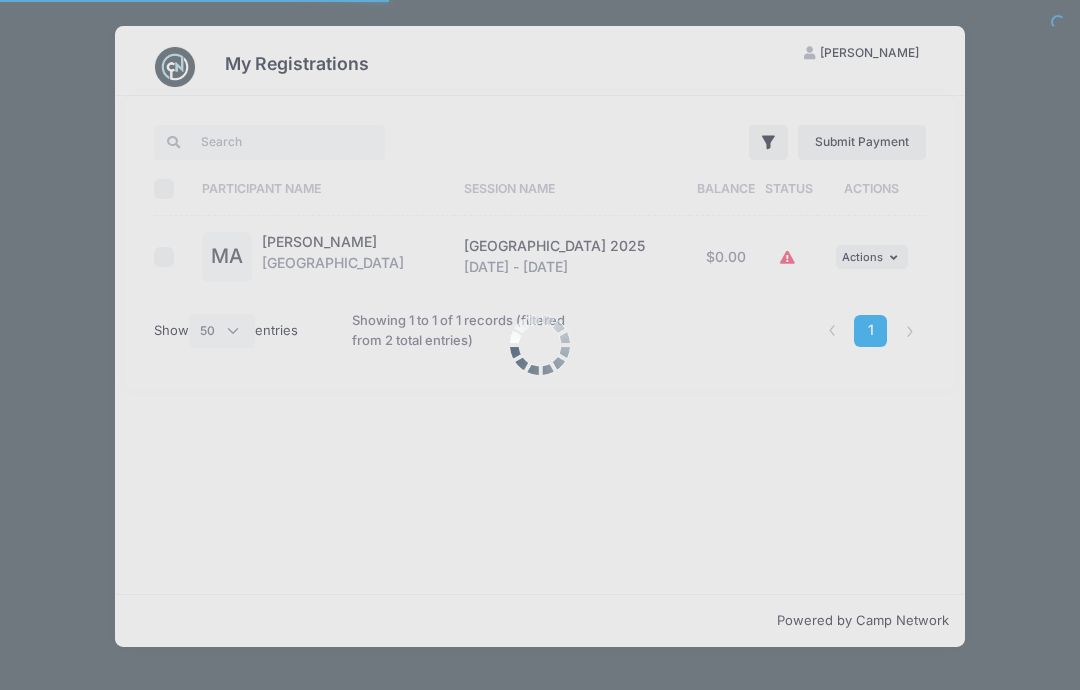 scroll, scrollTop: 0, scrollLeft: 0, axis: both 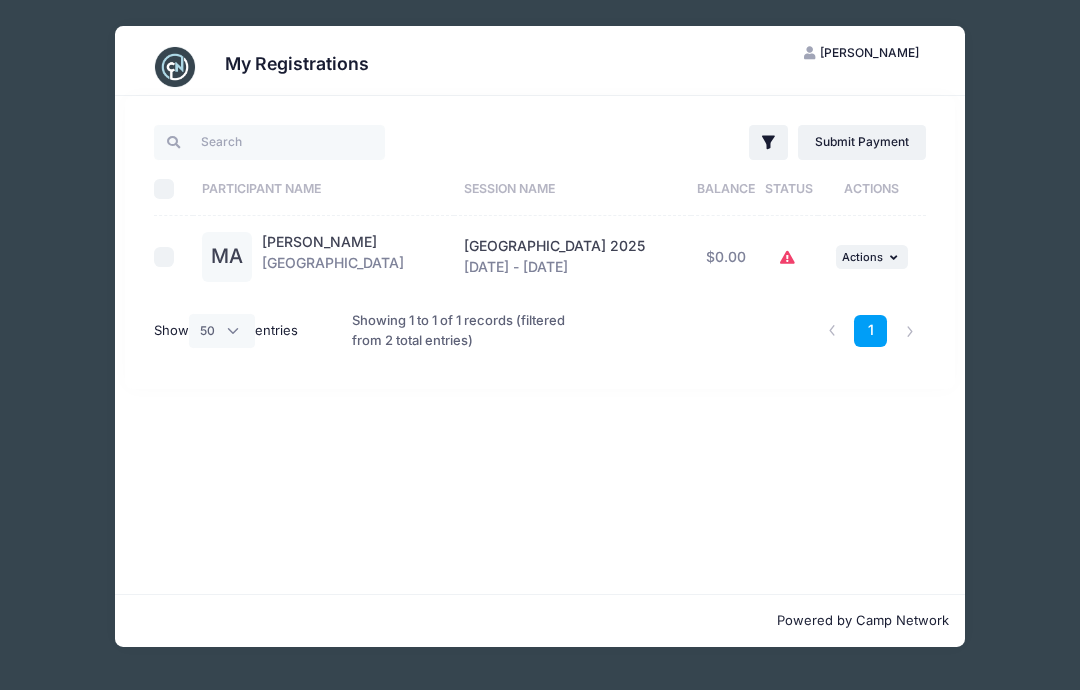 click 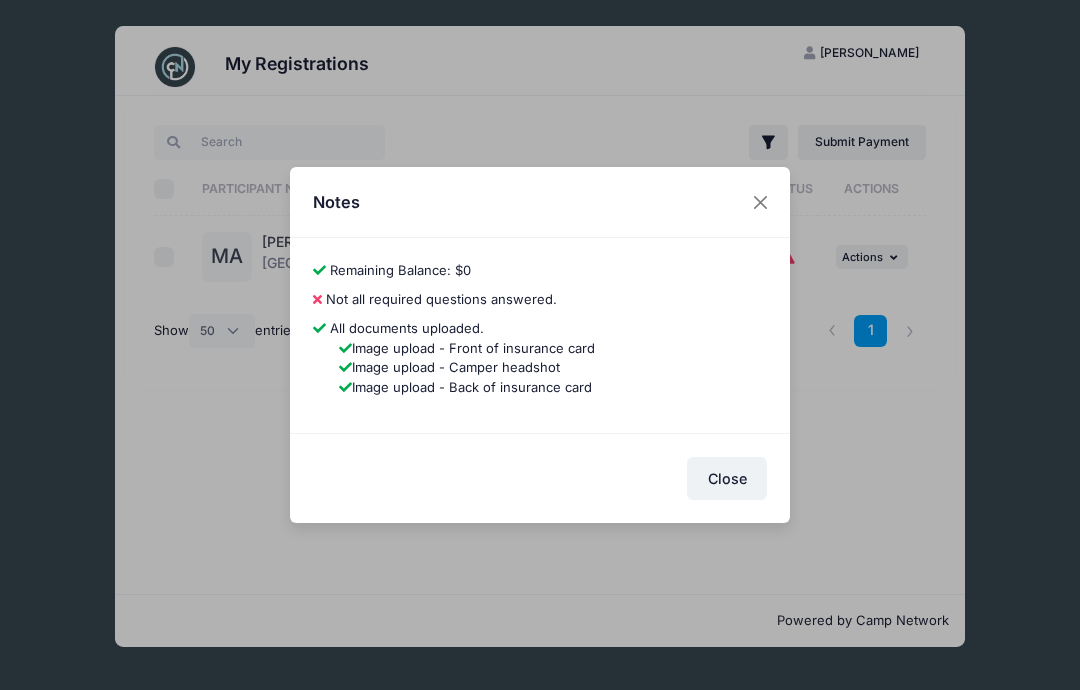 click on "Close" at bounding box center (727, 478) 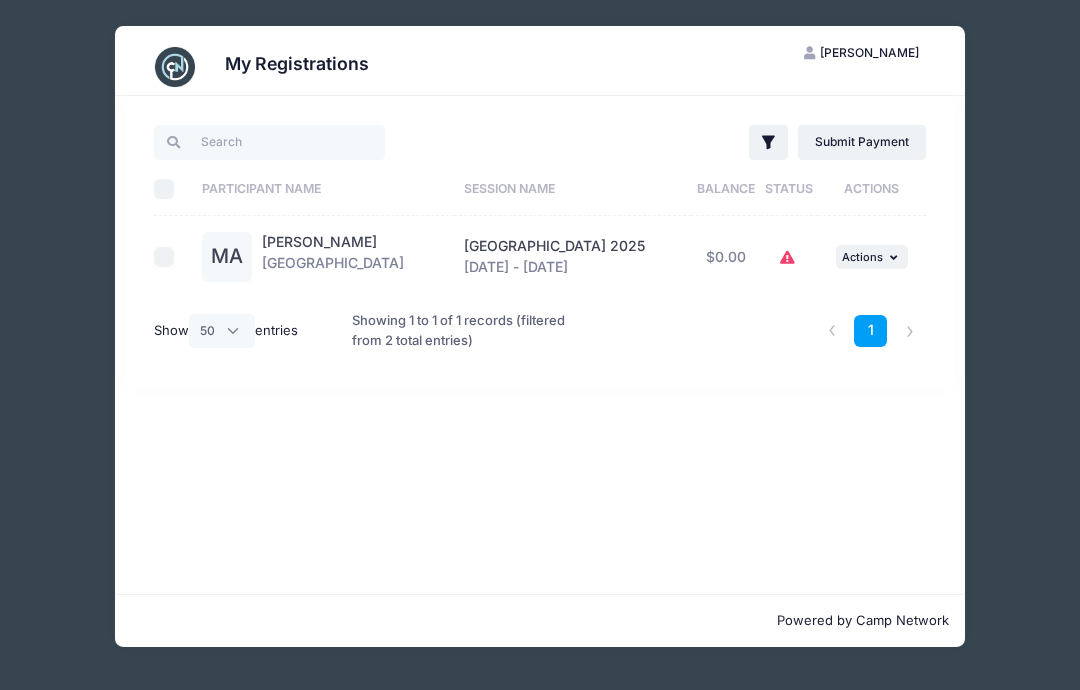 click on "Actions" at bounding box center [862, 257] 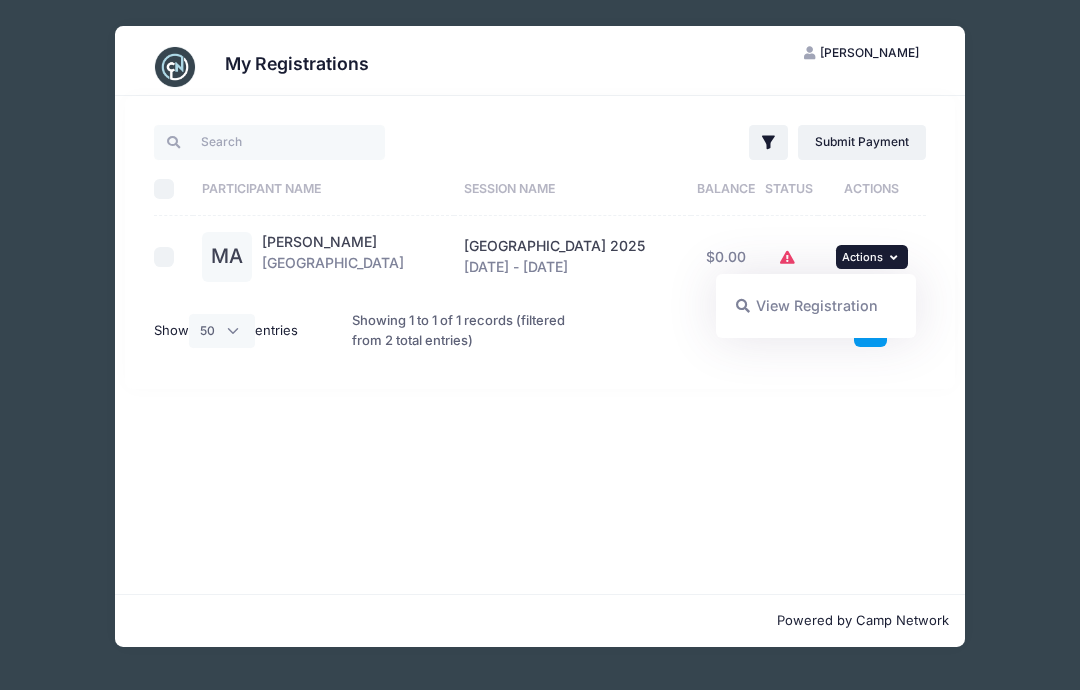 click at bounding box center (909, 331) 